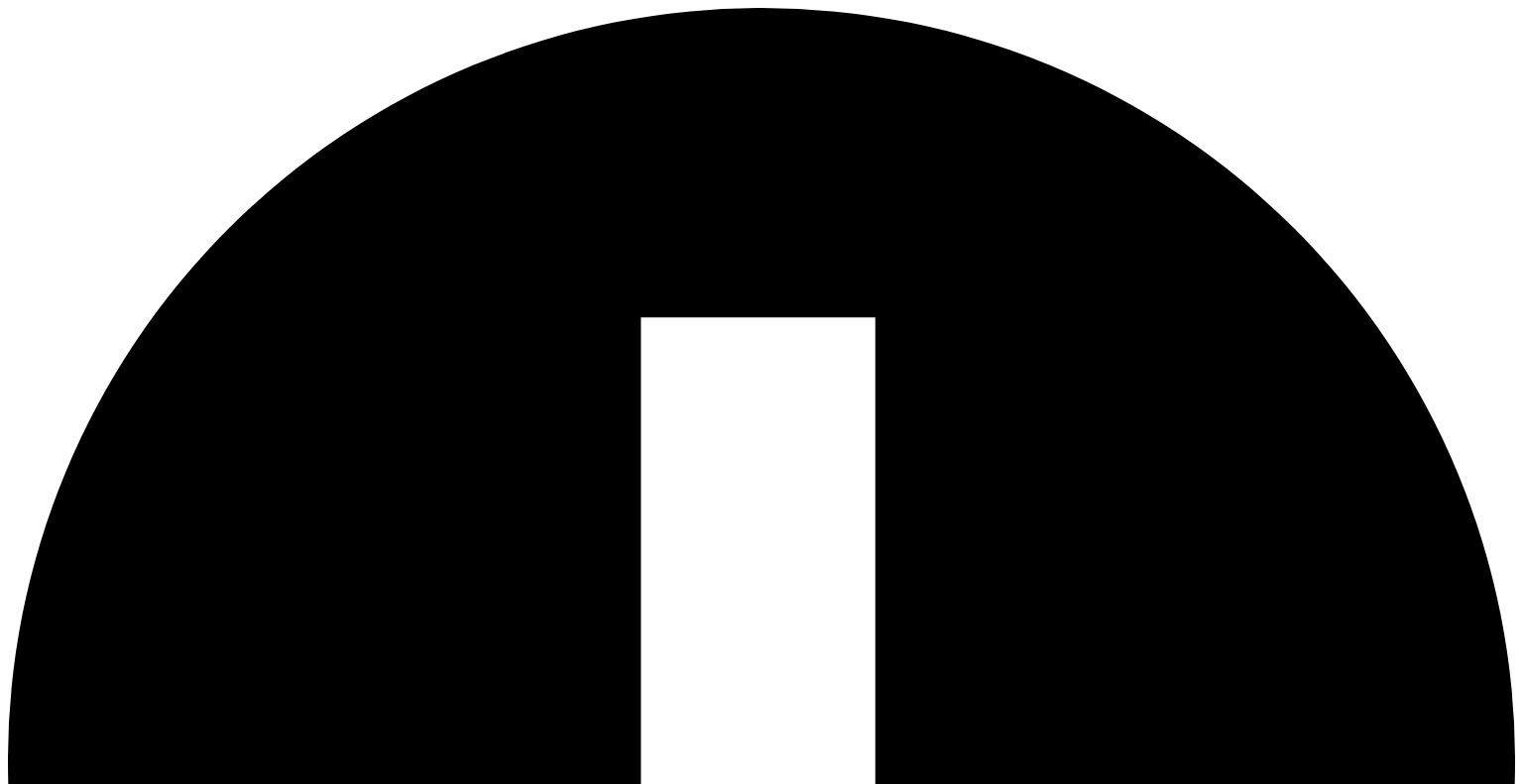 scroll, scrollTop: 0, scrollLeft: 0, axis: both 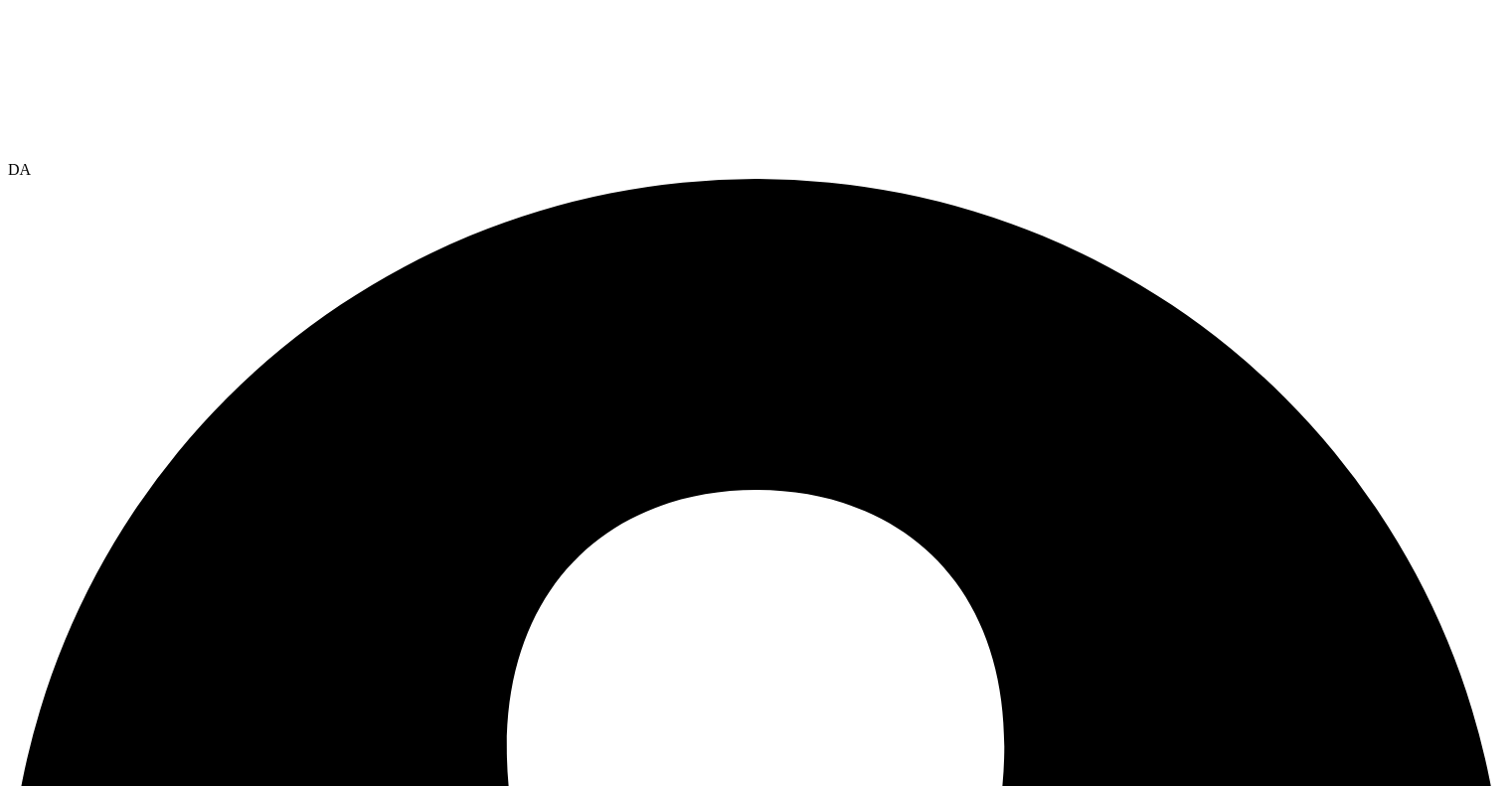 click on "Projects" at bounding box center [756, 7040] 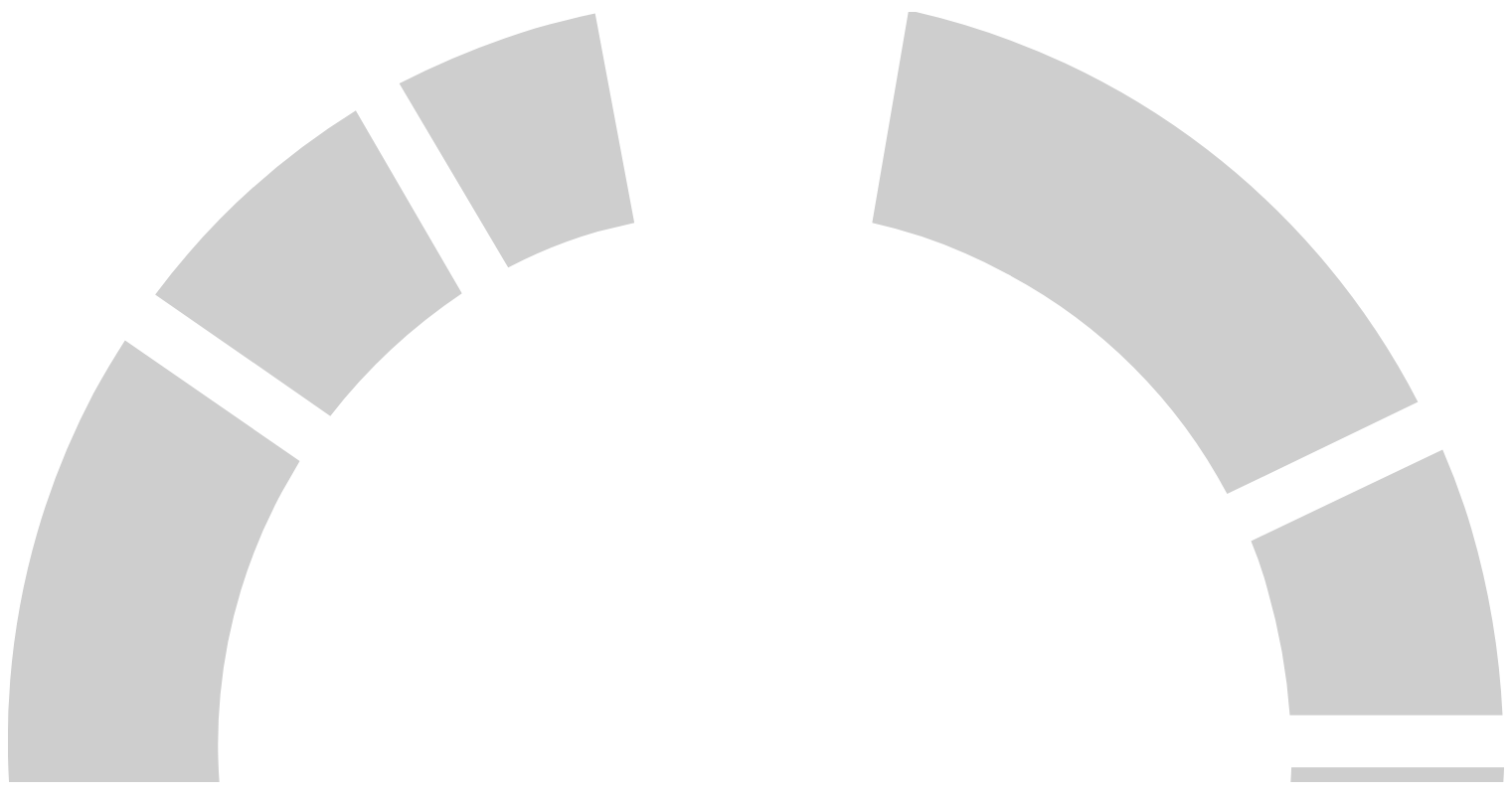 scroll, scrollTop: 0, scrollLeft: 0, axis: both 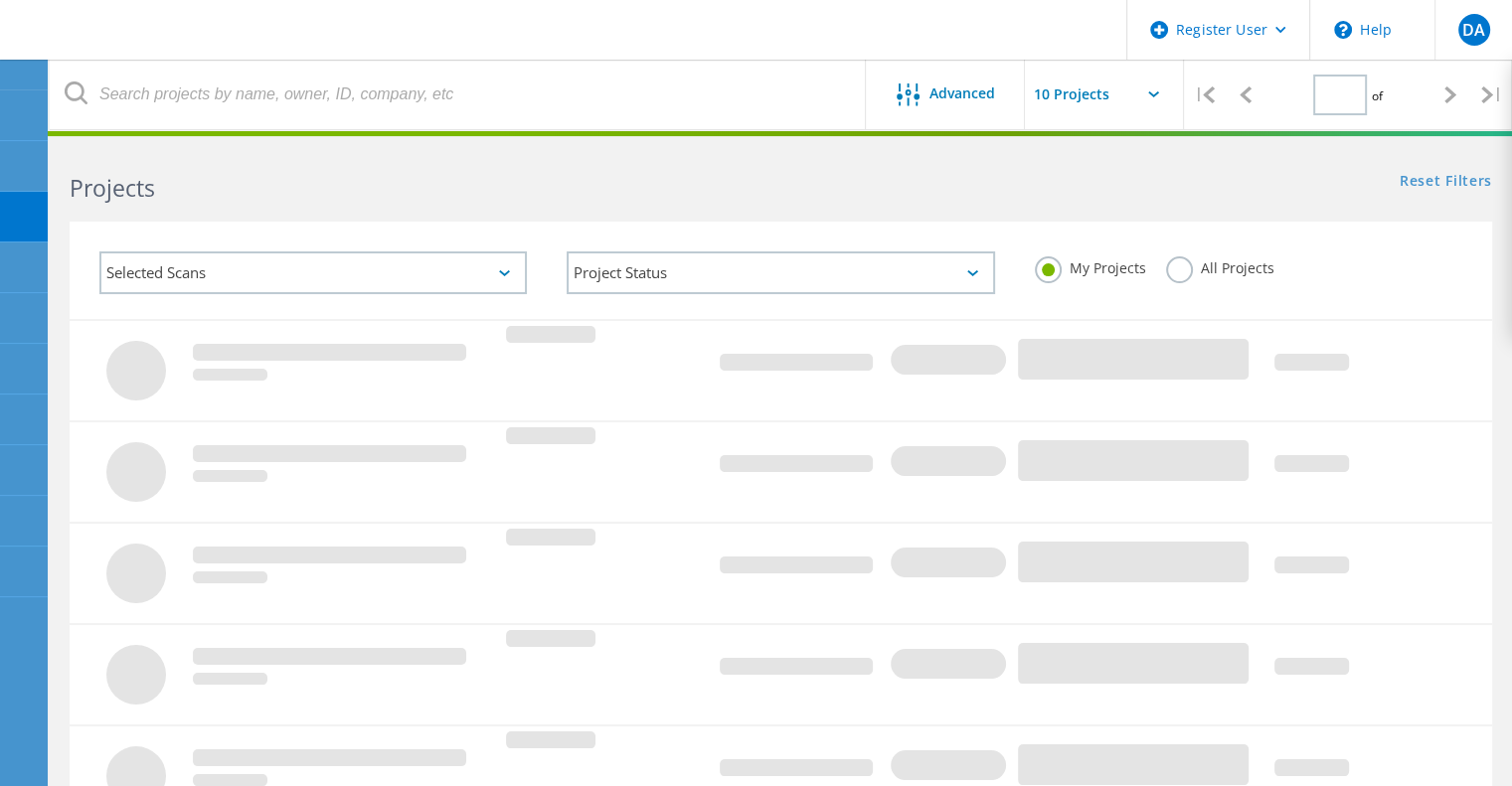 type on "1" 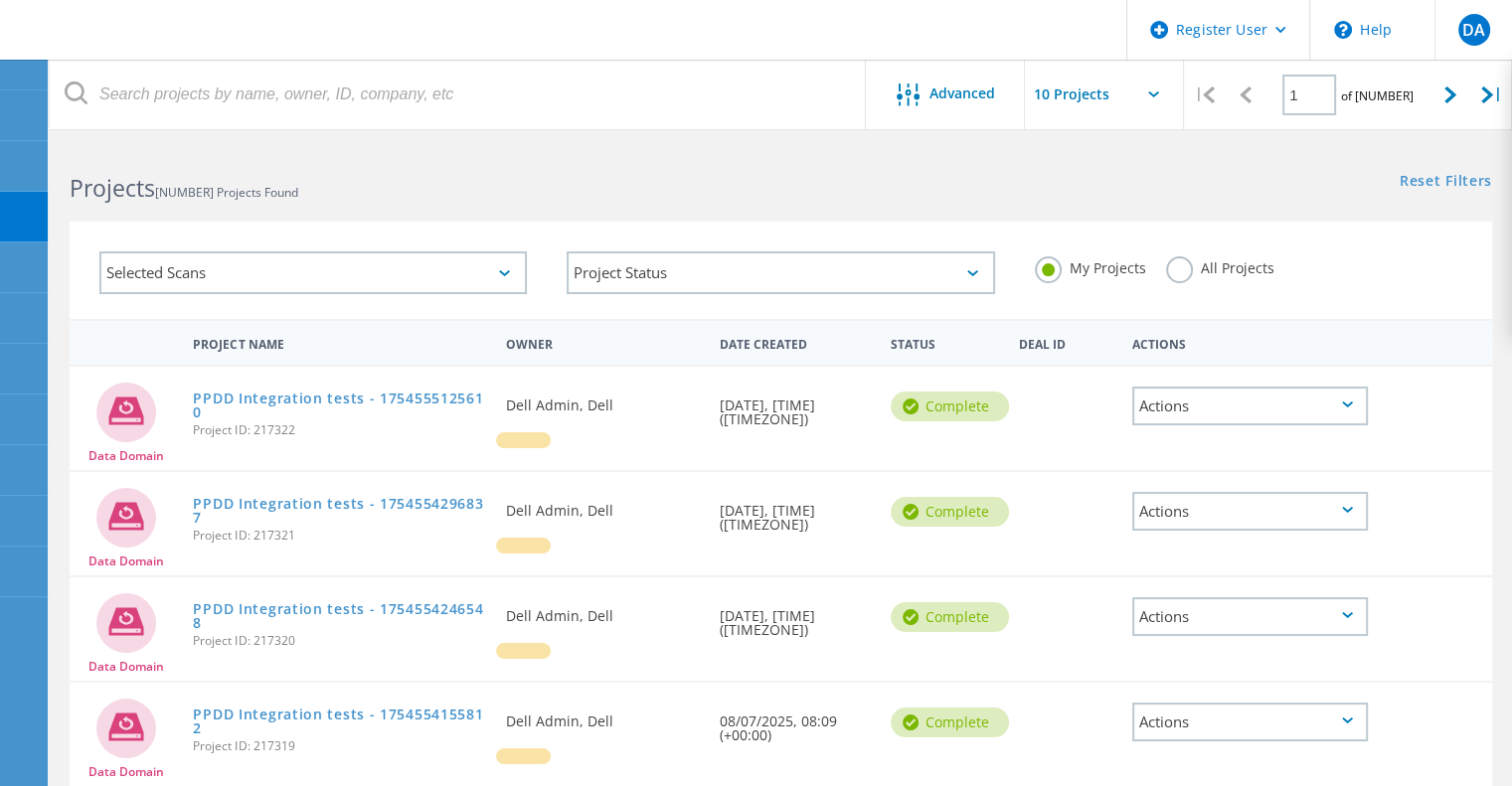click on "Selected Scans" 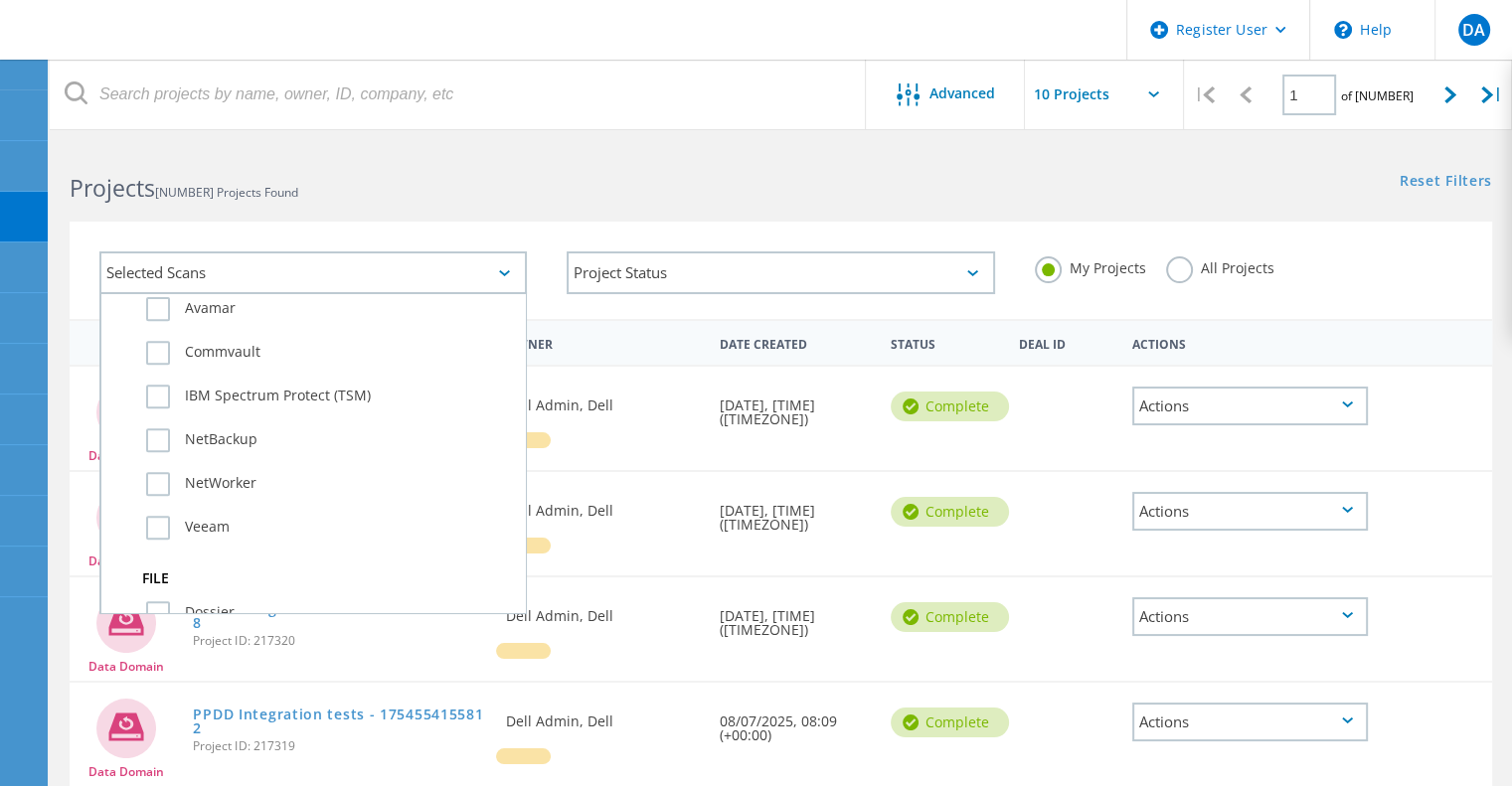 scroll, scrollTop: 960, scrollLeft: 0, axis: vertical 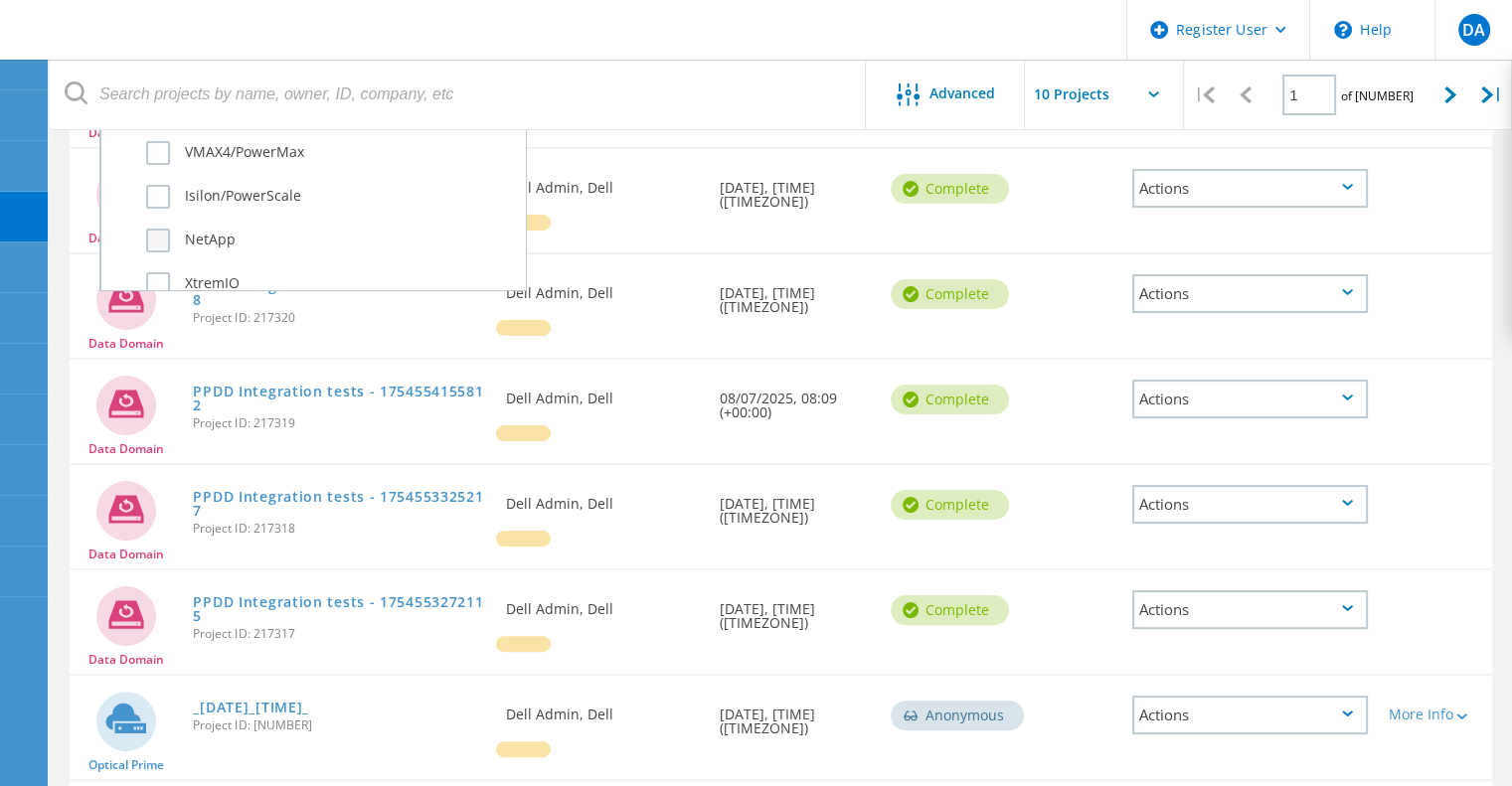 click on "NetApp" 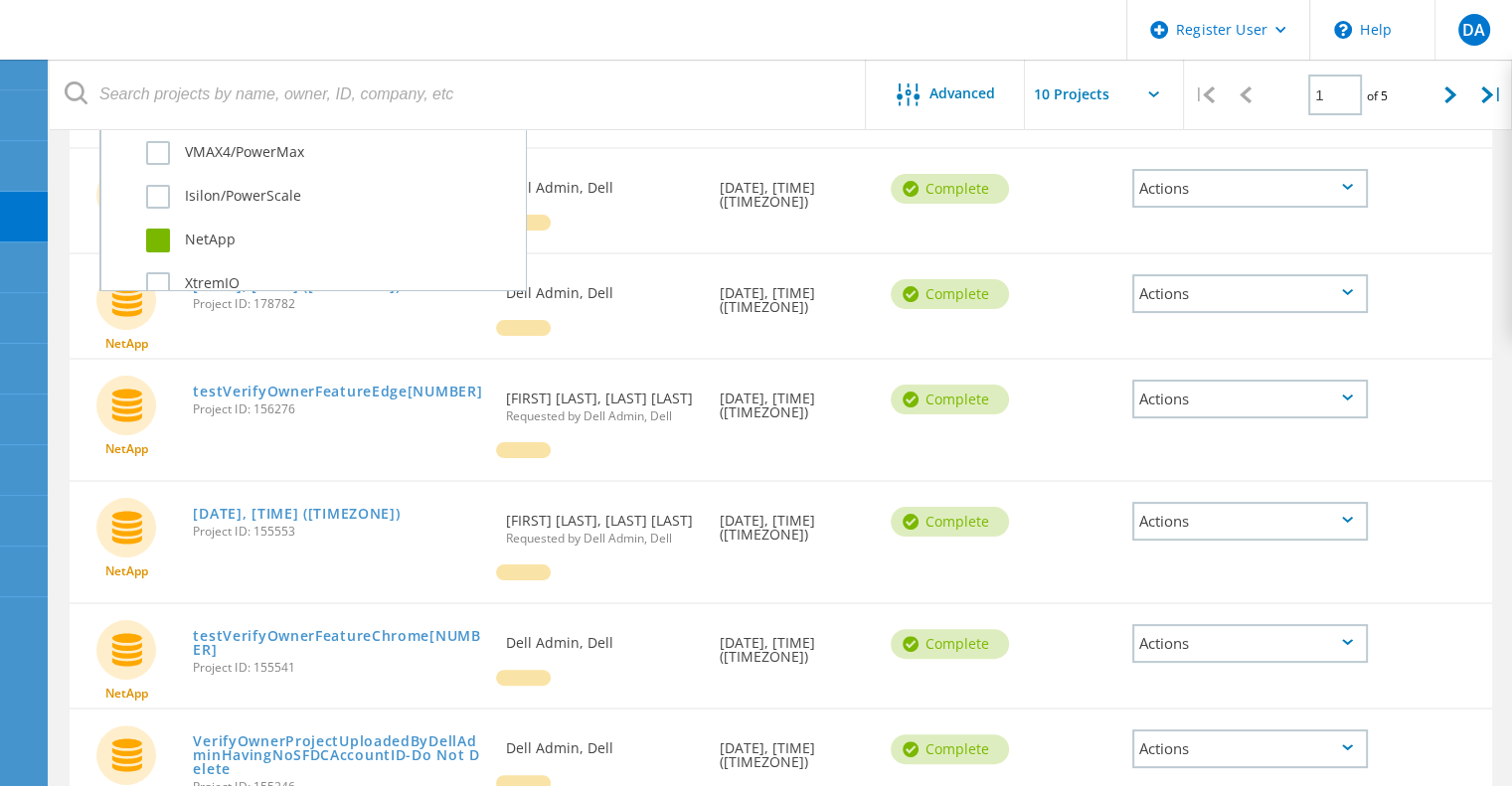 click 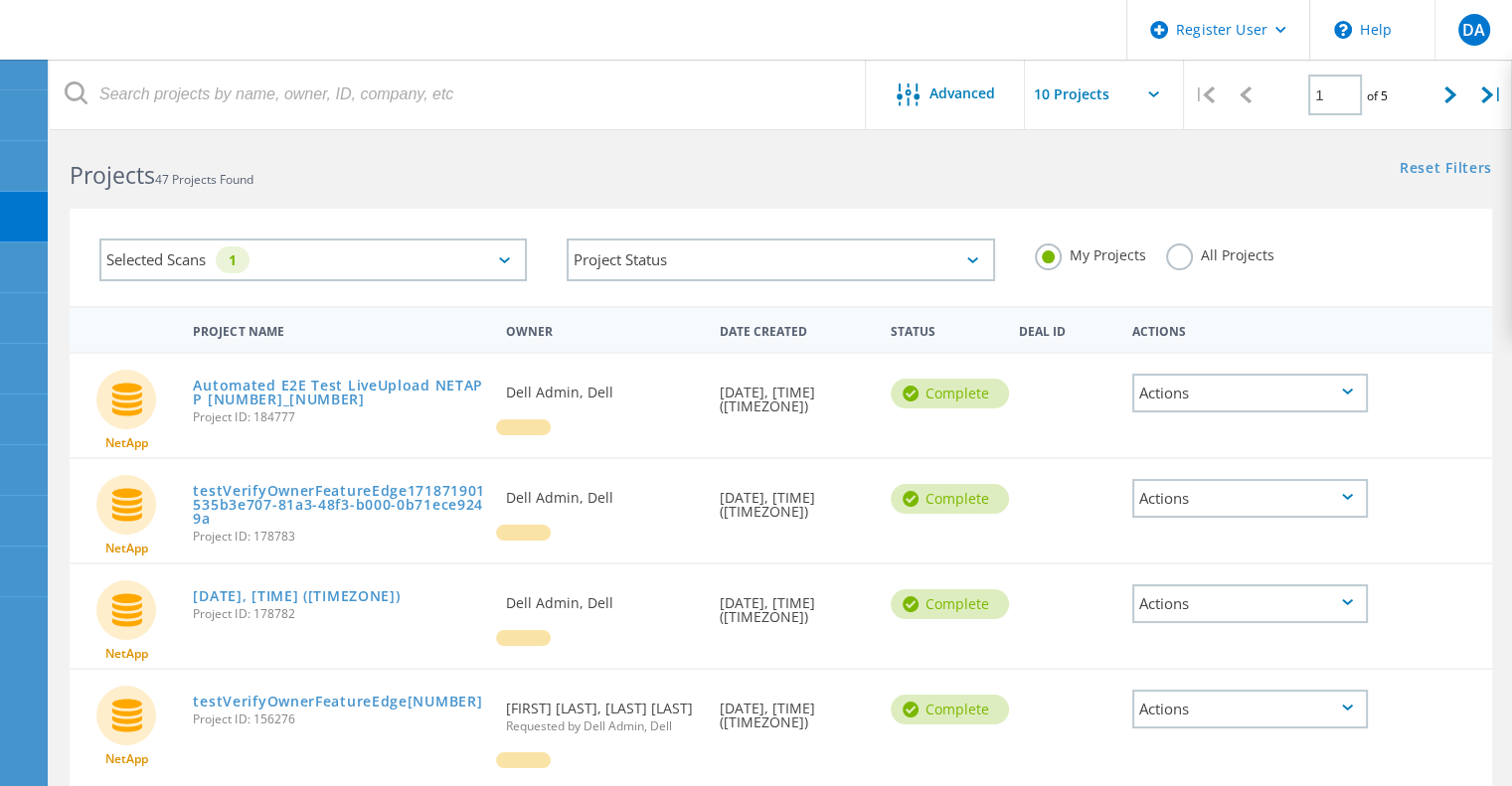 scroll, scrollTop: 0, scrollLeft: 0, axis: both 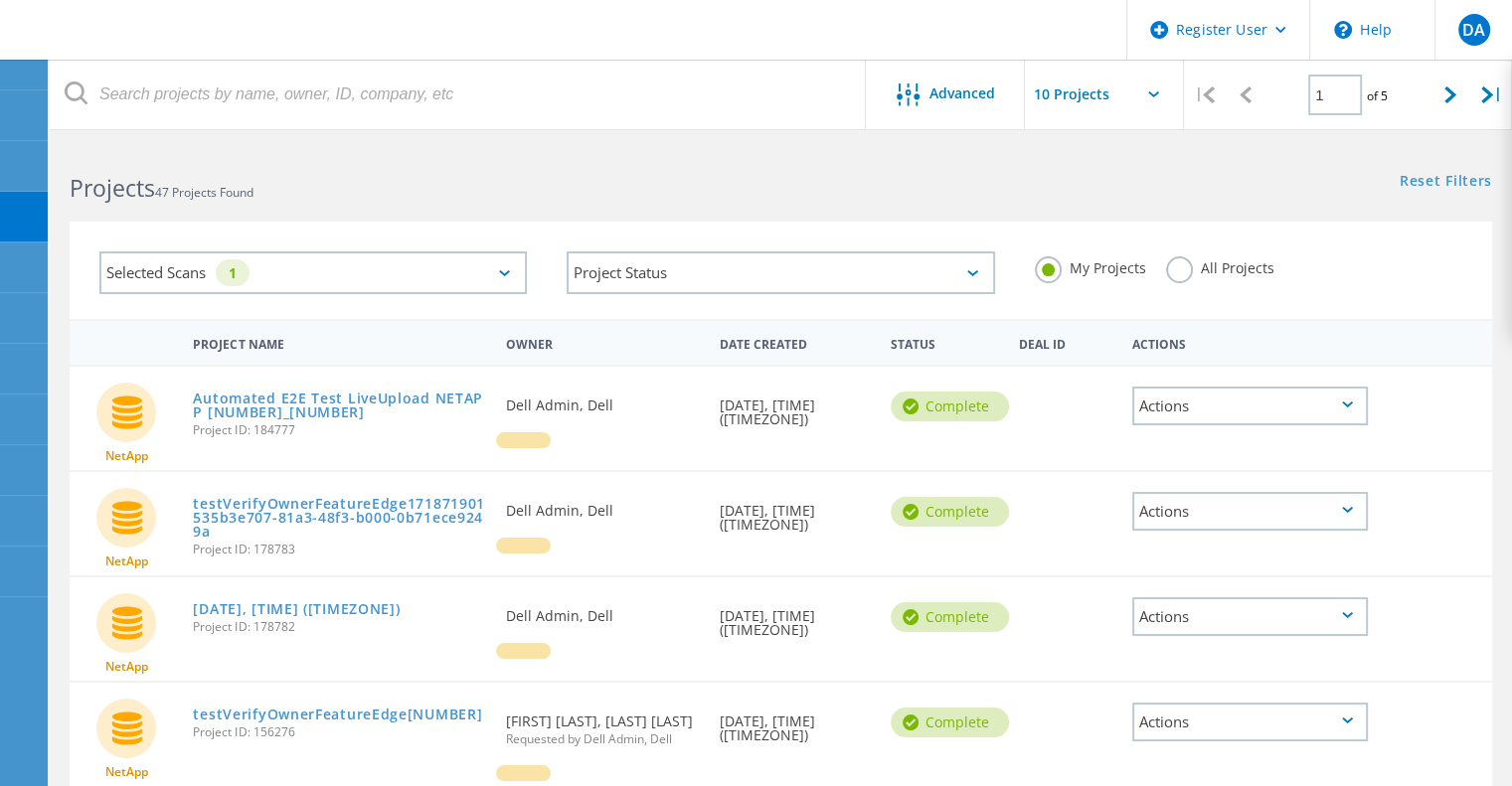 click 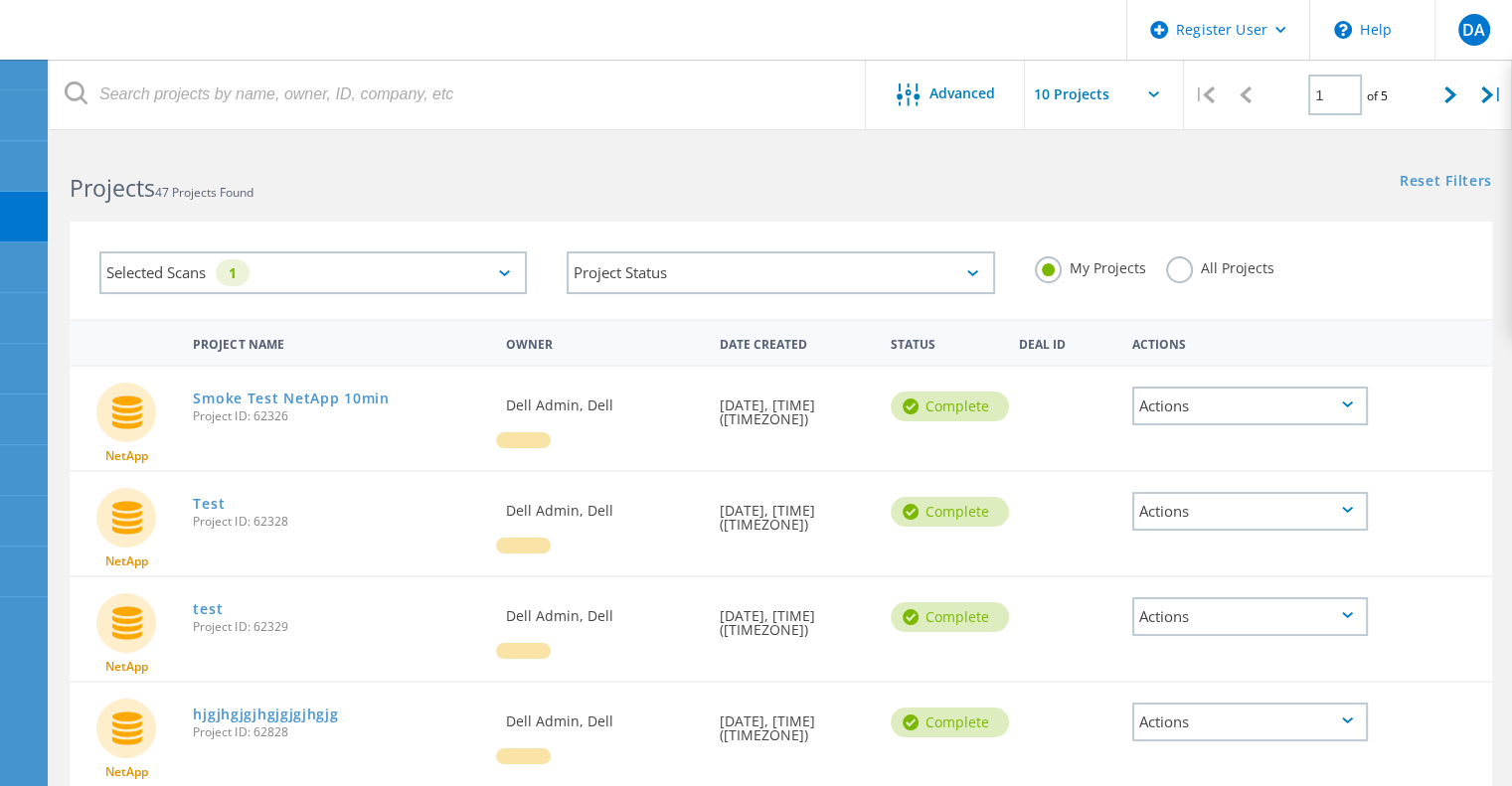 click 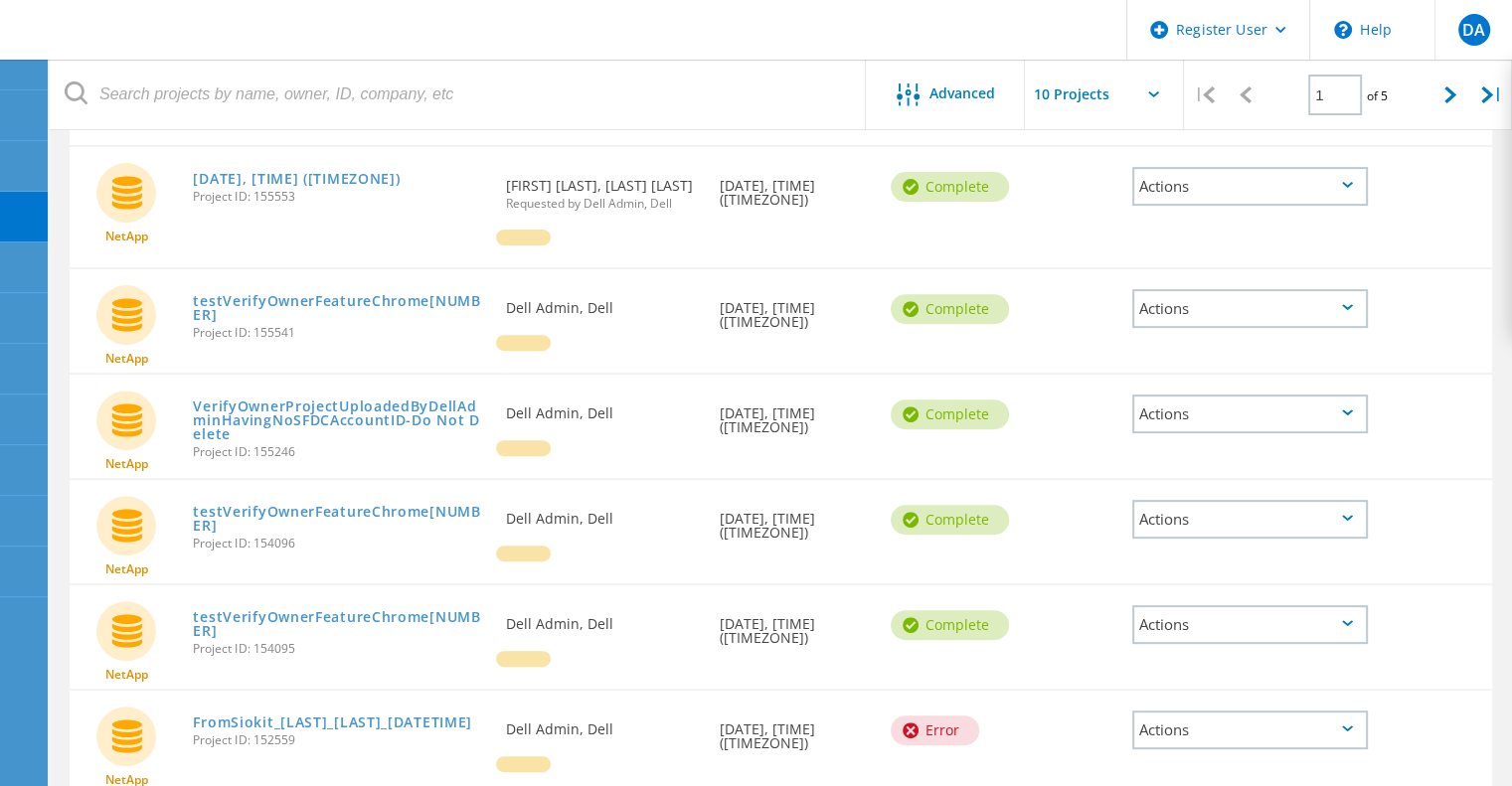 scroll, scrollTop: 743, scrollLeft: 0, axis: vertical 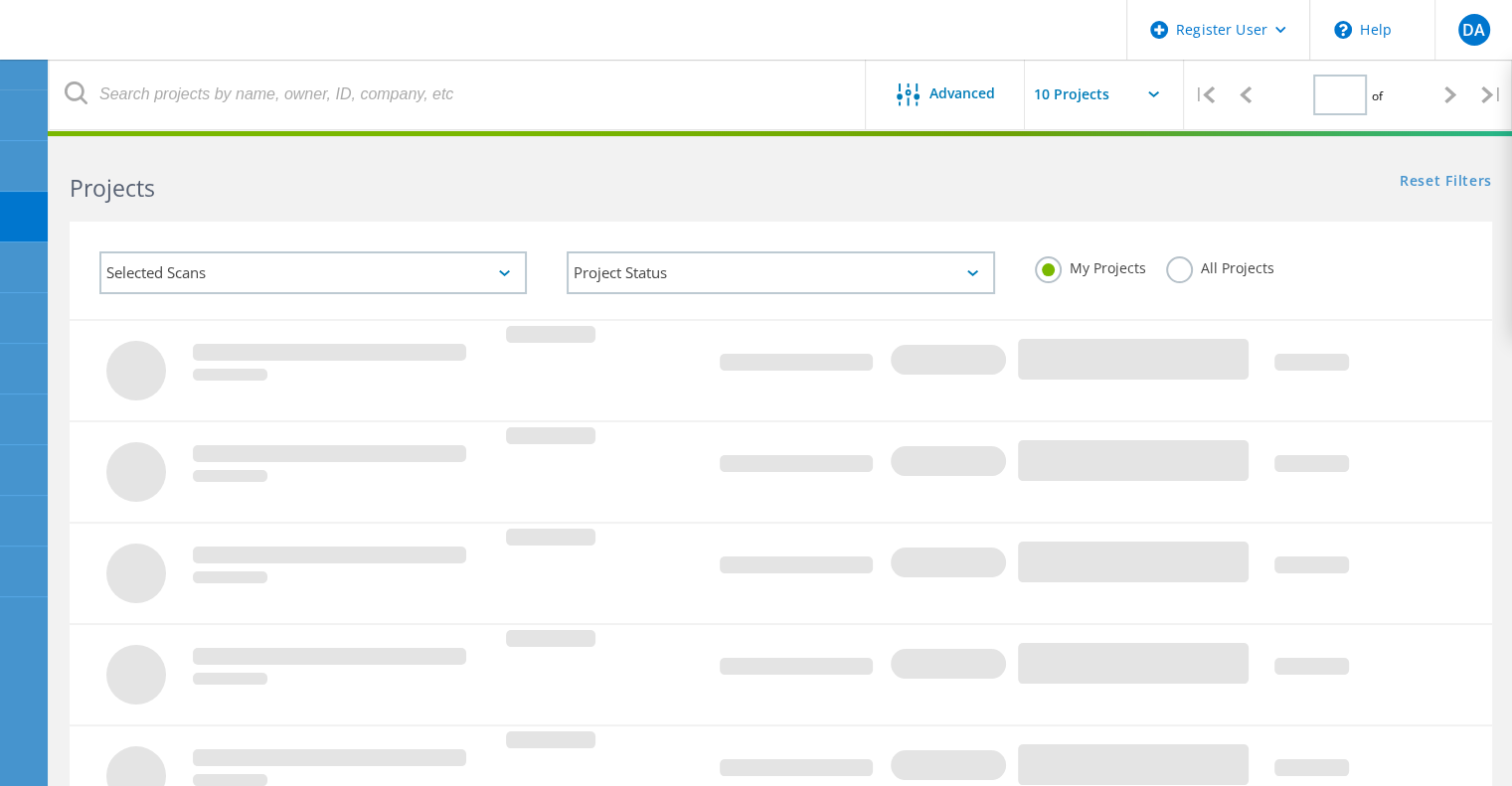 type on "1" 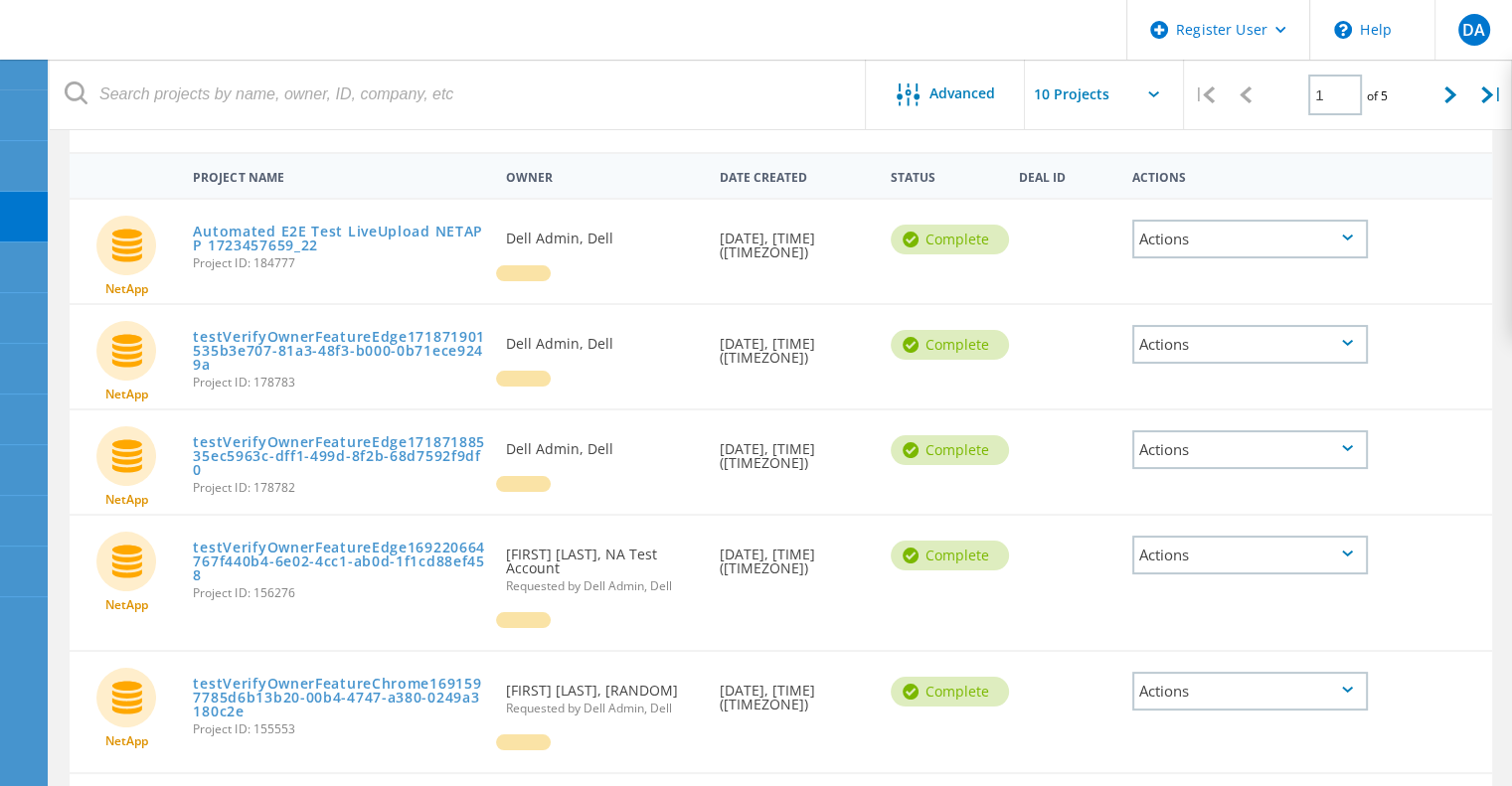 scroll, scrollTop: 0, scrollLeft: 0, axis: both 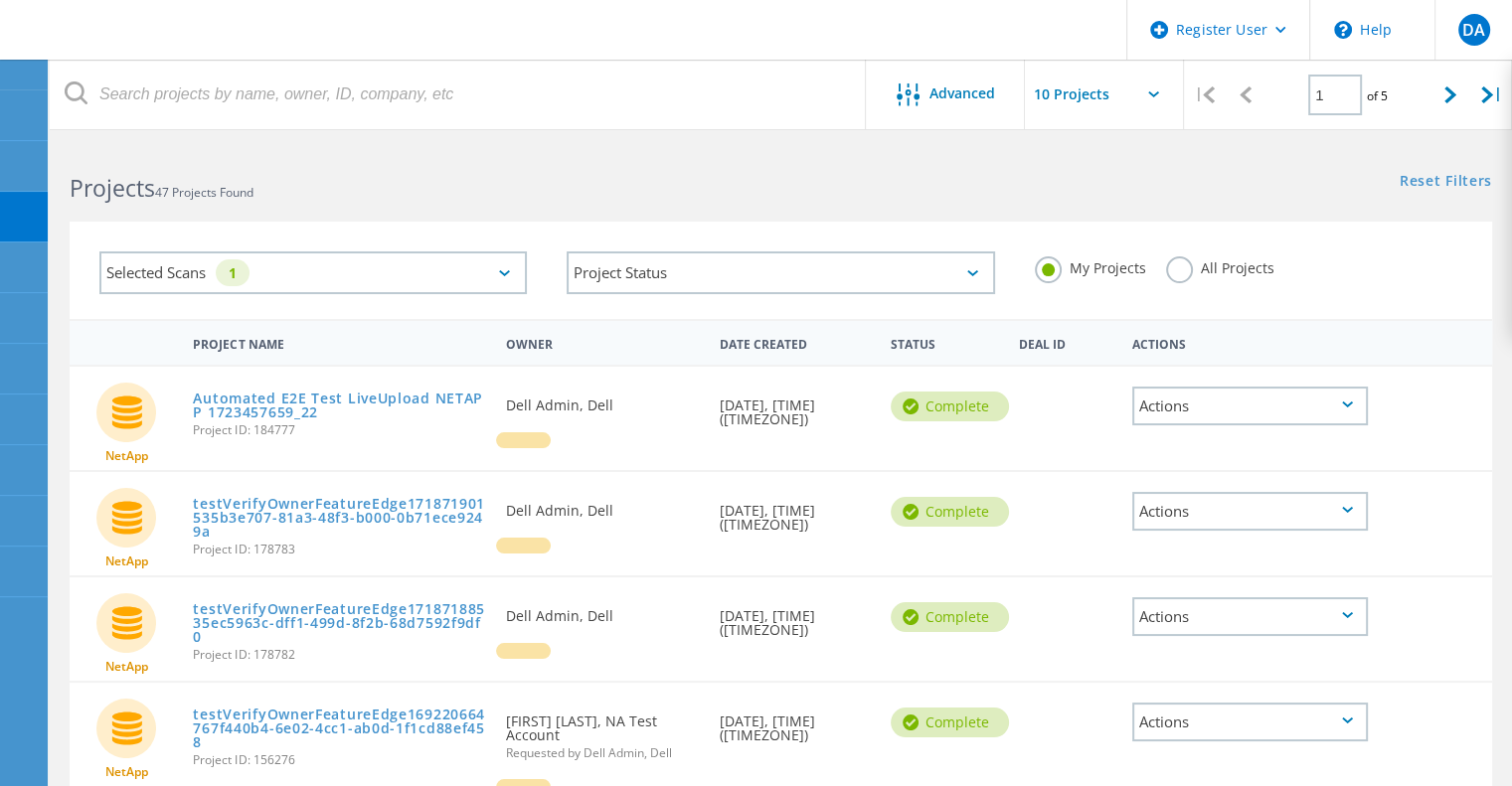 click on "Date Created" 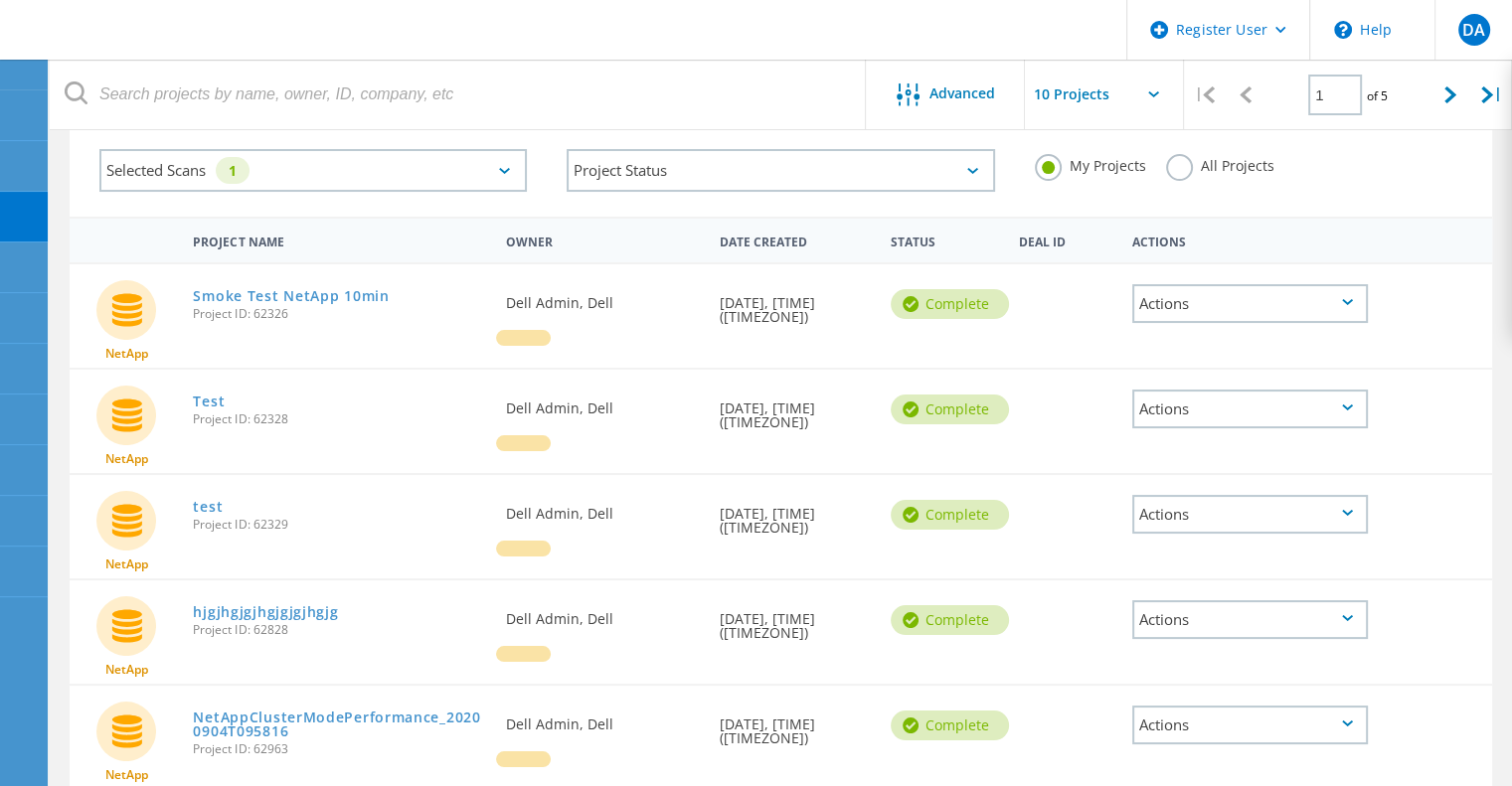 scroll, scrollTop: 0, scrollLeft: 0, axis: both 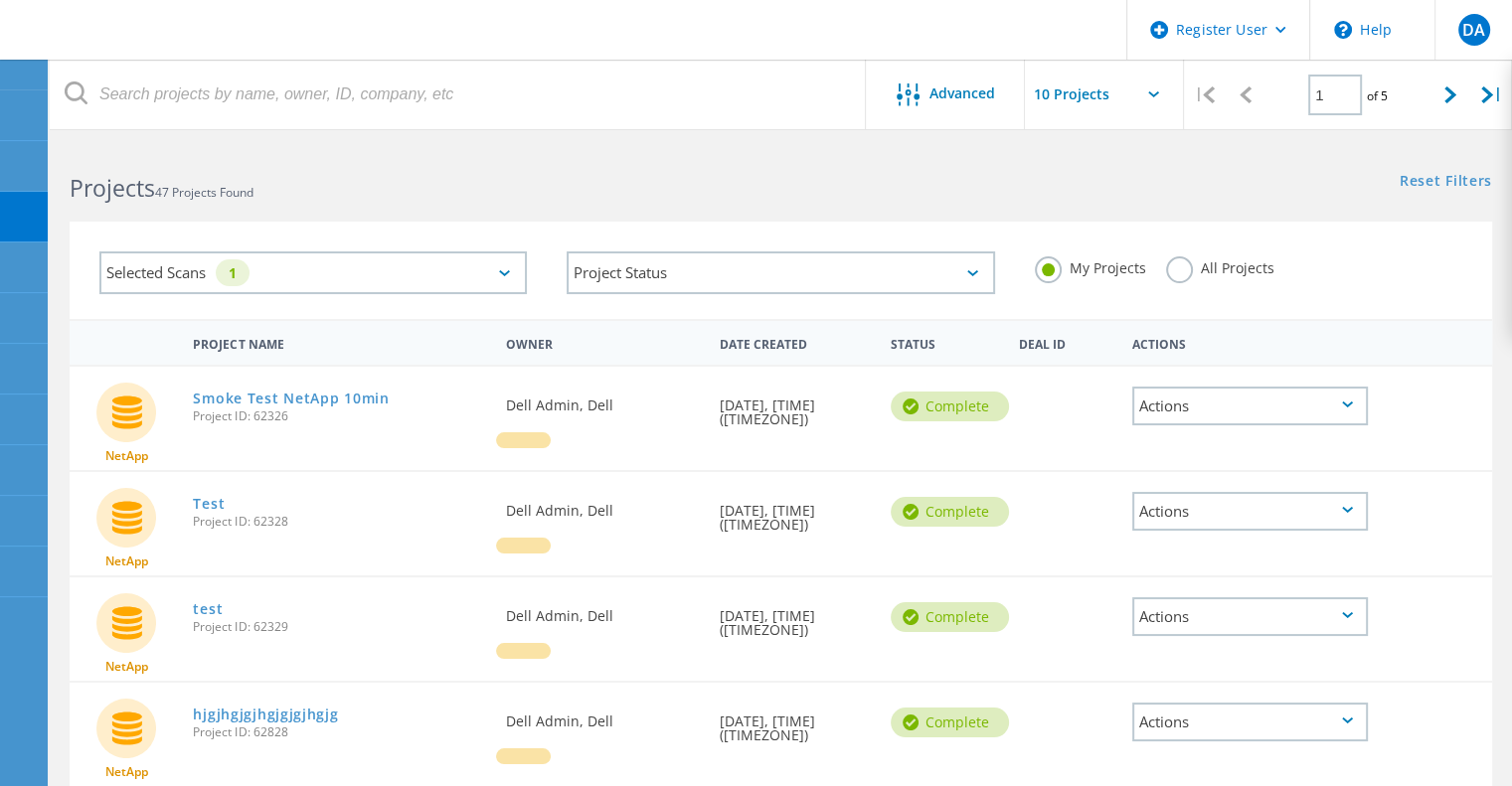 click on "All Projects" 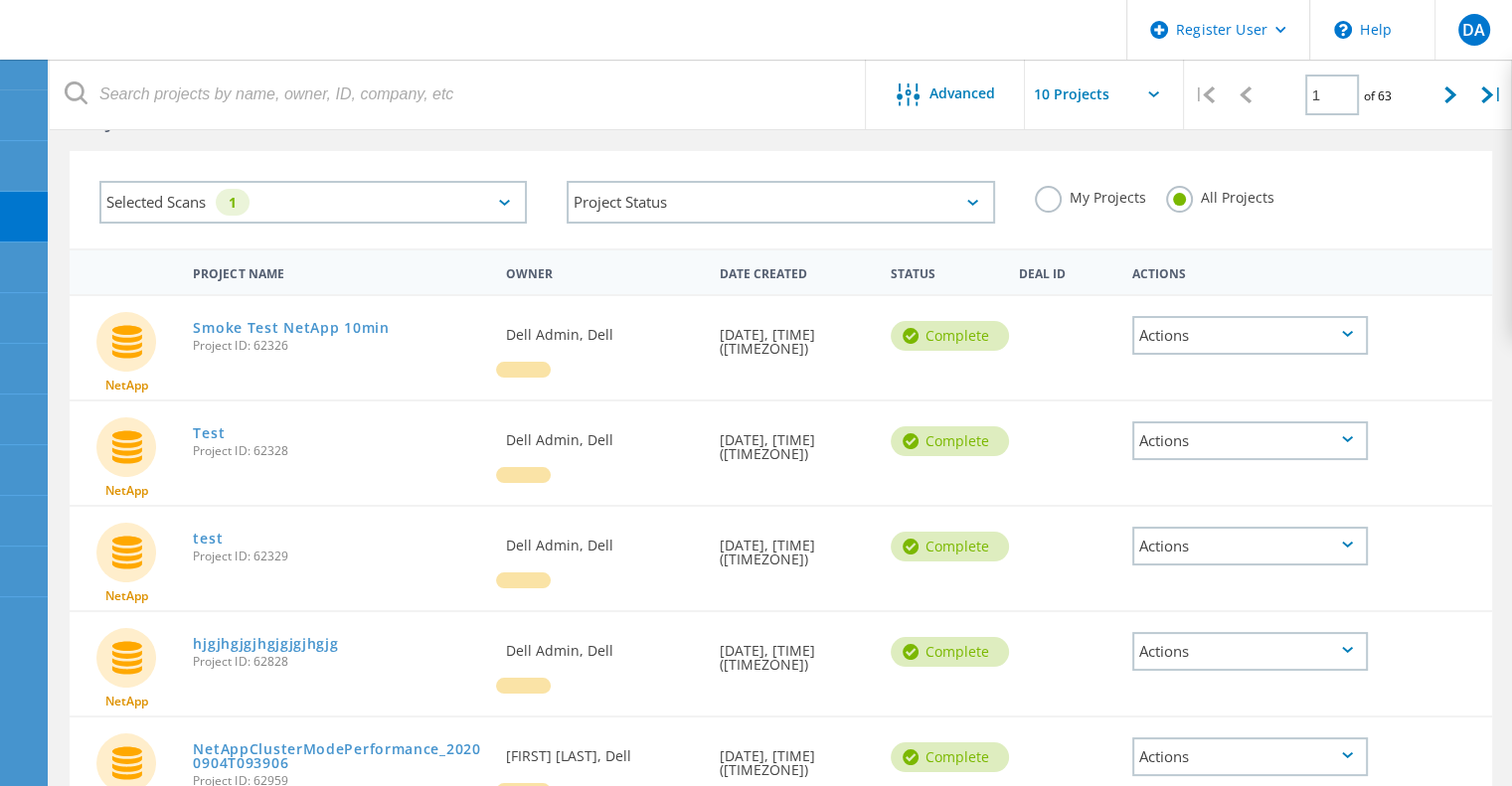 scroll, scrollTop: 0, scrollLeft: 0, axis: both 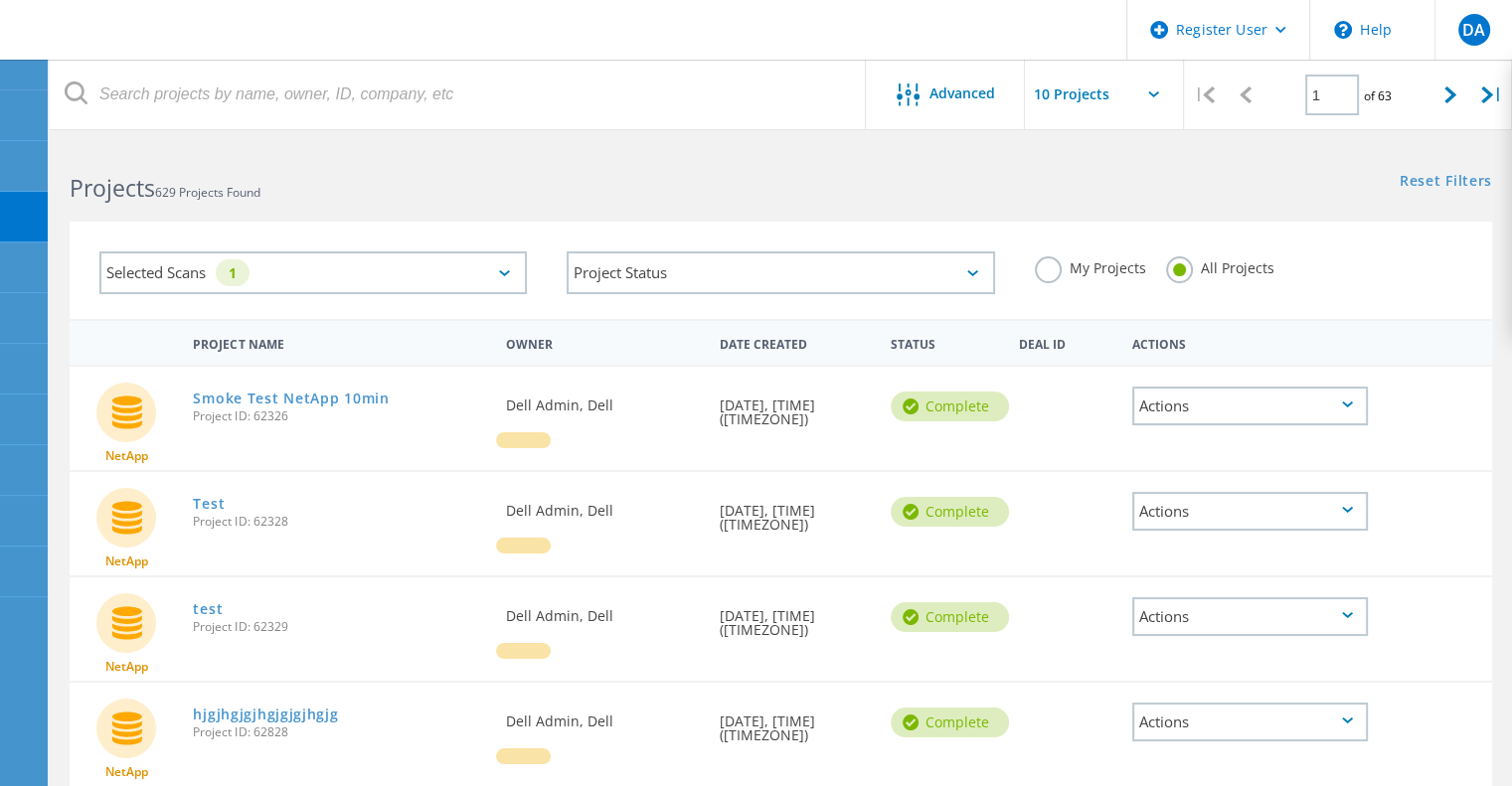 click on "Date Created" 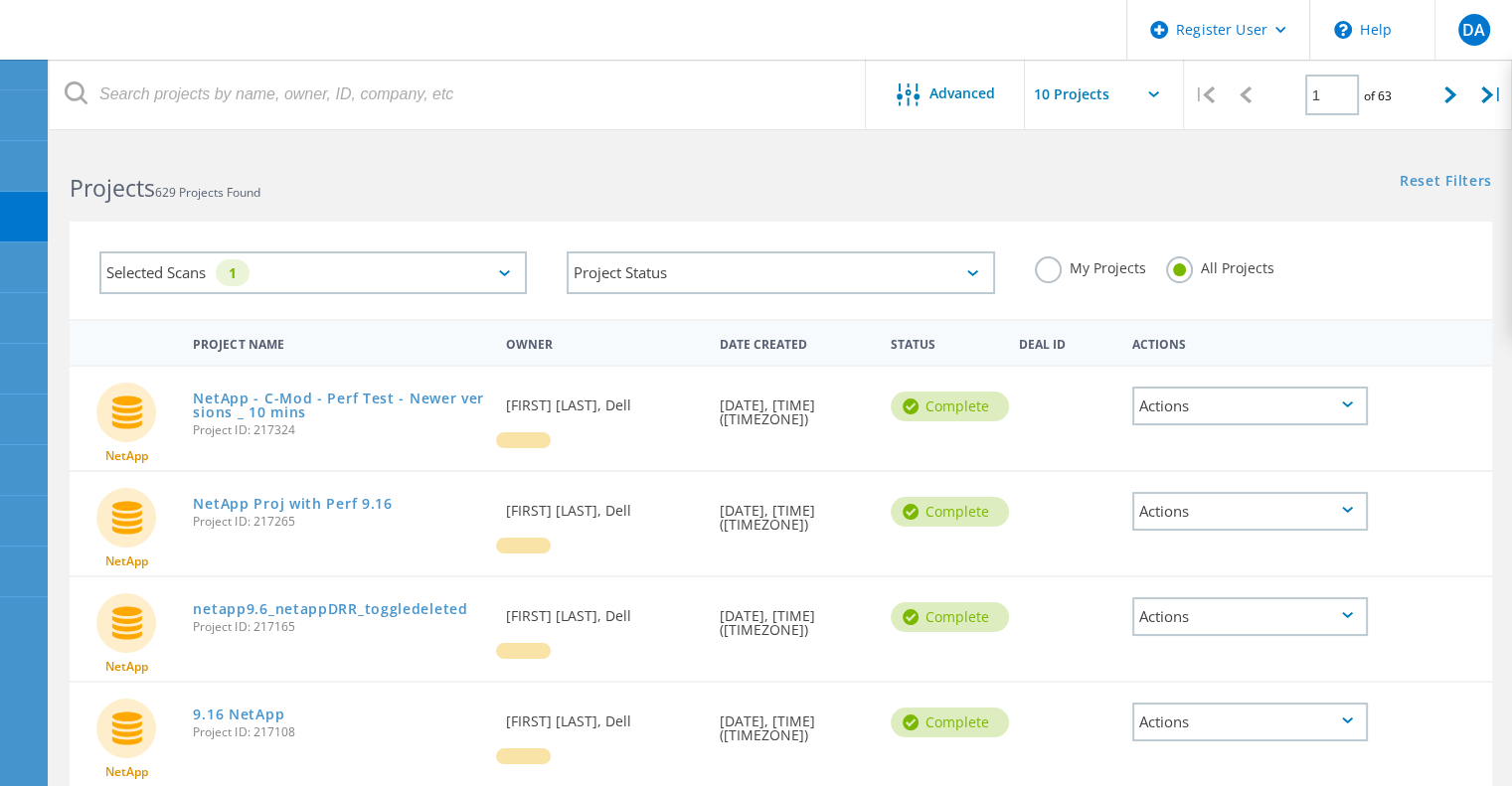 drag, startPoint x: 362, startPoint y: 506, endPoint x: 279, endPoint y: 556, distance: 96.89685 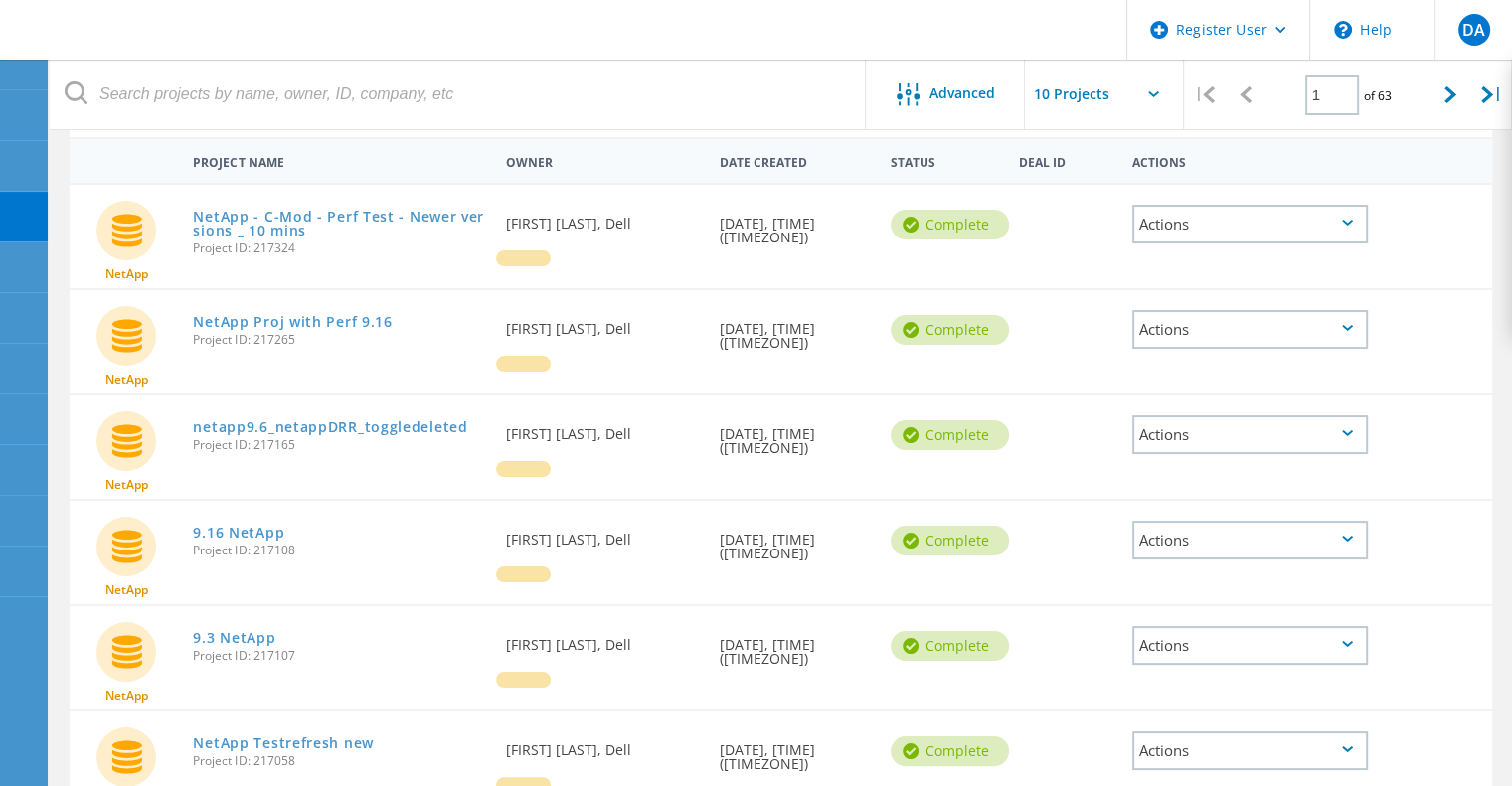scroll, scrollTop: 183, scrollLeft: 0, axis: vertical 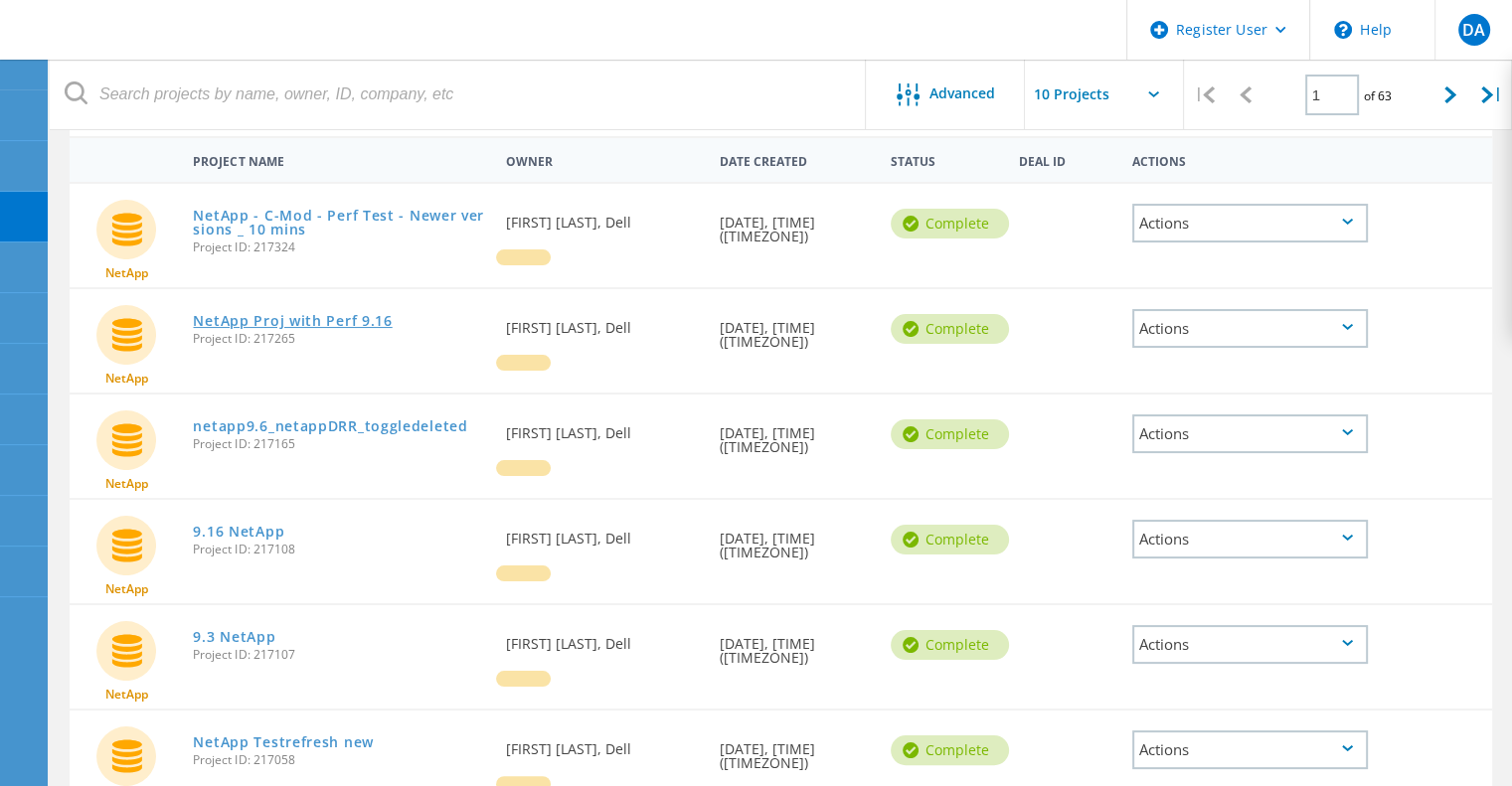 click on "NetApp Proj with Perf 9.16" 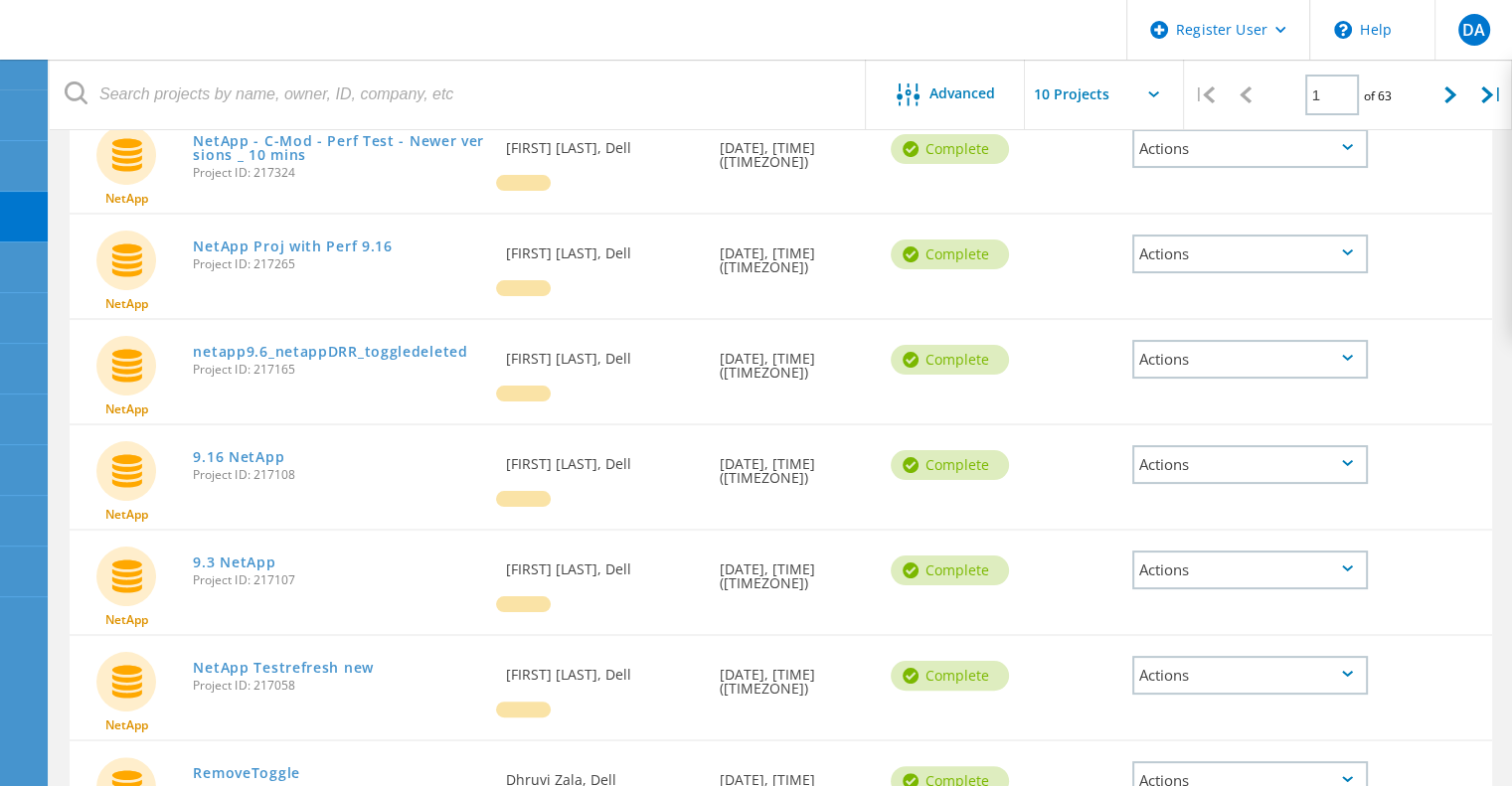 scroll, scrollTop: 258, scrollLeft: 0, axis: vertical 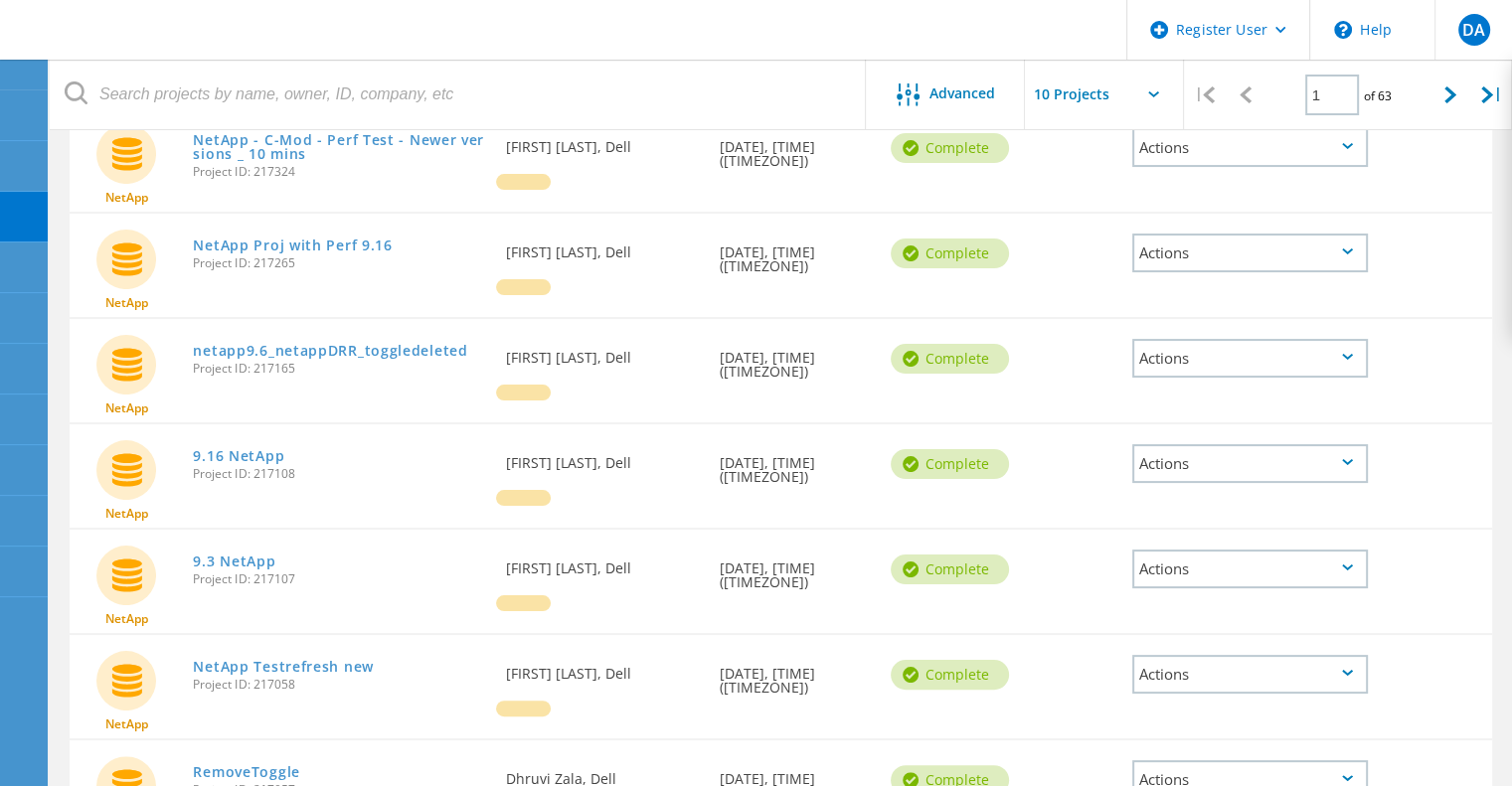 drag, startPoint x: 336, startPoint y: 661, endPoint x: 386, endPoint y: 694, distance: 59.908263 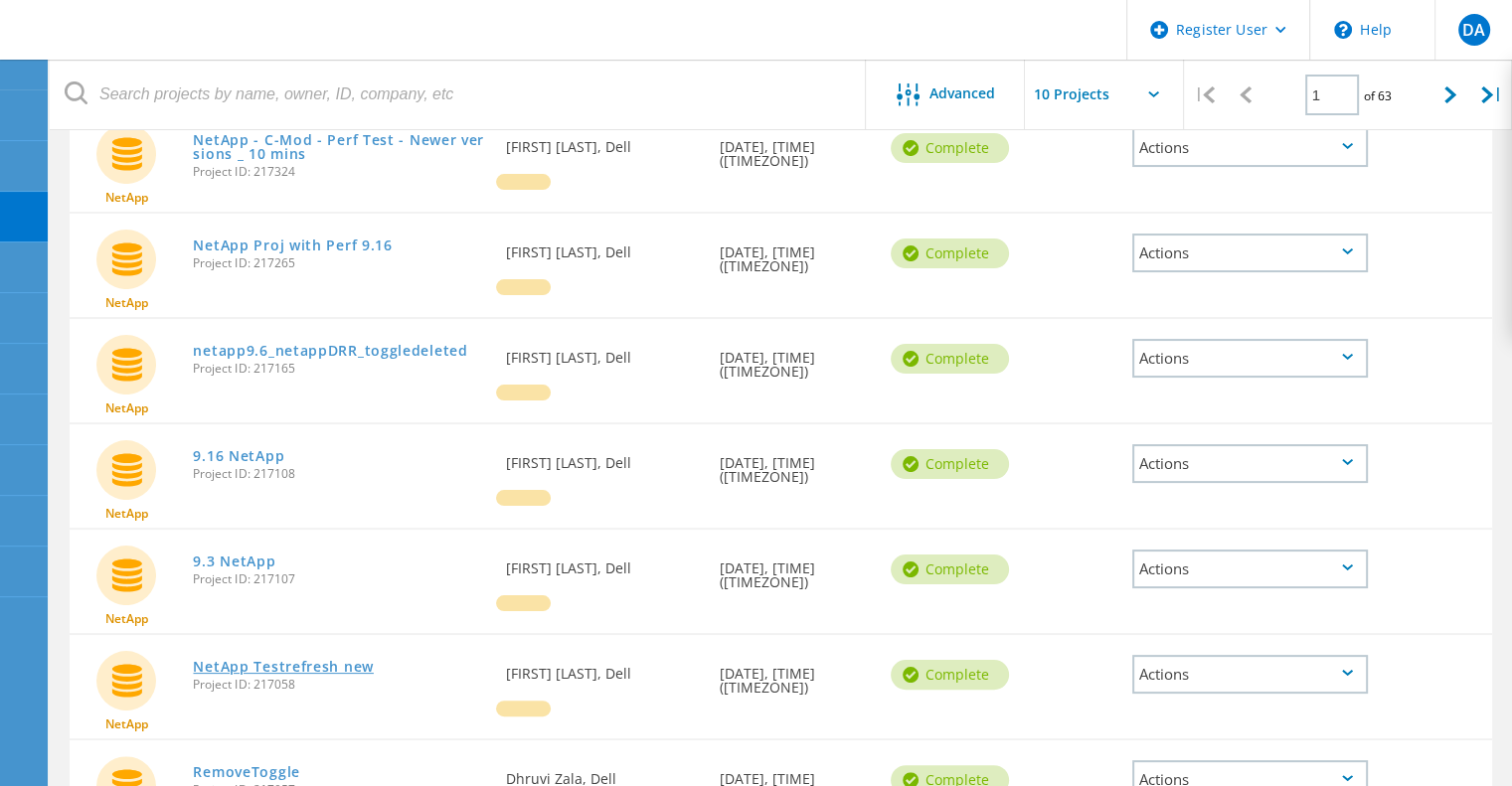 drag, startPoint x: 342, startPoint y: 710, endPoint x: 288, endPoint y: 671, distance: 66.61081 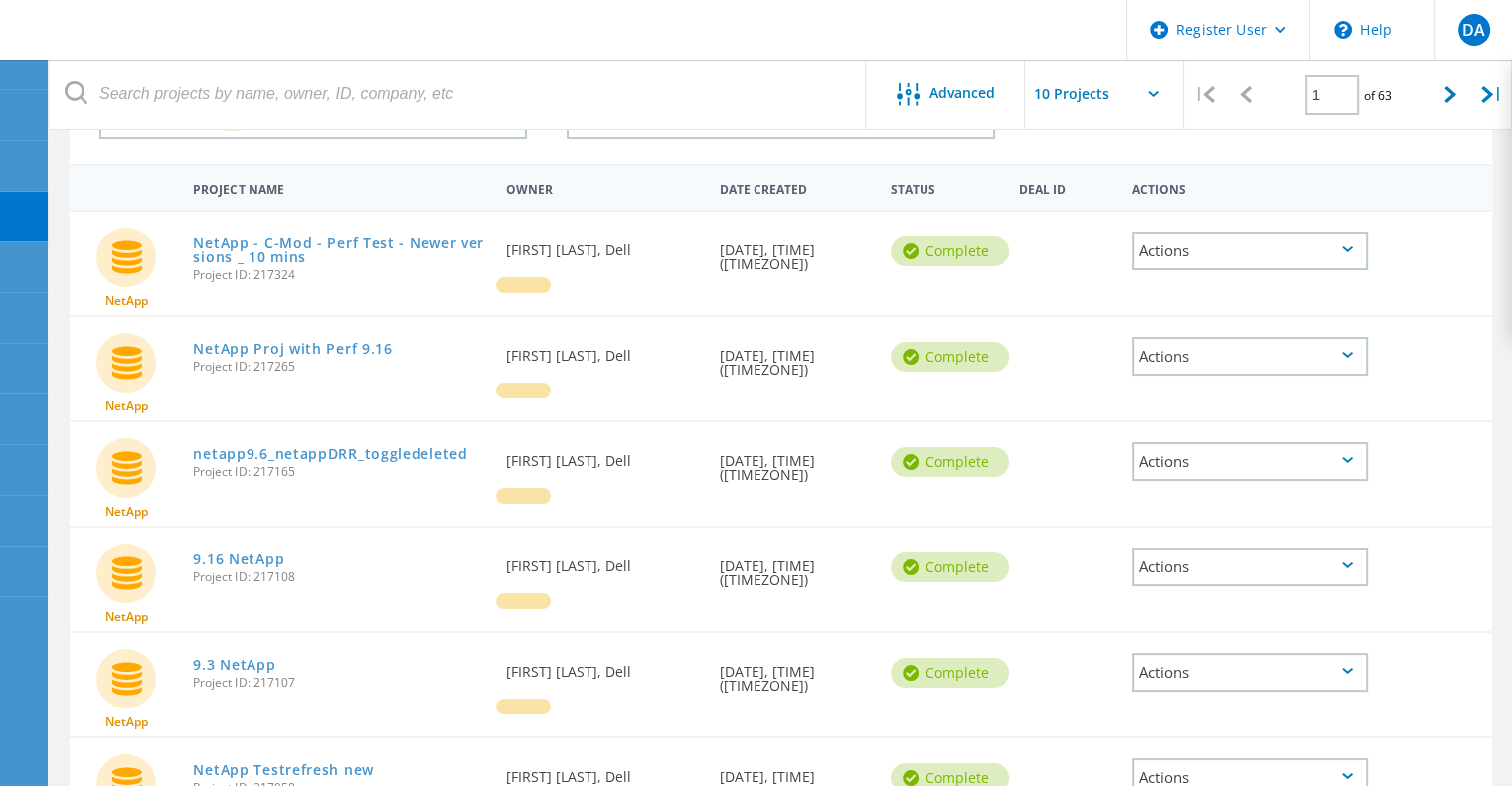 scroll, scrollTop: 142, scrollLeft: 0, axis: vertical 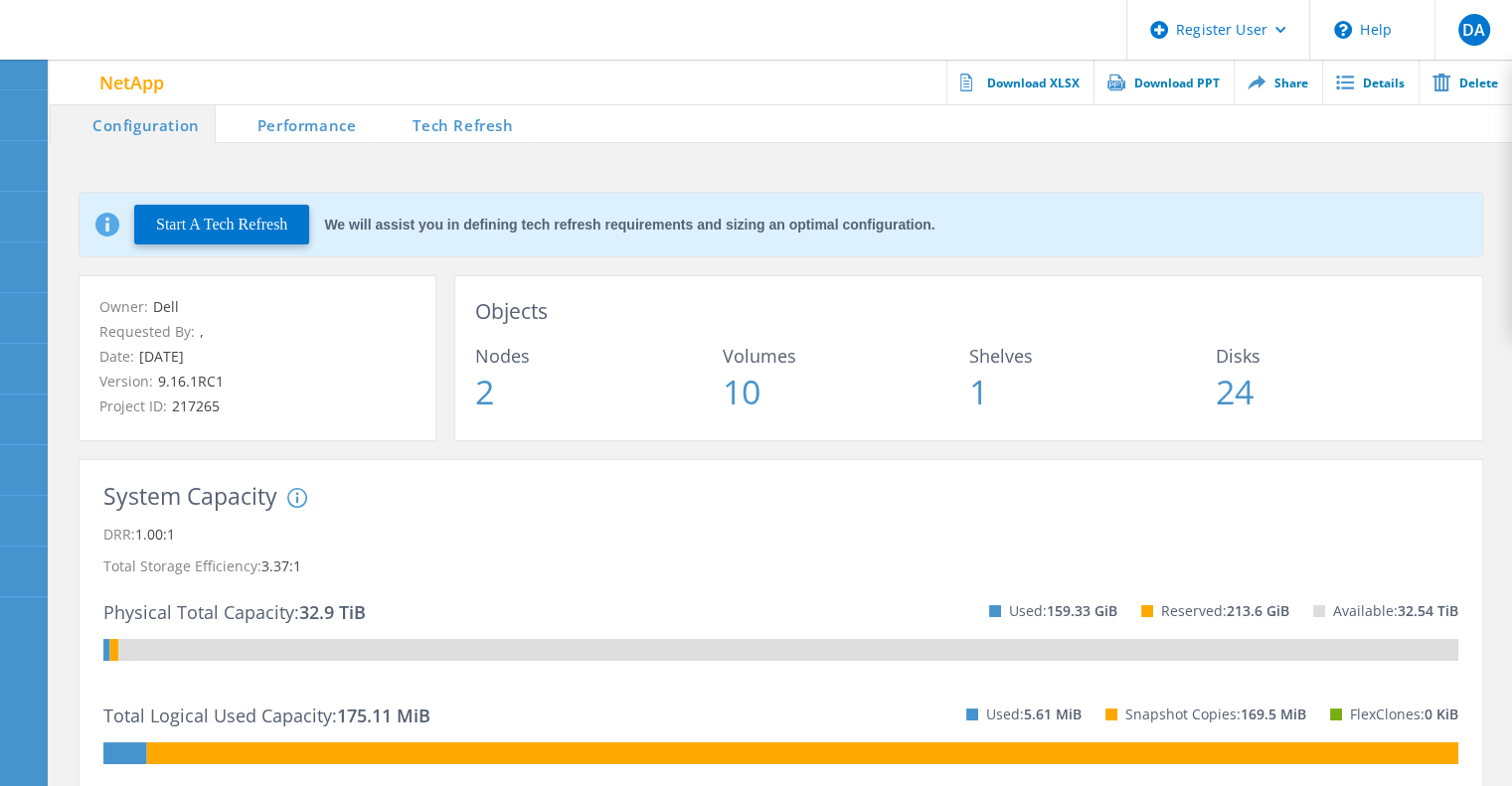 click on "Performance" 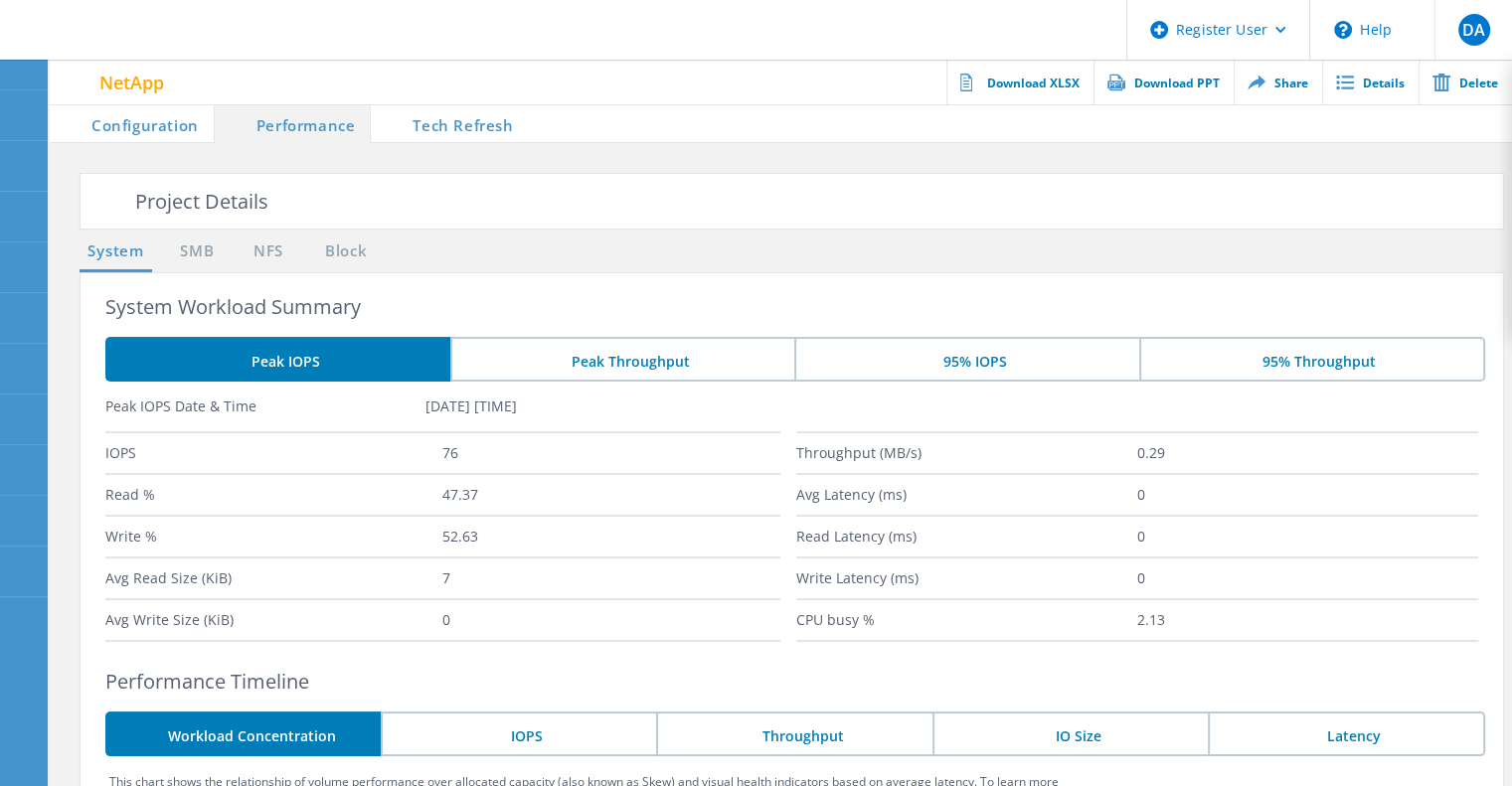 click on "Tech Refresh" at bounding box center (449, 123) 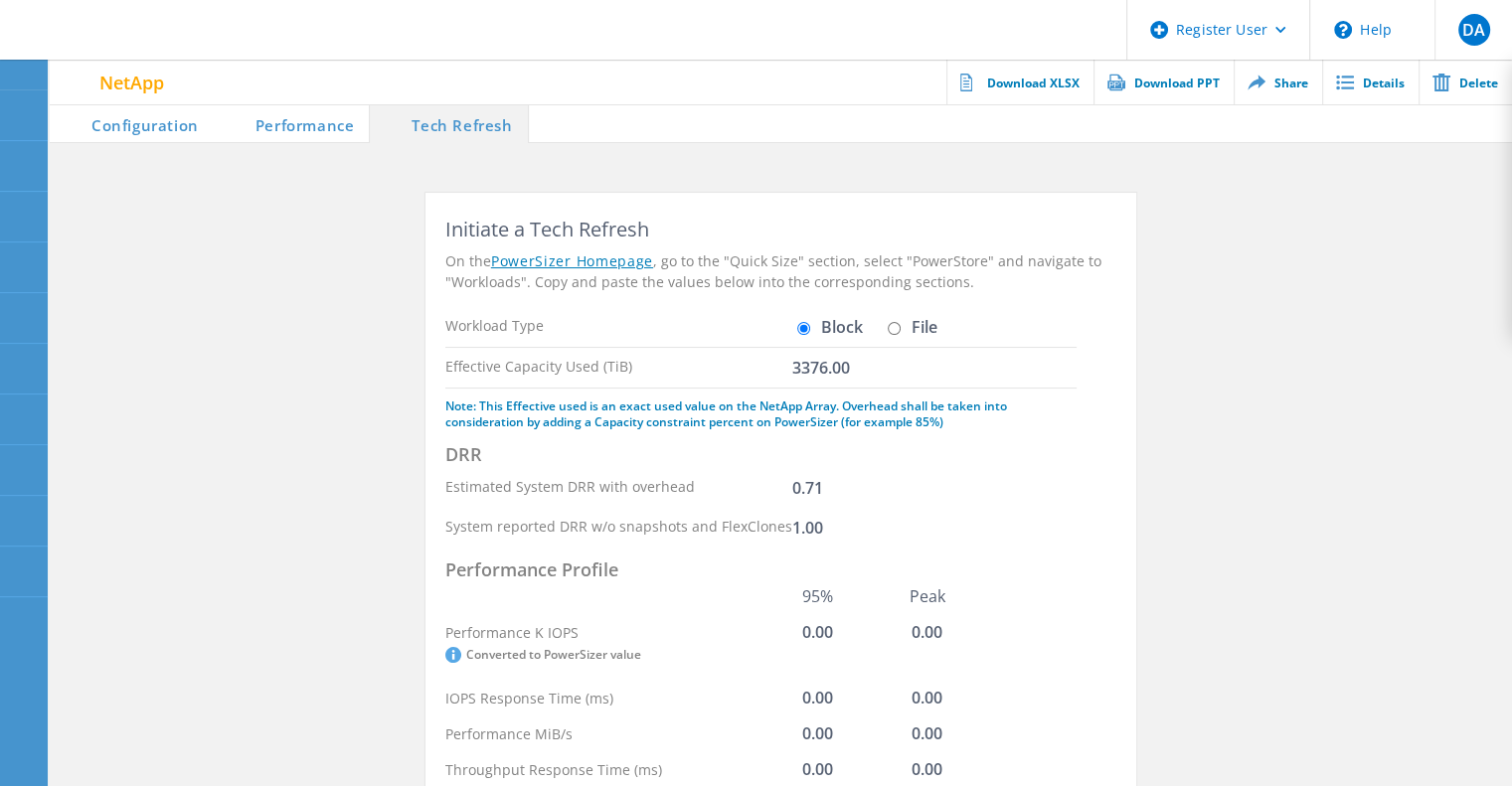 click on "Configuration" 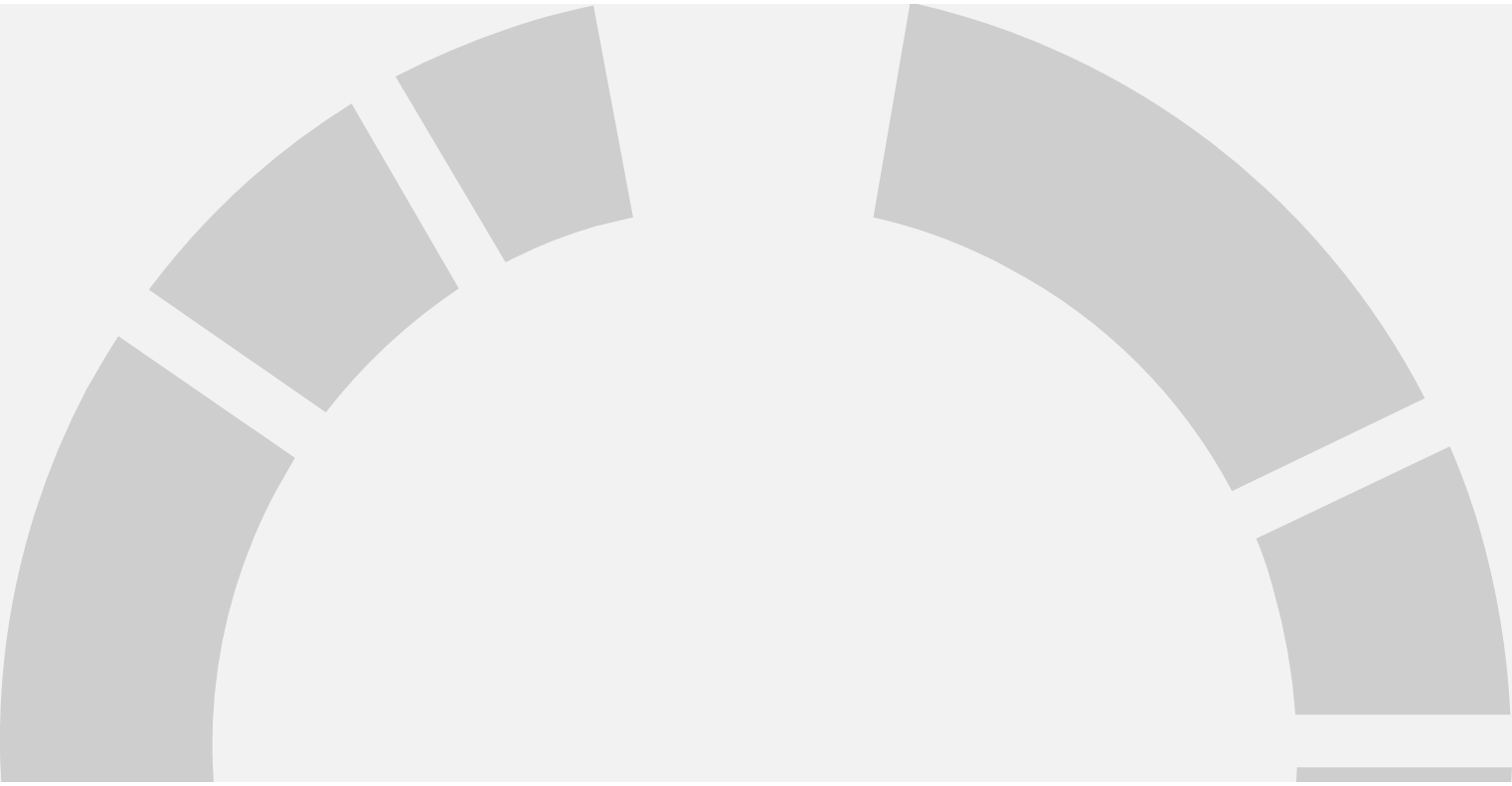 scroll, scrollTop: 0, scrollLeft: 0, axis: both 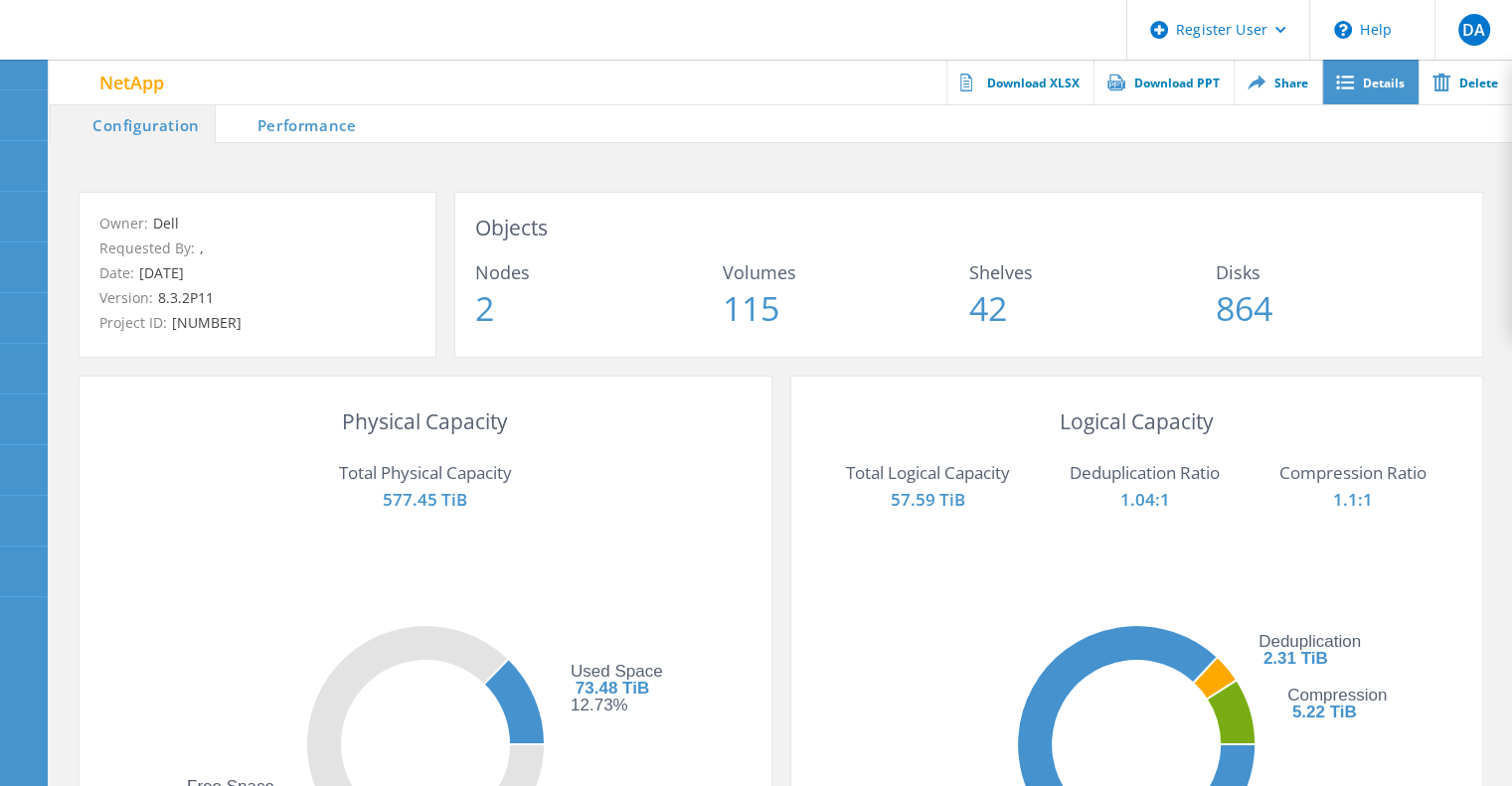 click on "Details" 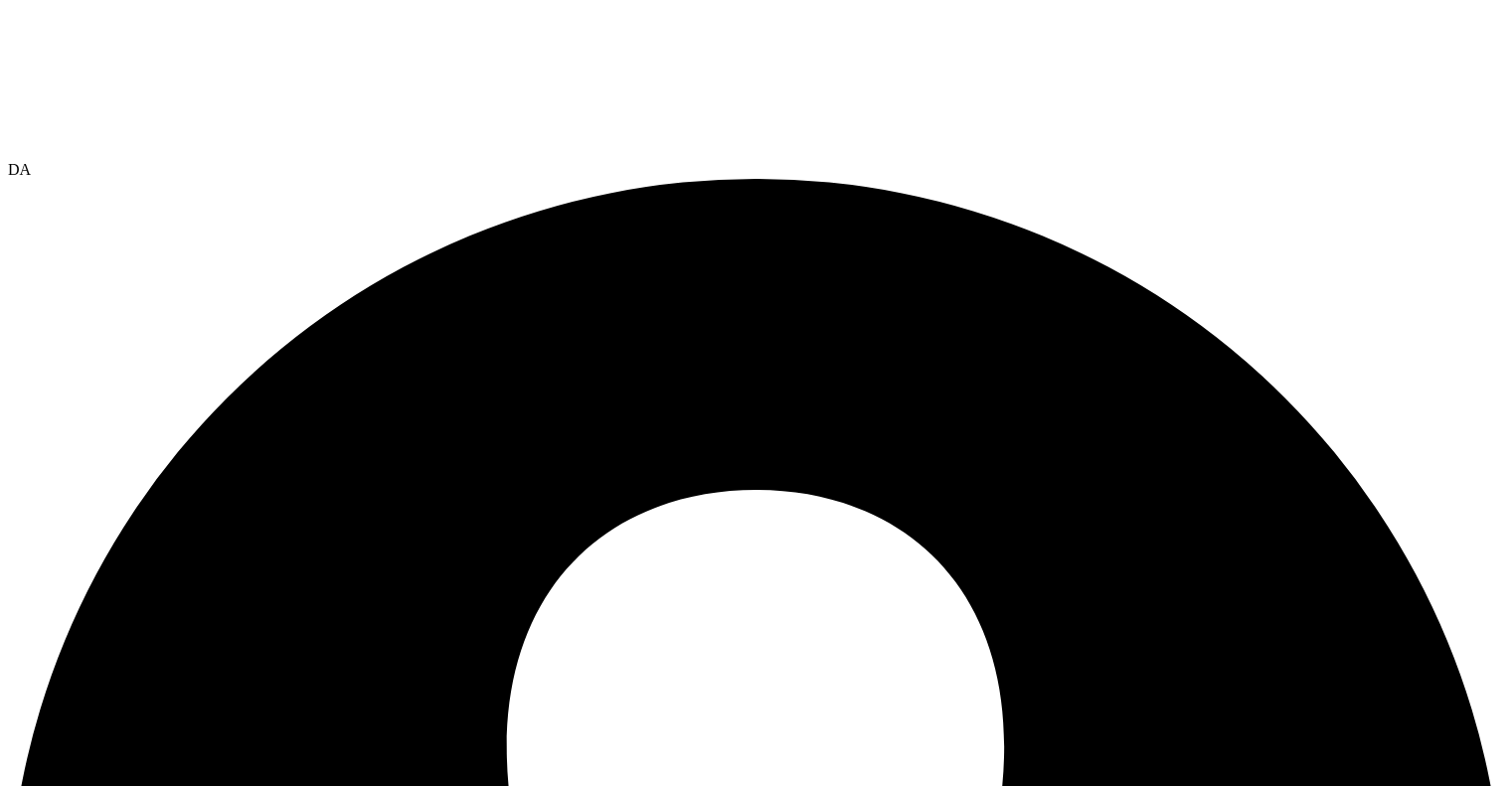 scroll, scrollTop: 0, scrollLeft: 0, axis: both 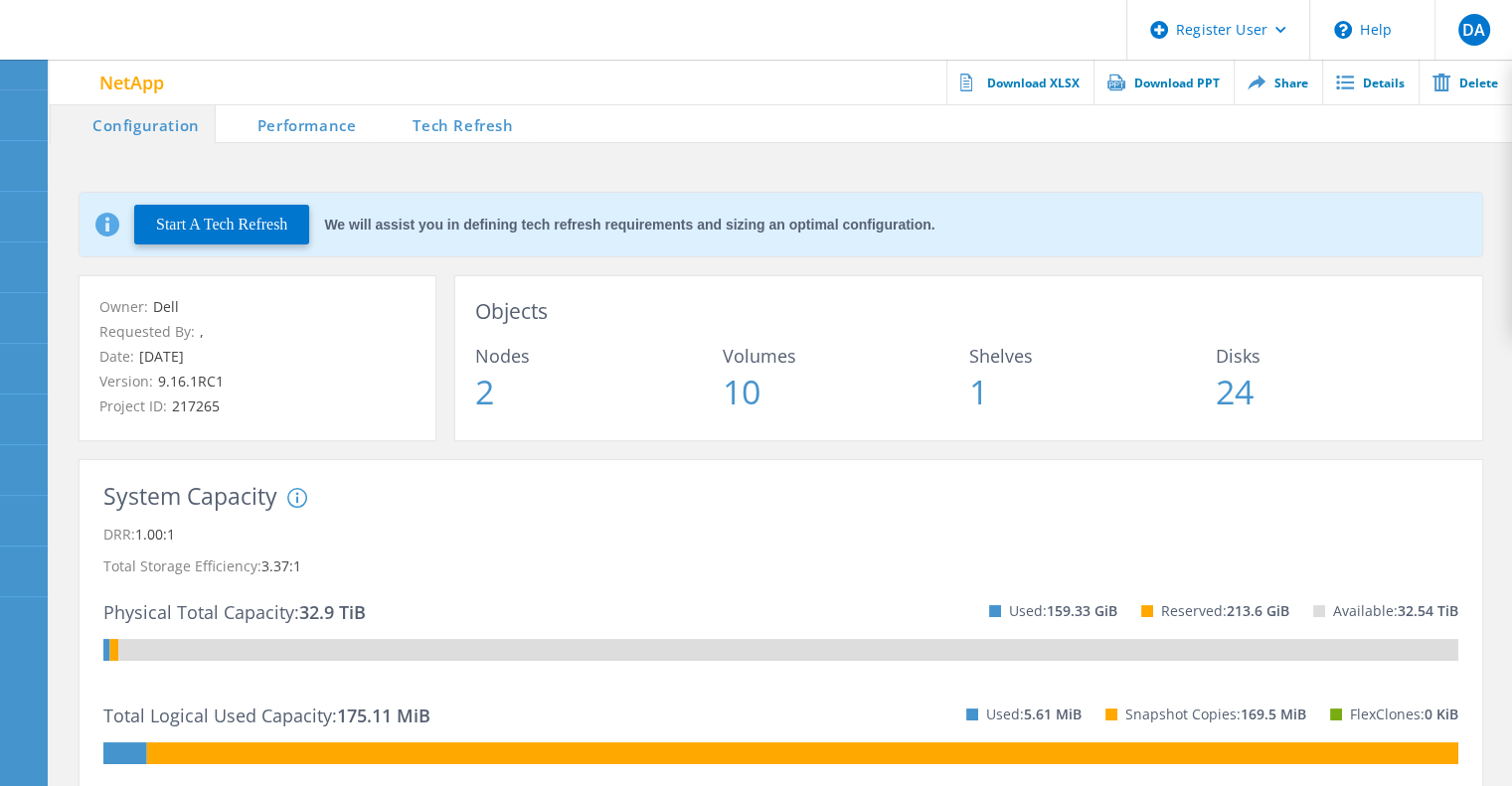 click on "Tech Refresh" at bounding box center (449, 123) 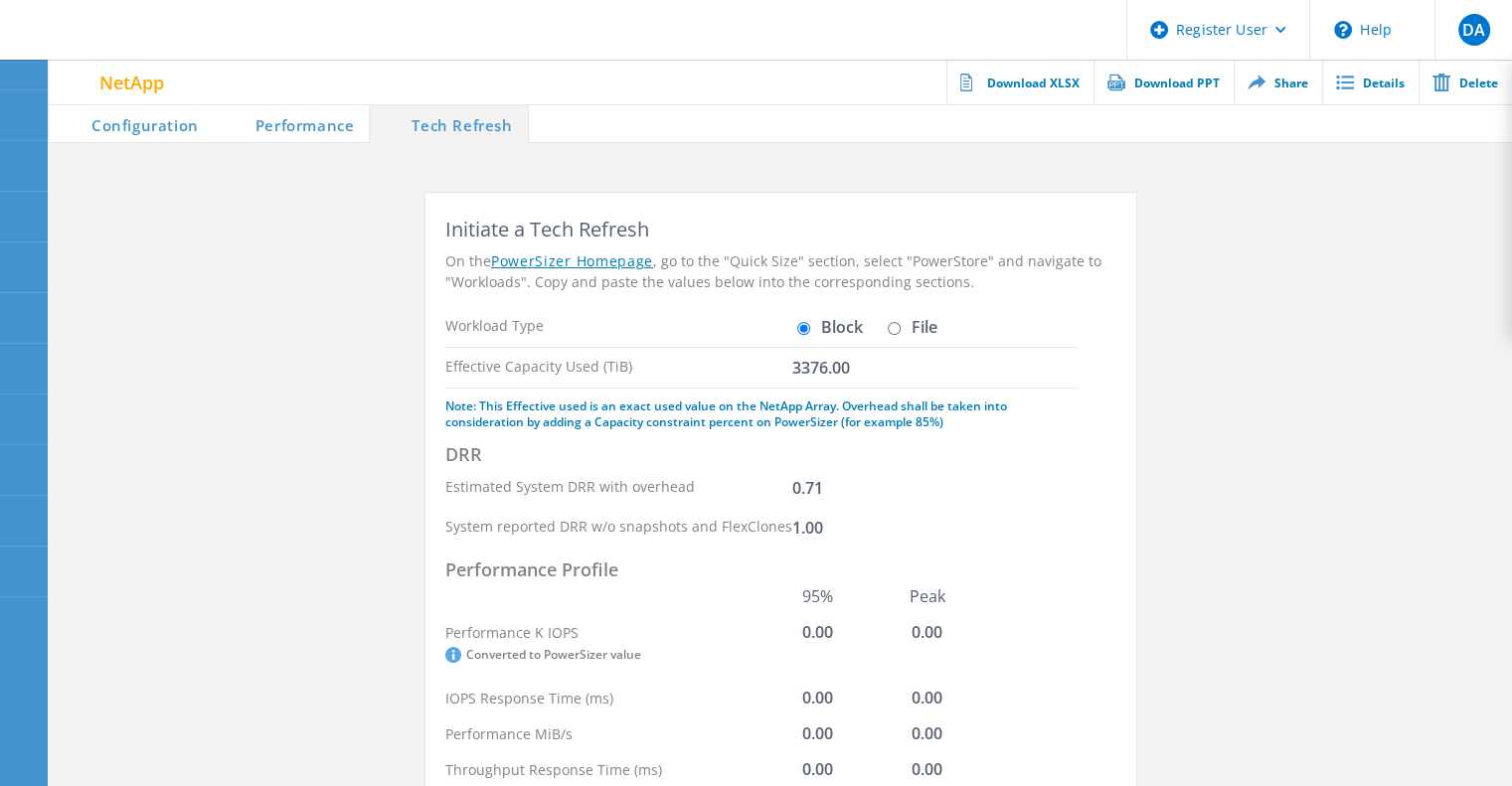 click on "System reported DRR w/o snapshots and FlexClones 1.00" 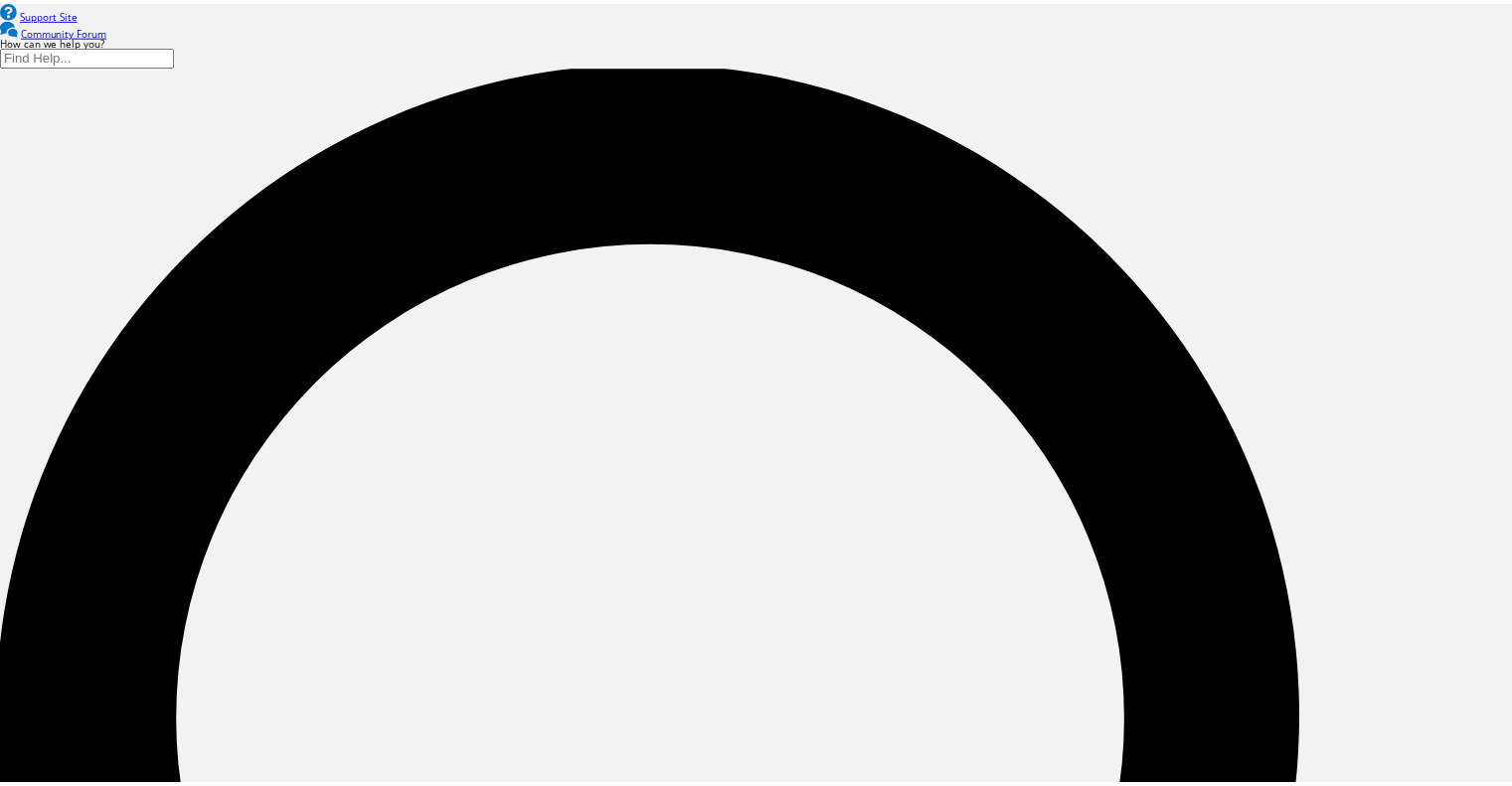scroll, scrollTop: 0, scrollLeft: 0, axis: both 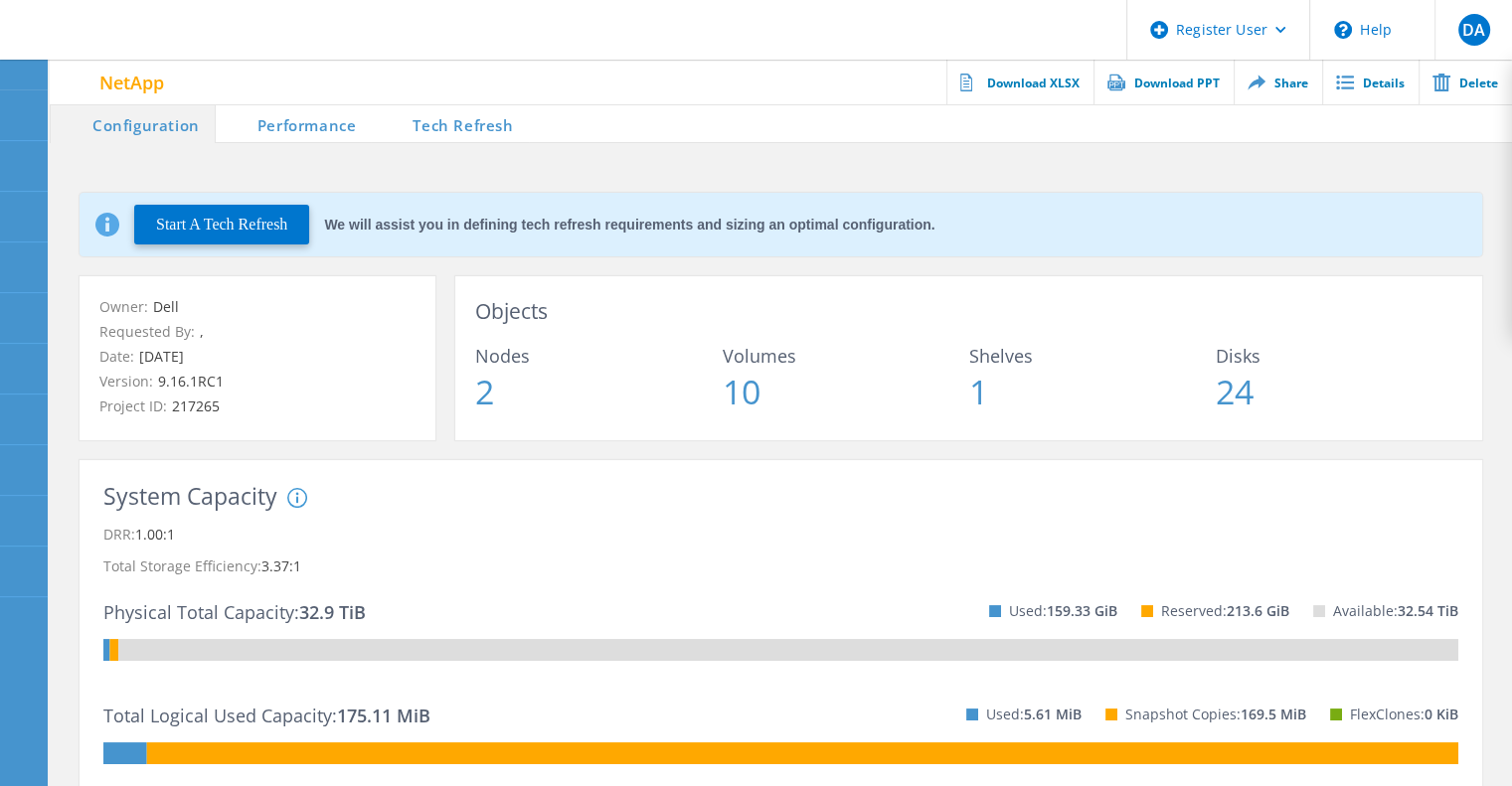 click on "Tech Refresh" at bounding box center [449, 123] 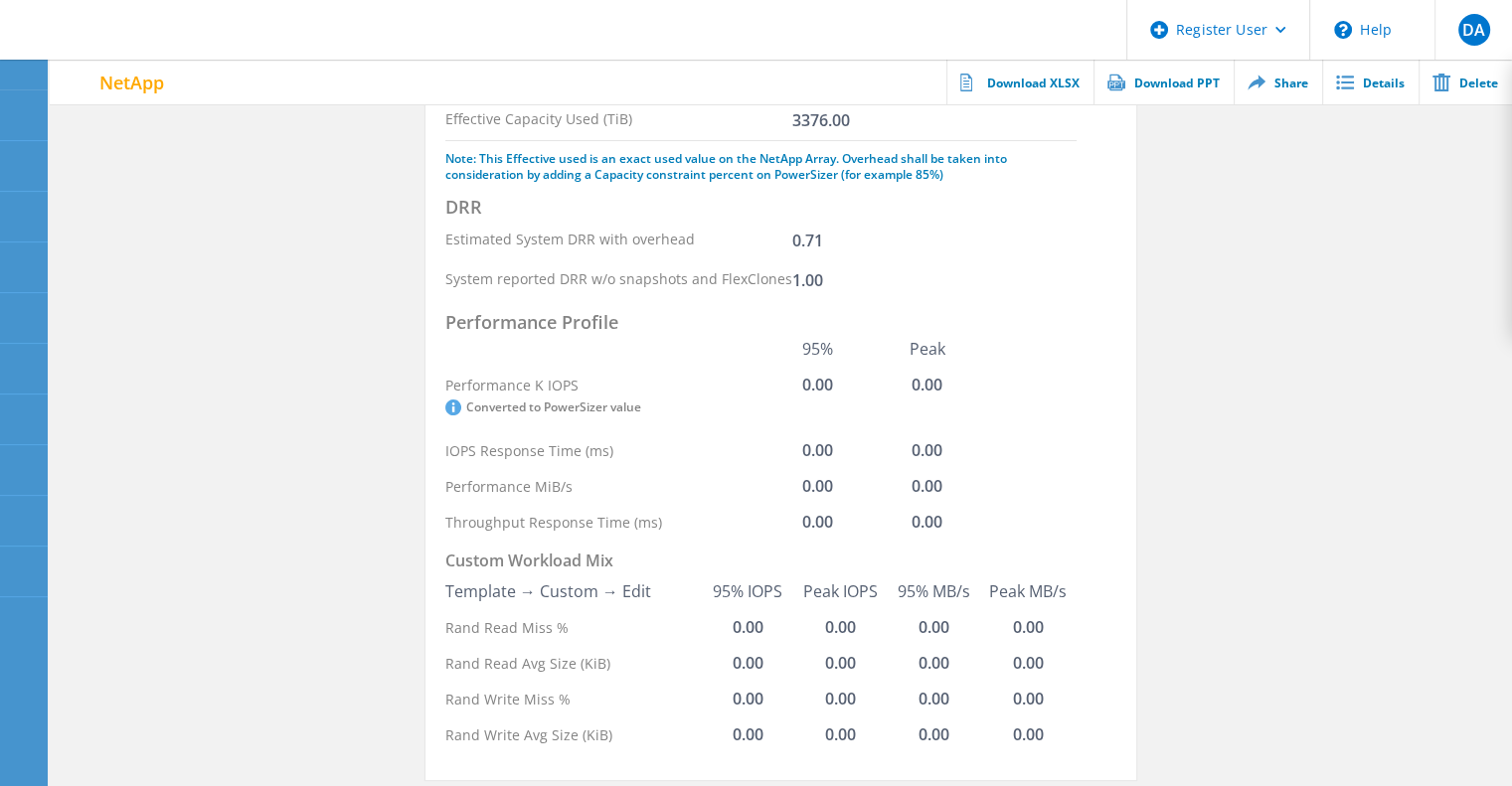 scroll, scrollTop: 0, scrollLeft: 0, axis: both 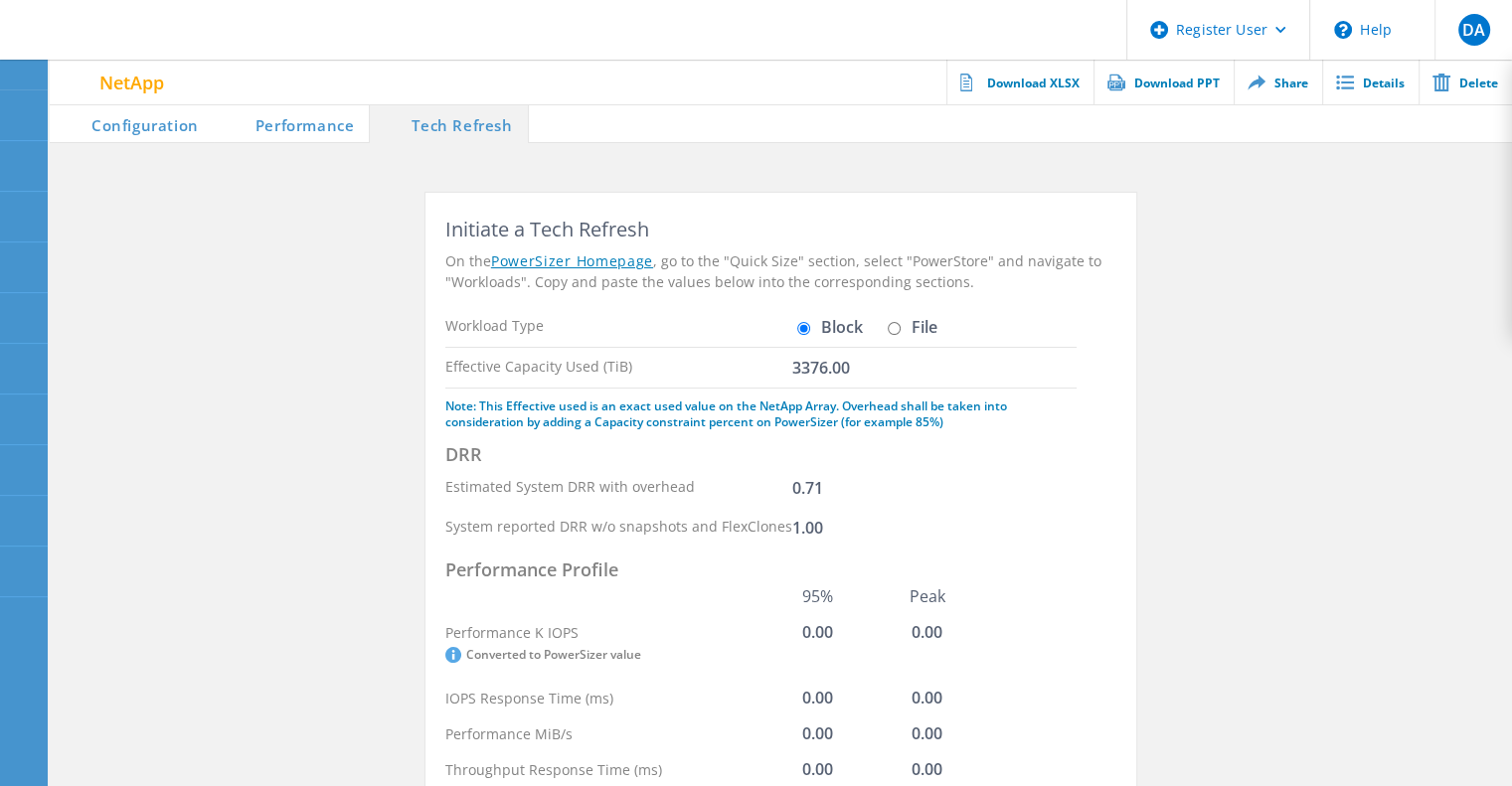 click on "File" 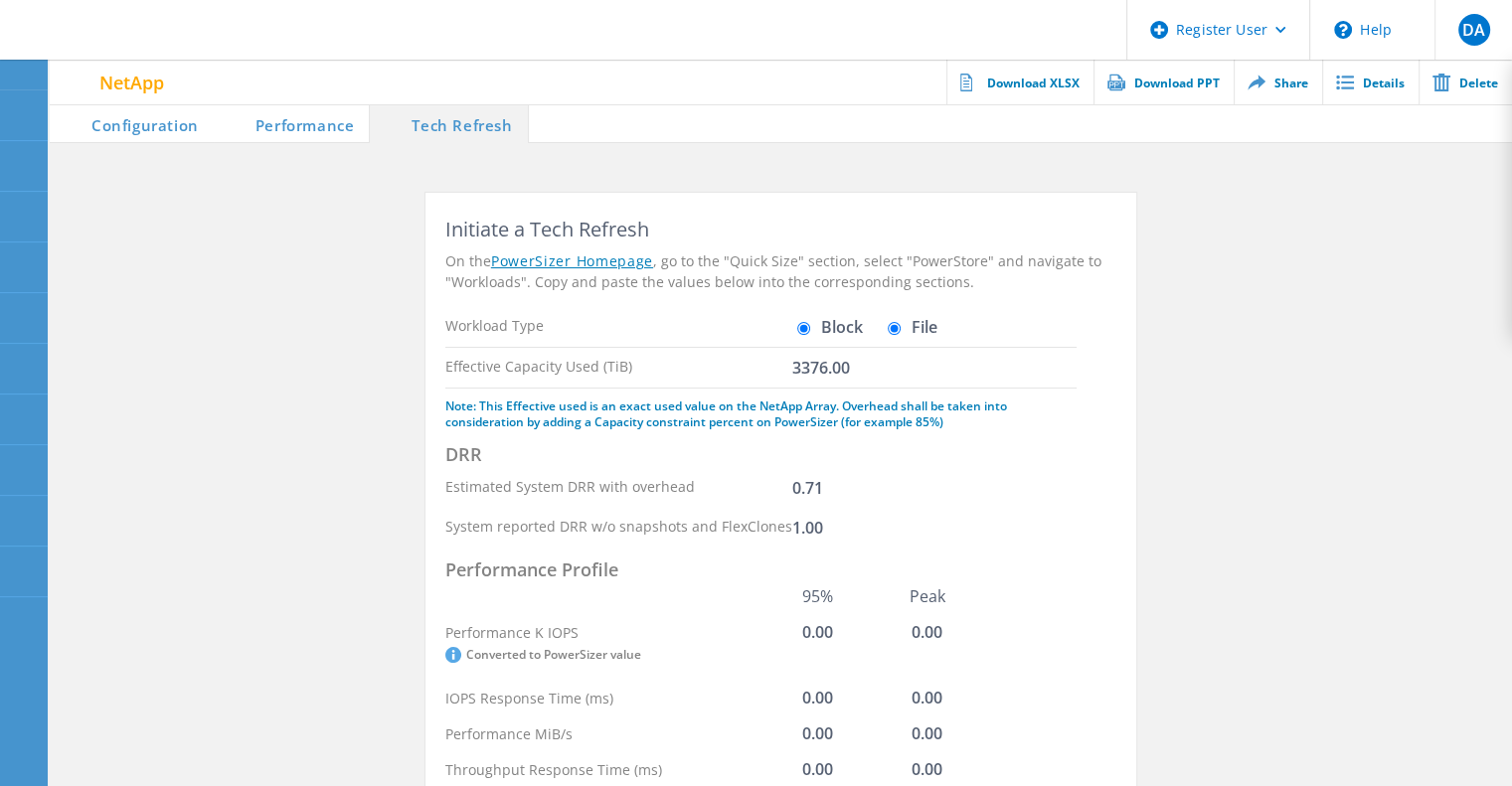 radio on "false" 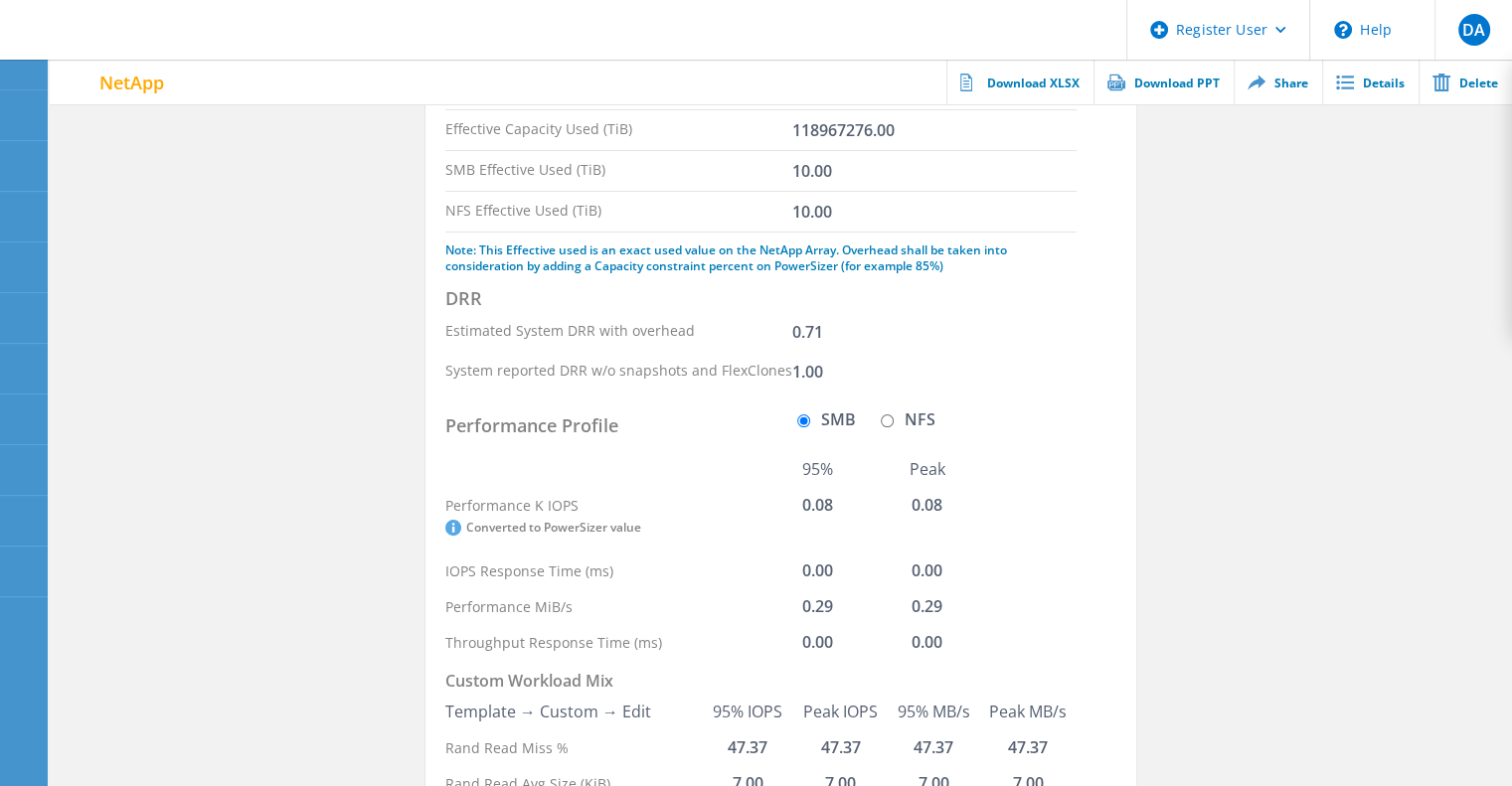 scroll, scrollTop: 240, scrollLeft: 0, axis: vertical 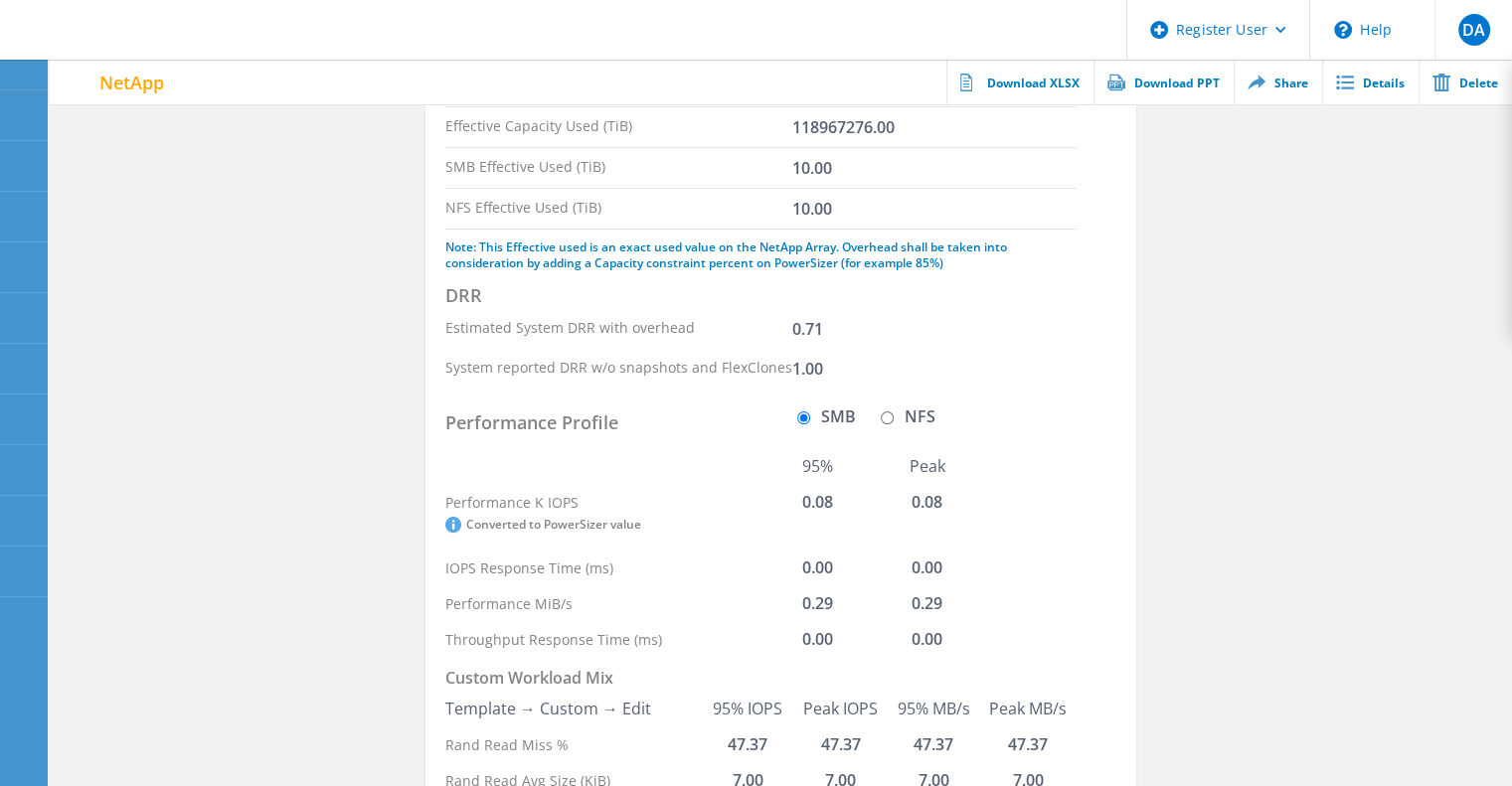 click on "NFS" 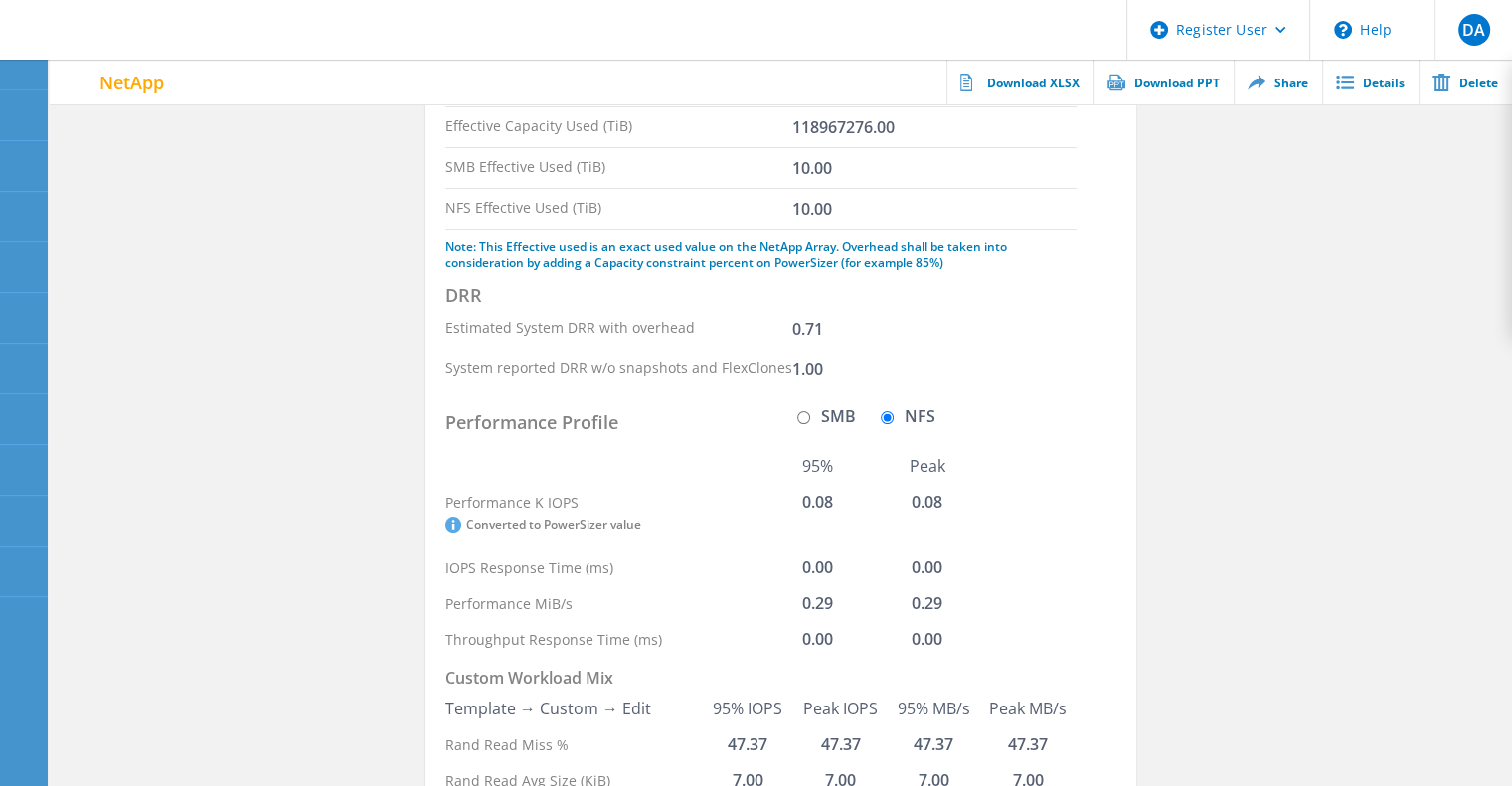 click on "SMB" 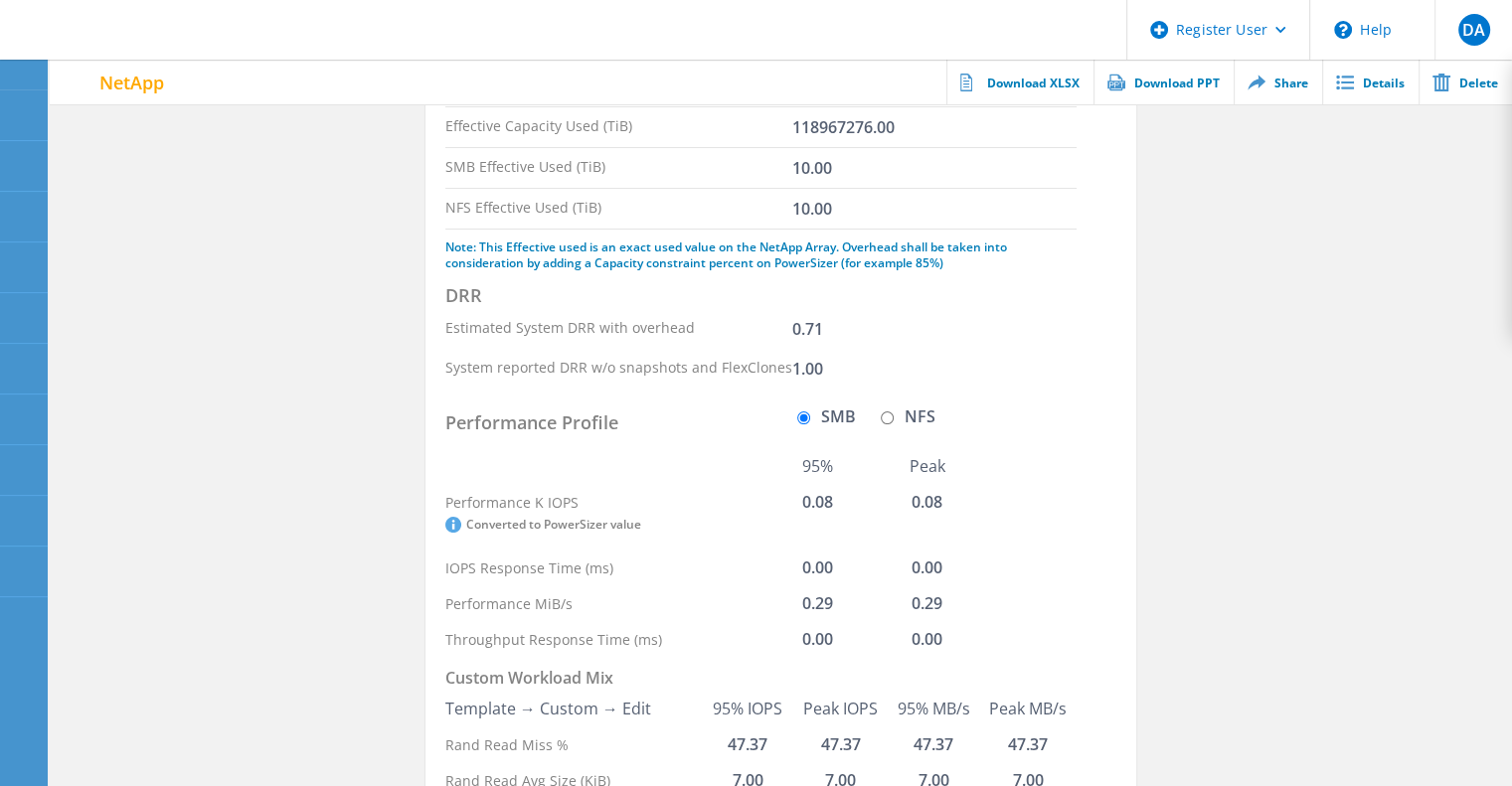 click on "NFS" 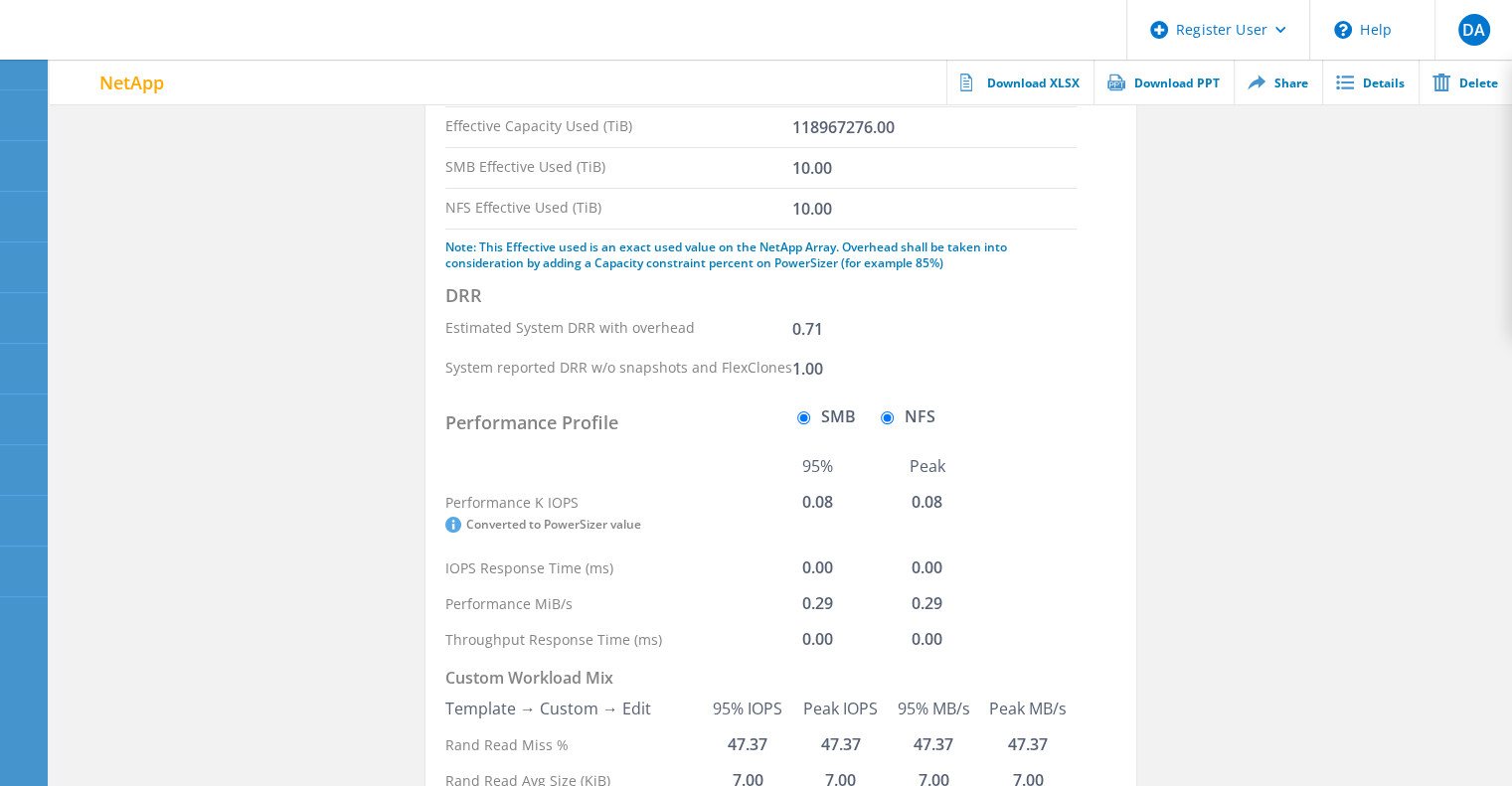 radio on "false" 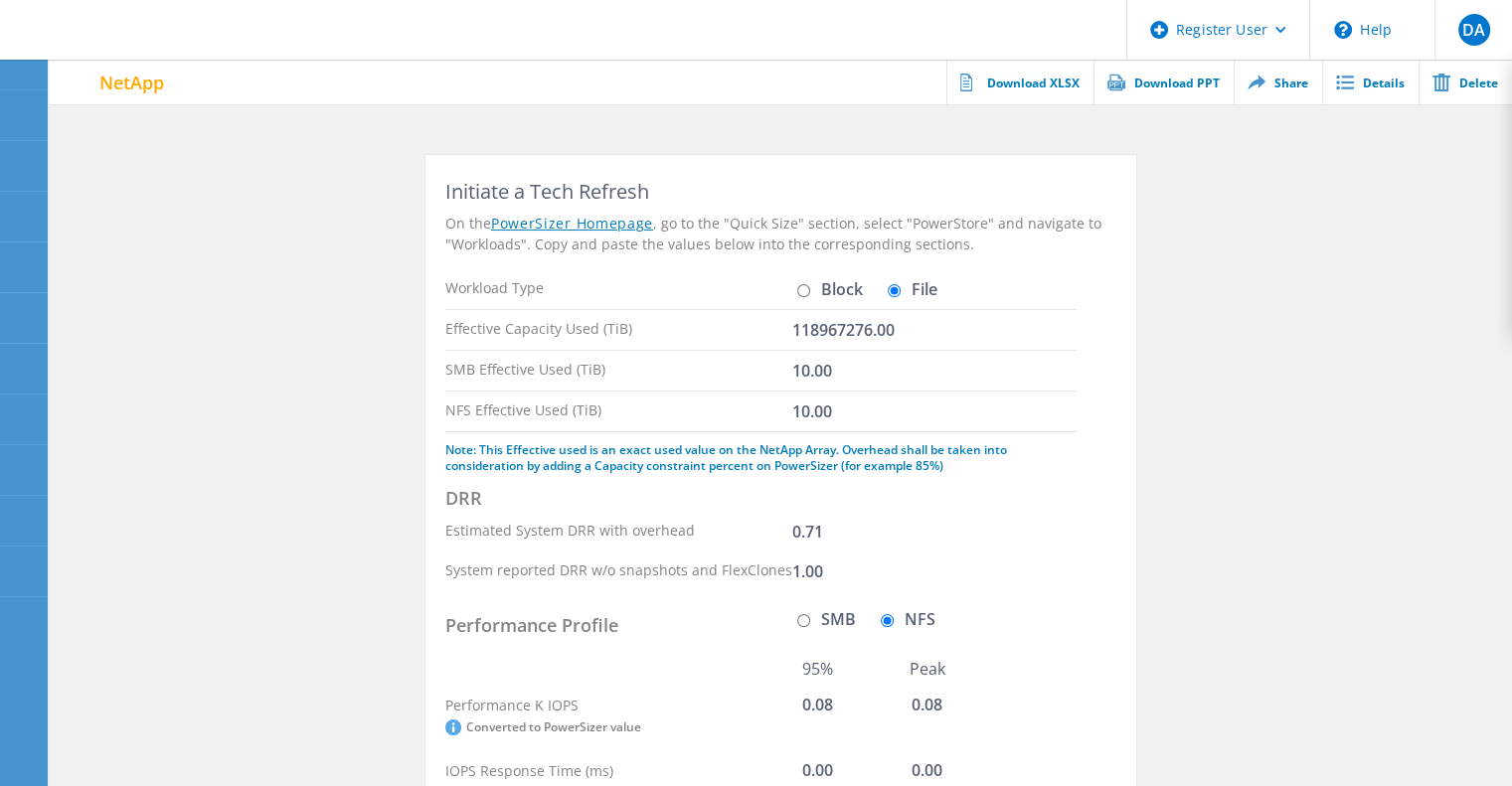scroll, scrollTop: 23, scrollLeft: 0, axis: vertical 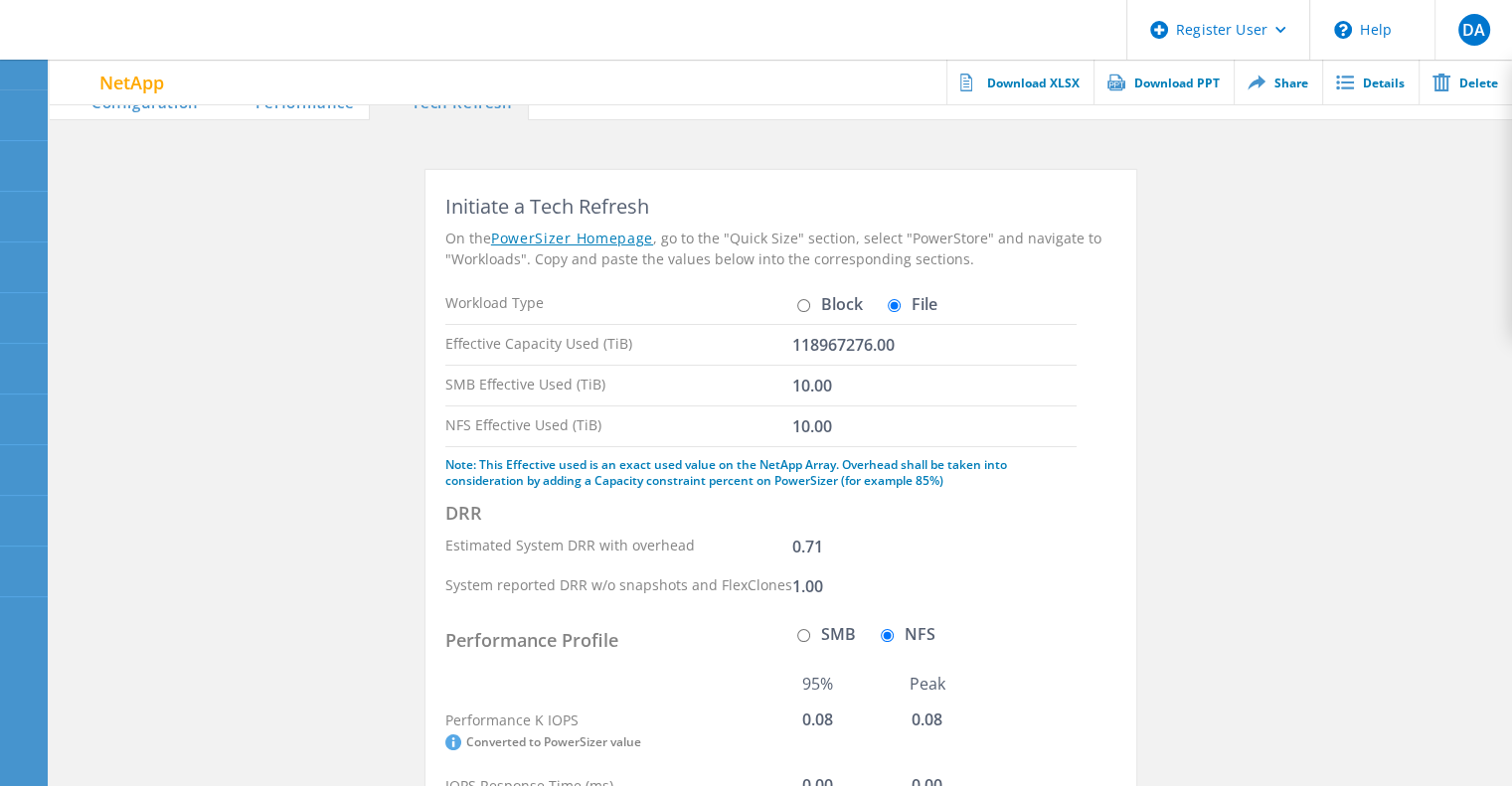 click on "Block" 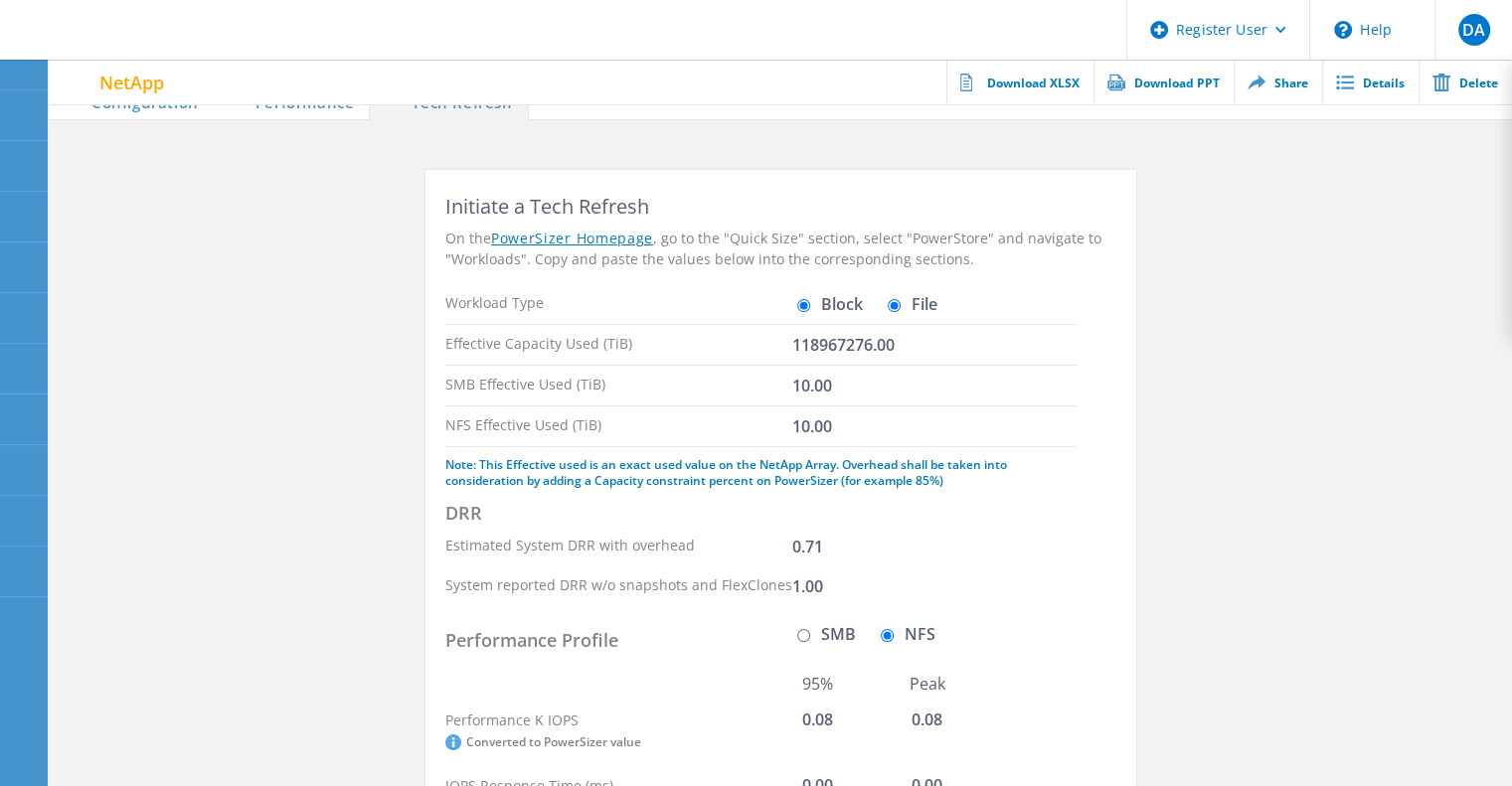 radio on "false" 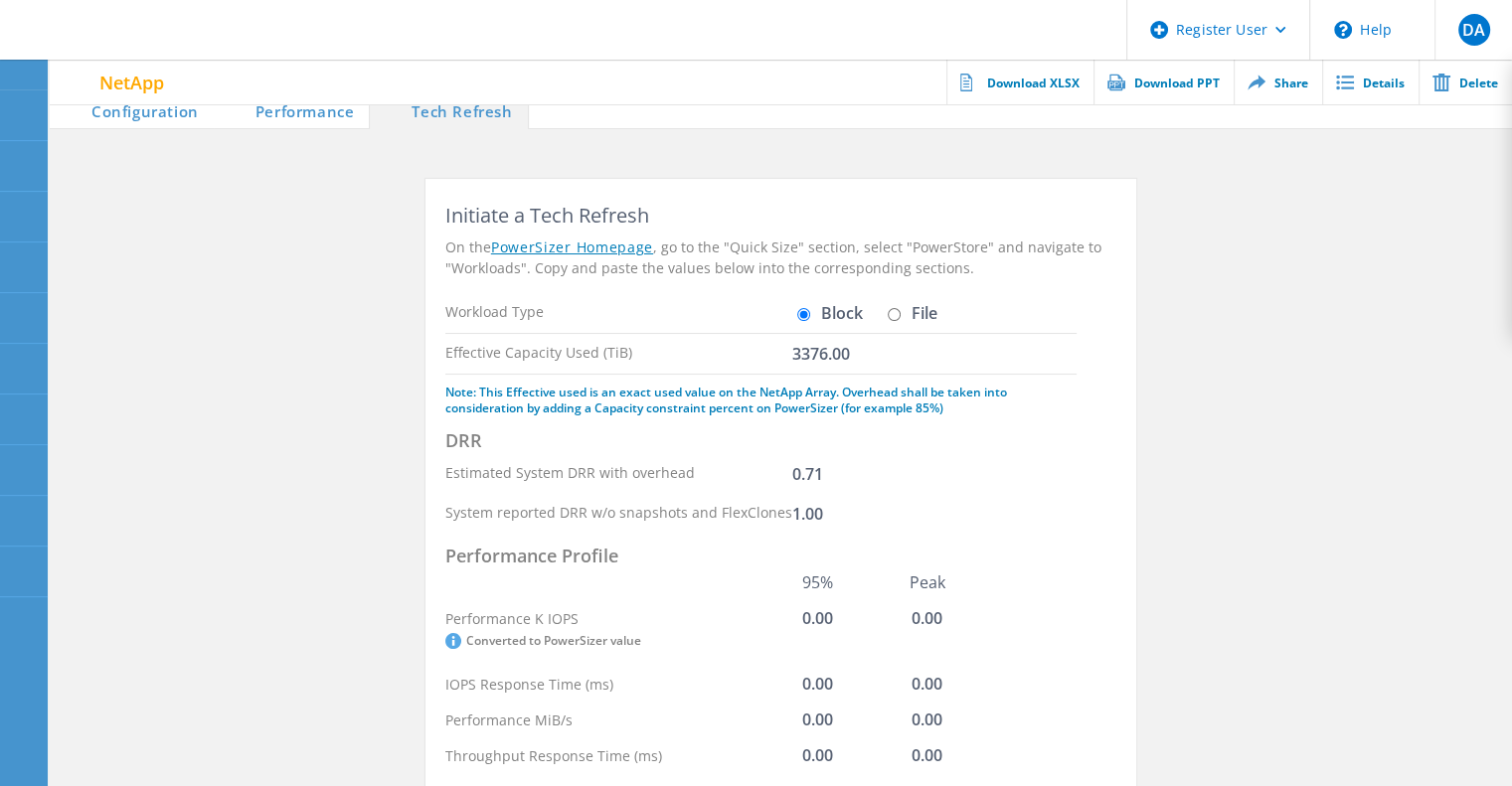 scroll, scrollTop: 0, scrollLeft: 0, axis: both 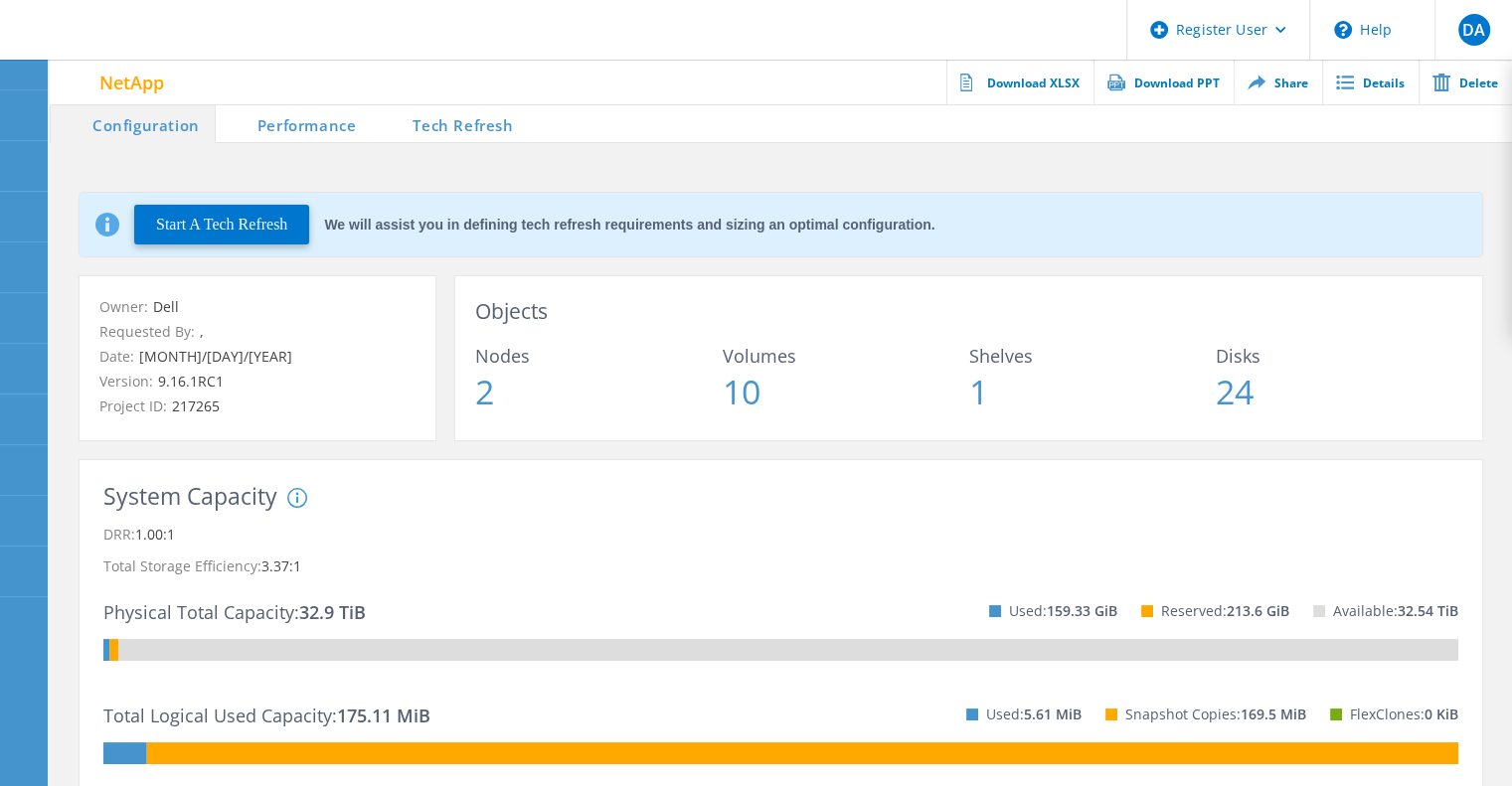 click on "Tech Refresh" at bounding box center [449, 123] 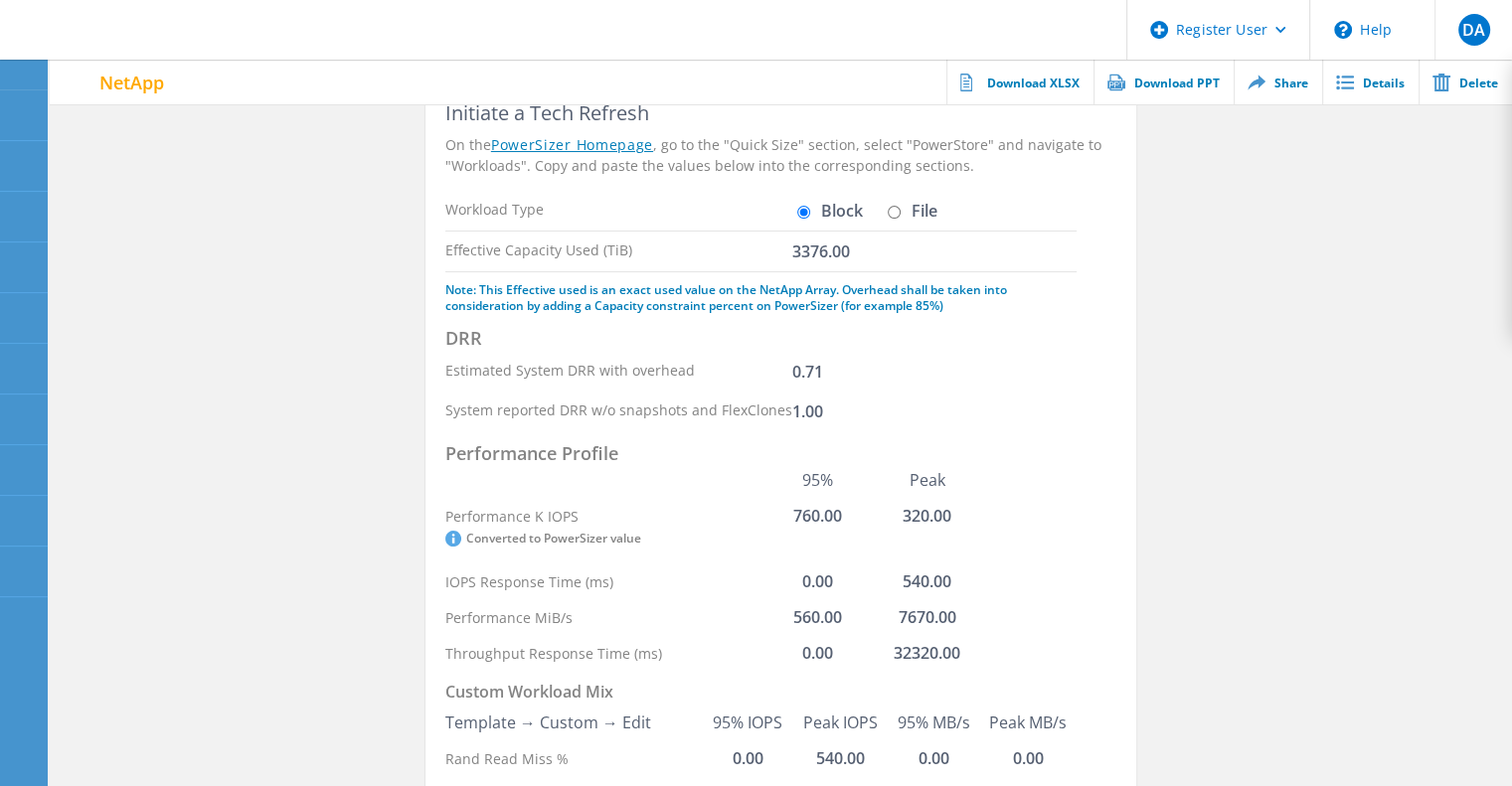 scroll, scrollTop: 115, scrollLeft: 0, axis: vertical 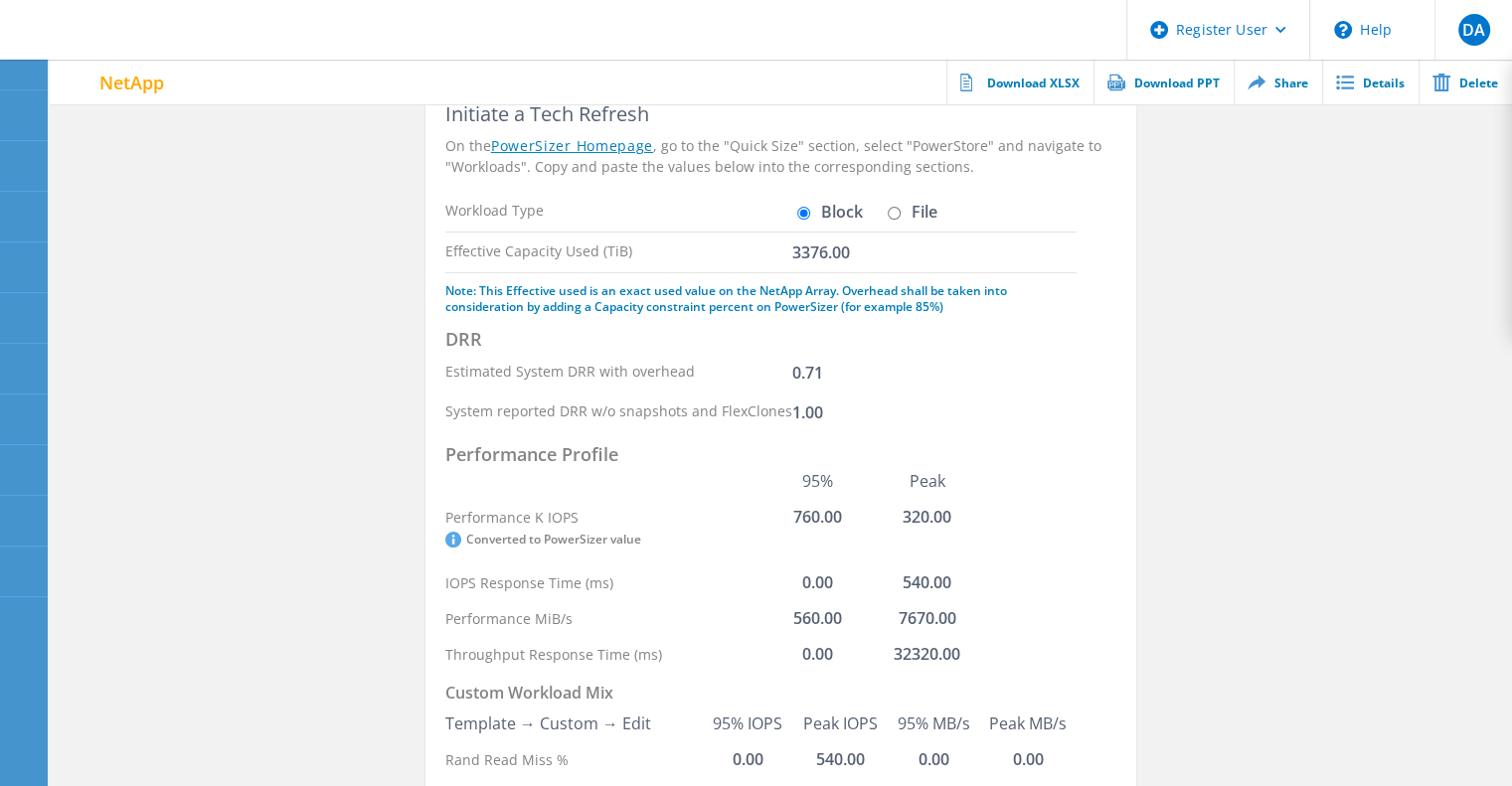 click on "File" 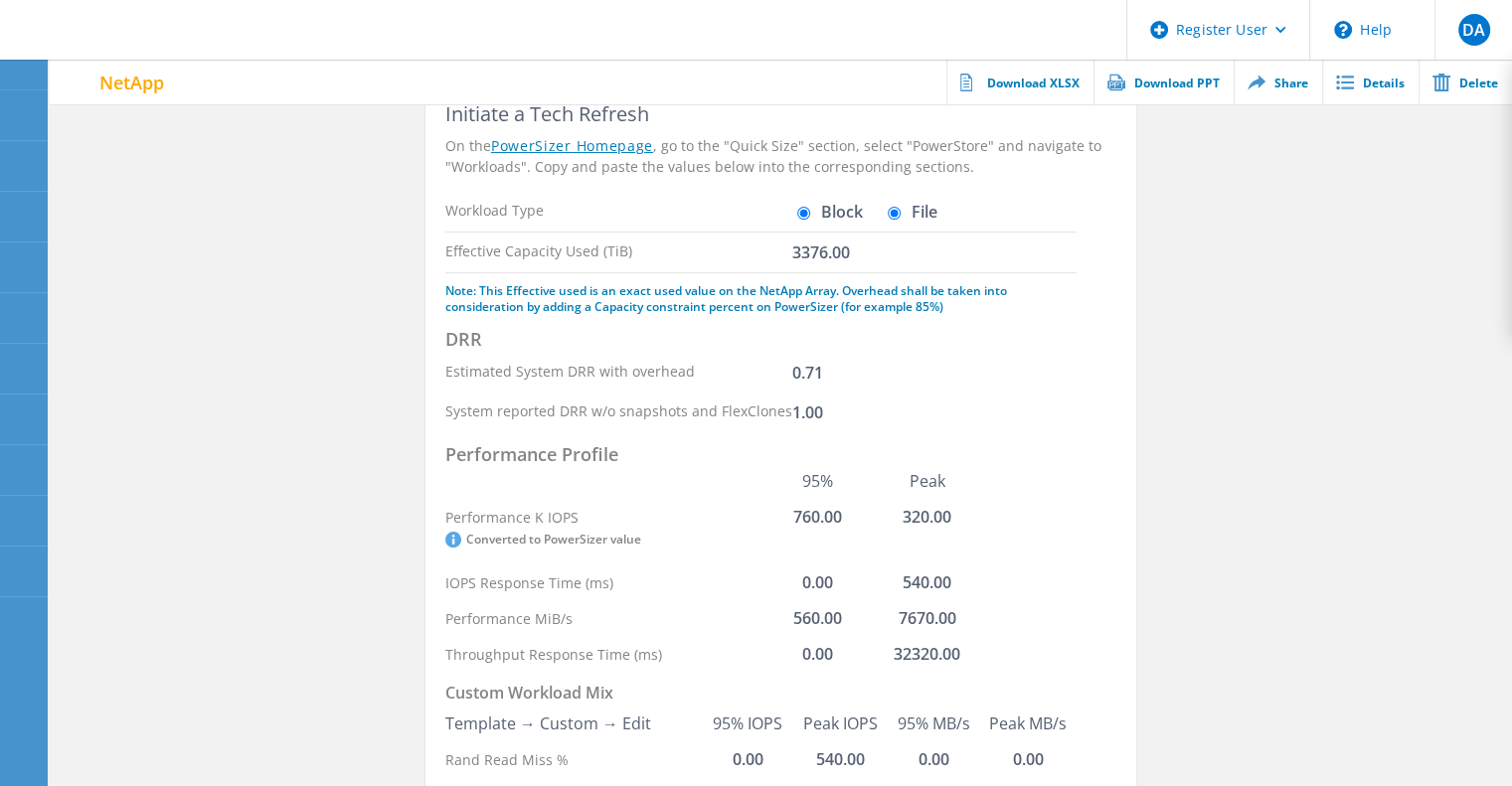 radio on "false" 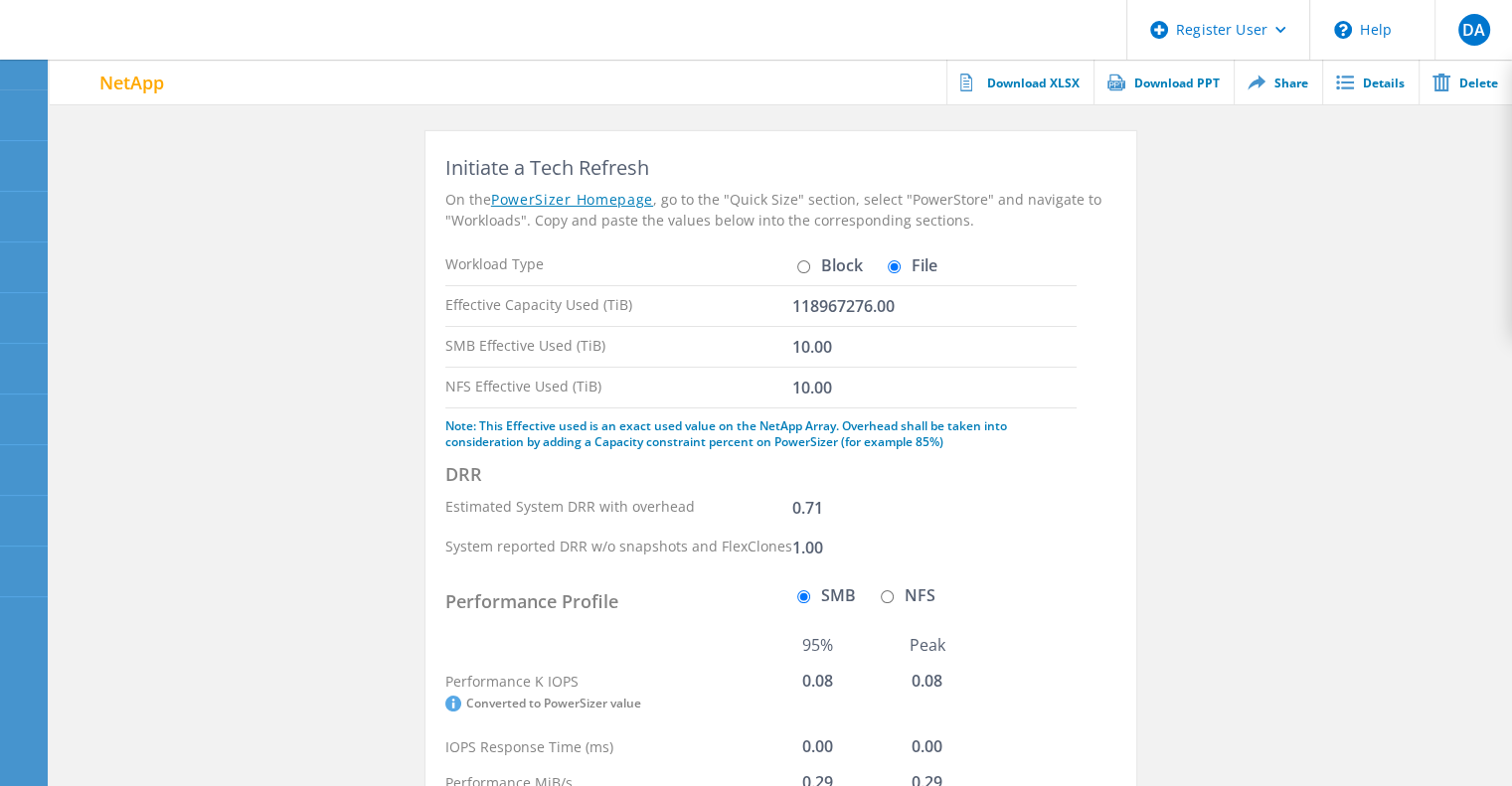scroll, scrollTop: 40, scrollLeft: 0, axis: vertical 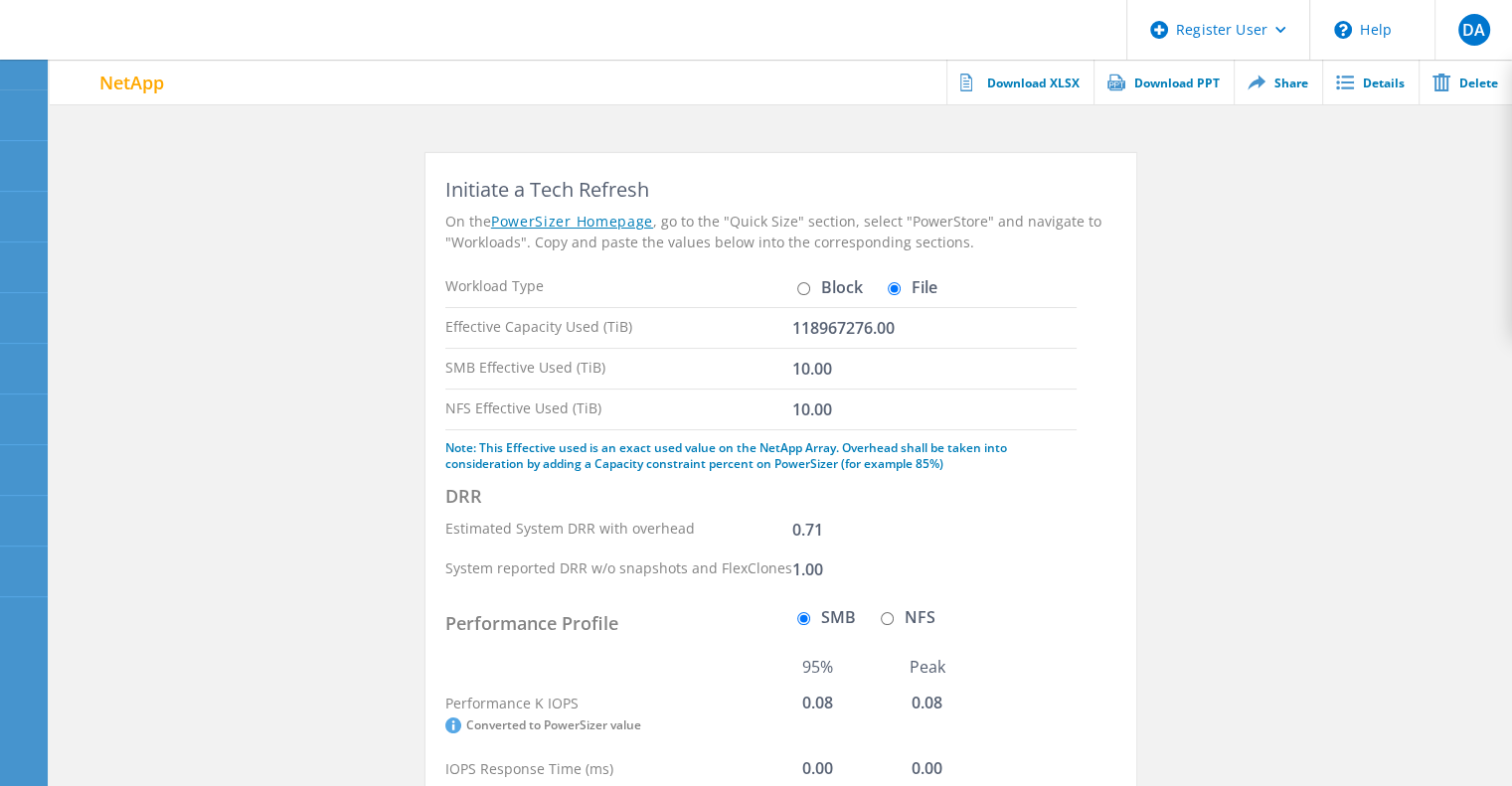 click on "Initiate a Tech Refresh On the  PowerSizer Homepage , go to the "Quick Size" section, select "PowerStore" and navigate to "Workloads". Copy and paste the values below into the corresponding sections.  Workload Type  Block   File  Effective Capacity Used (TiB)  118967276.00 SMB Effective Used (TiB)  10.00 NFS Effective Used (TiB)  10.00  Note: This Effective used is an exact used value on the NetApp Array. Overhead shall be taken into consideration by adding a Capacity constraint percent on PowerSizer (for example 85%)   DRR  Estimated System DRR with overhead 0.71 System reported DRR w/o snapshots and FlexClones 1.00  Performance Profile   SMB   NFS  95% Peak Performance K IOPS   Converted to PowerSizer value  0.08 0.08 IOPS Response Time (ms) 0.00 0.00 Performance MiB/s 0.29 0.29 Throughput Response Time (ms) 0.00 0.00 Custom Workload Mix  Template → Custom → Edit  95% IOPS Peak IOPS 95% MB/s Peak MB/s Rand Read Miss % 47.37  47.37 47.37 47.37 Rand Read Avg Size (KiB) 7.00 7.00 7.00 7.00 52.63 52.63 0.00" 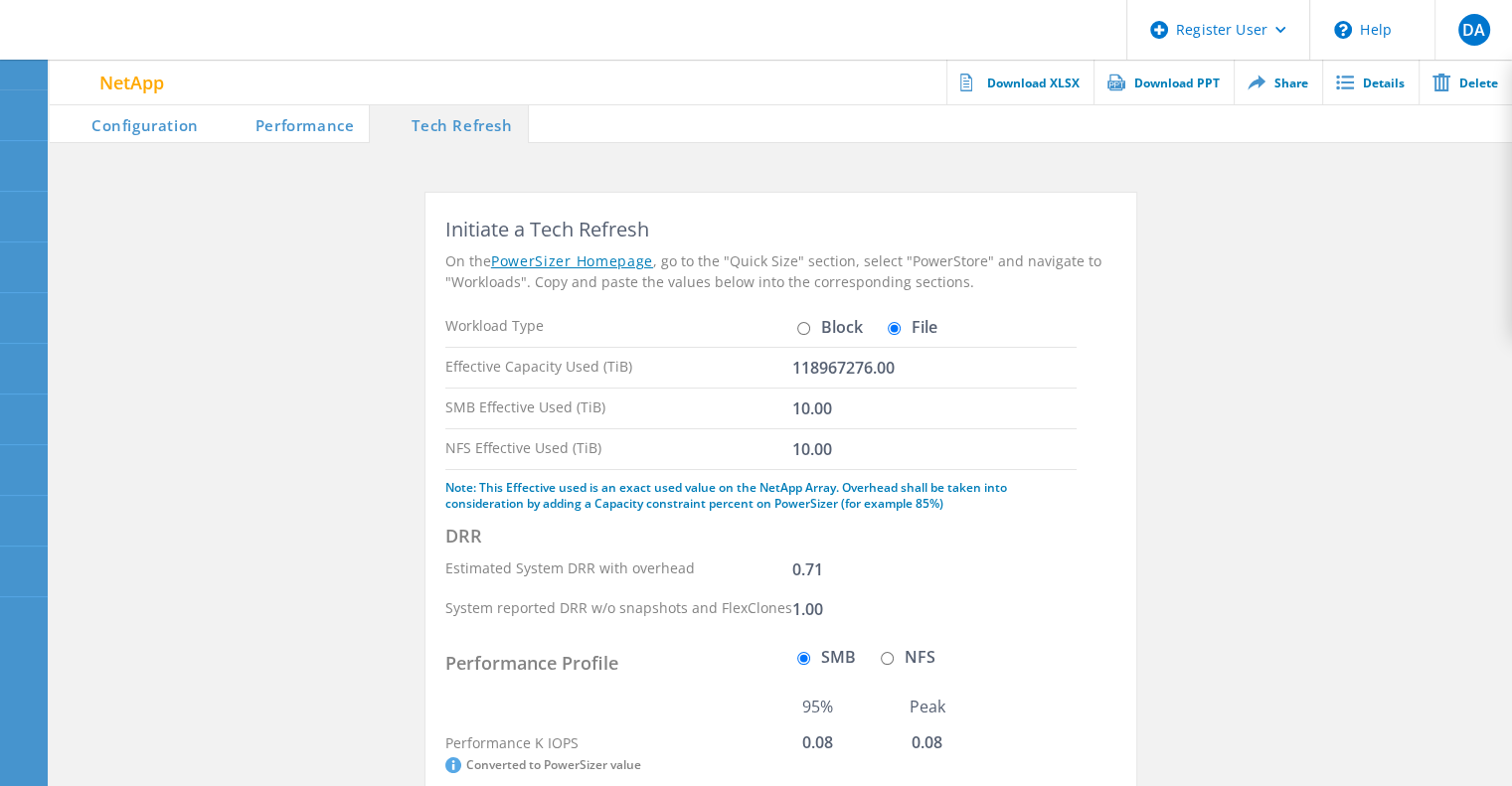 click on "Configuration" 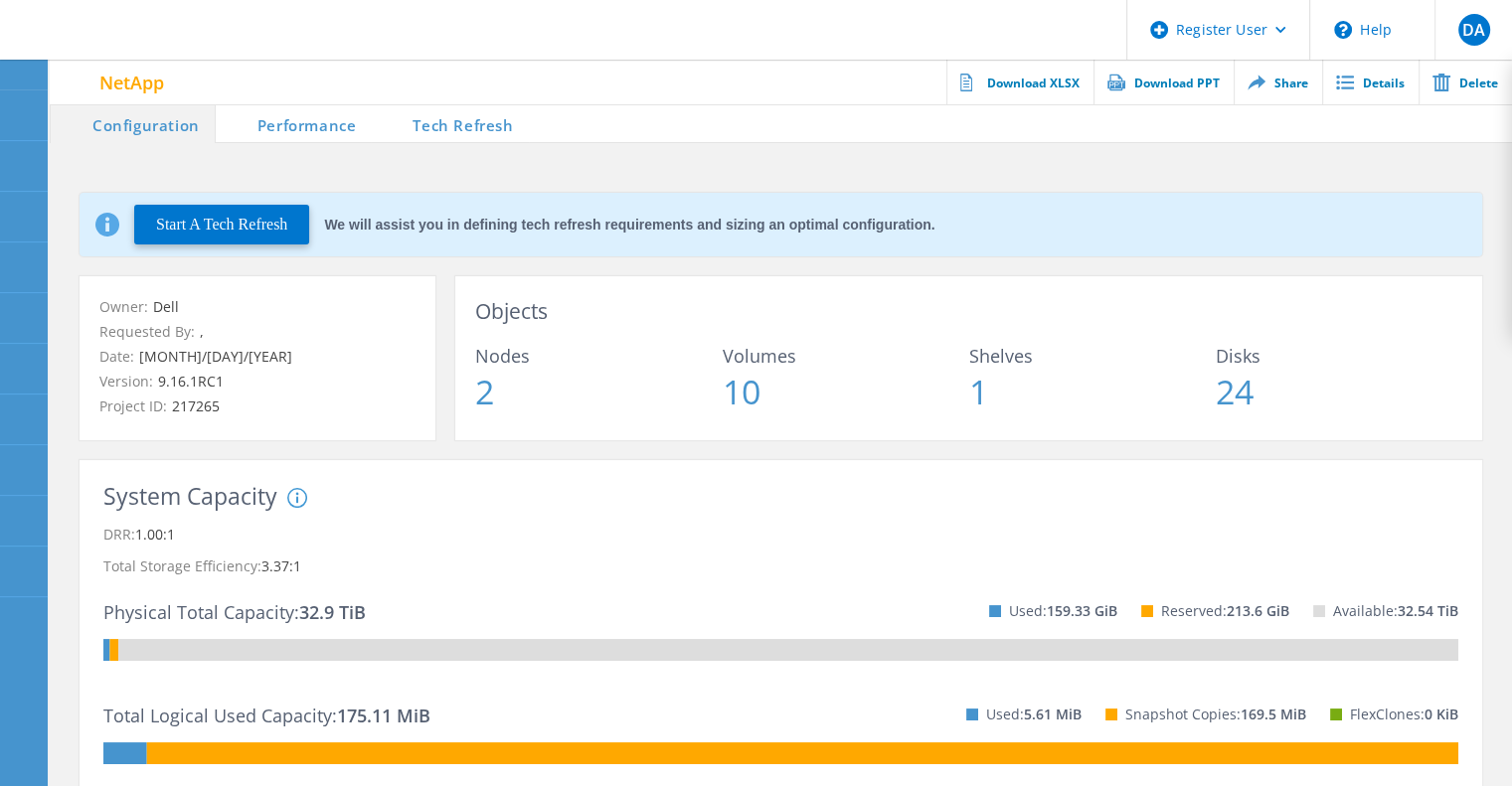 click on "Performance" 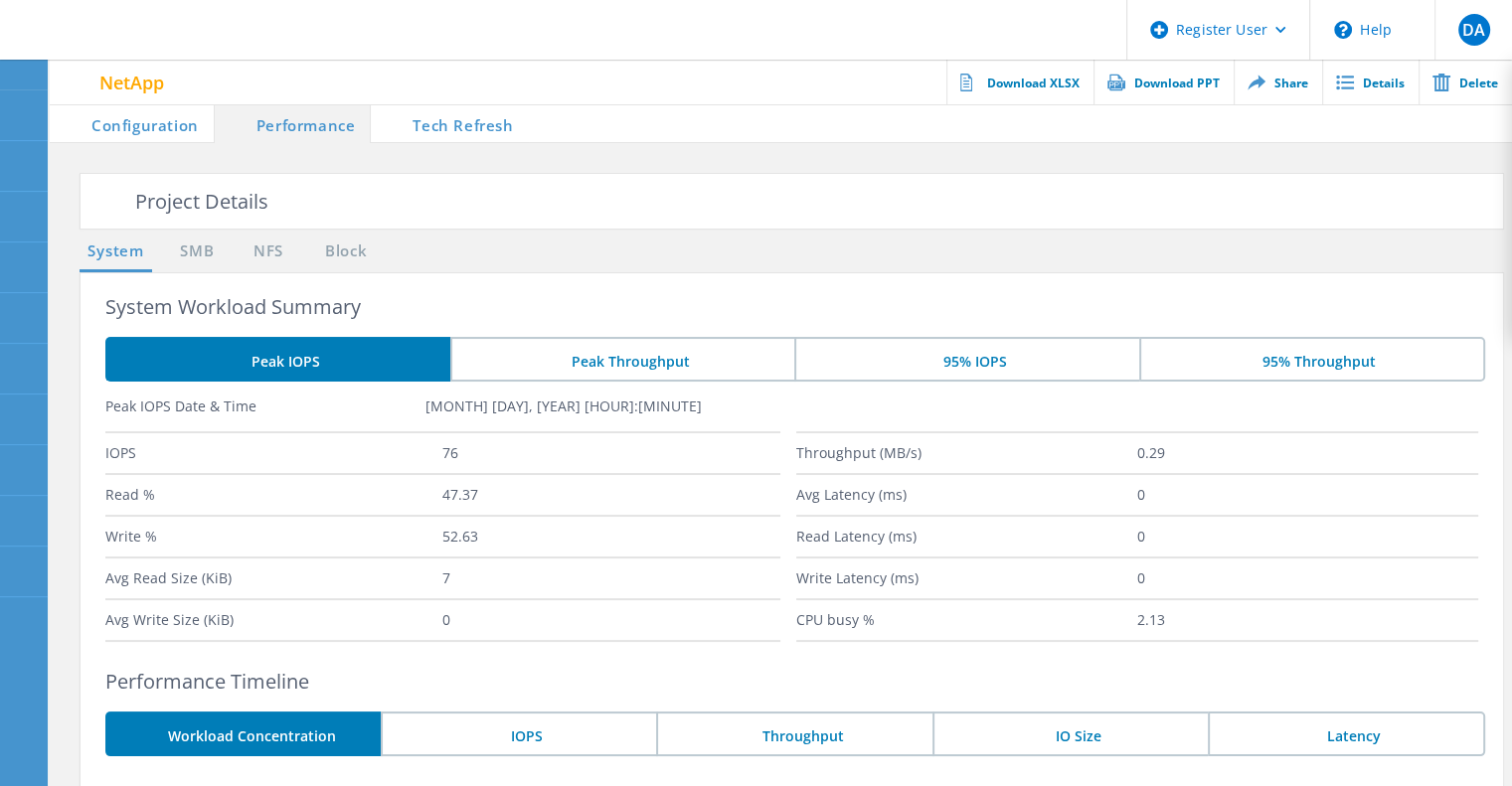 click on "Tech Refresh" at bounding box center (449, 123) 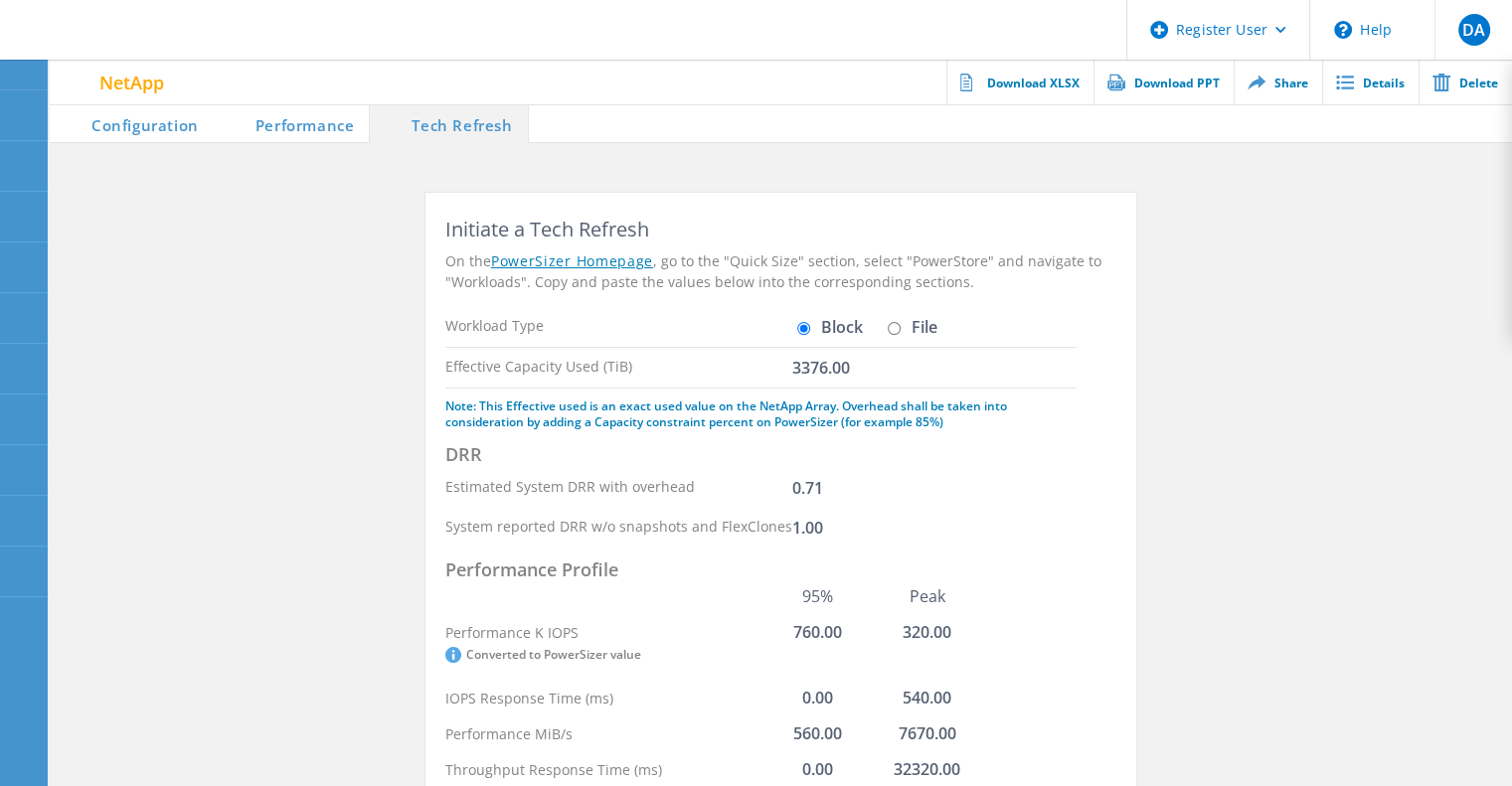 click 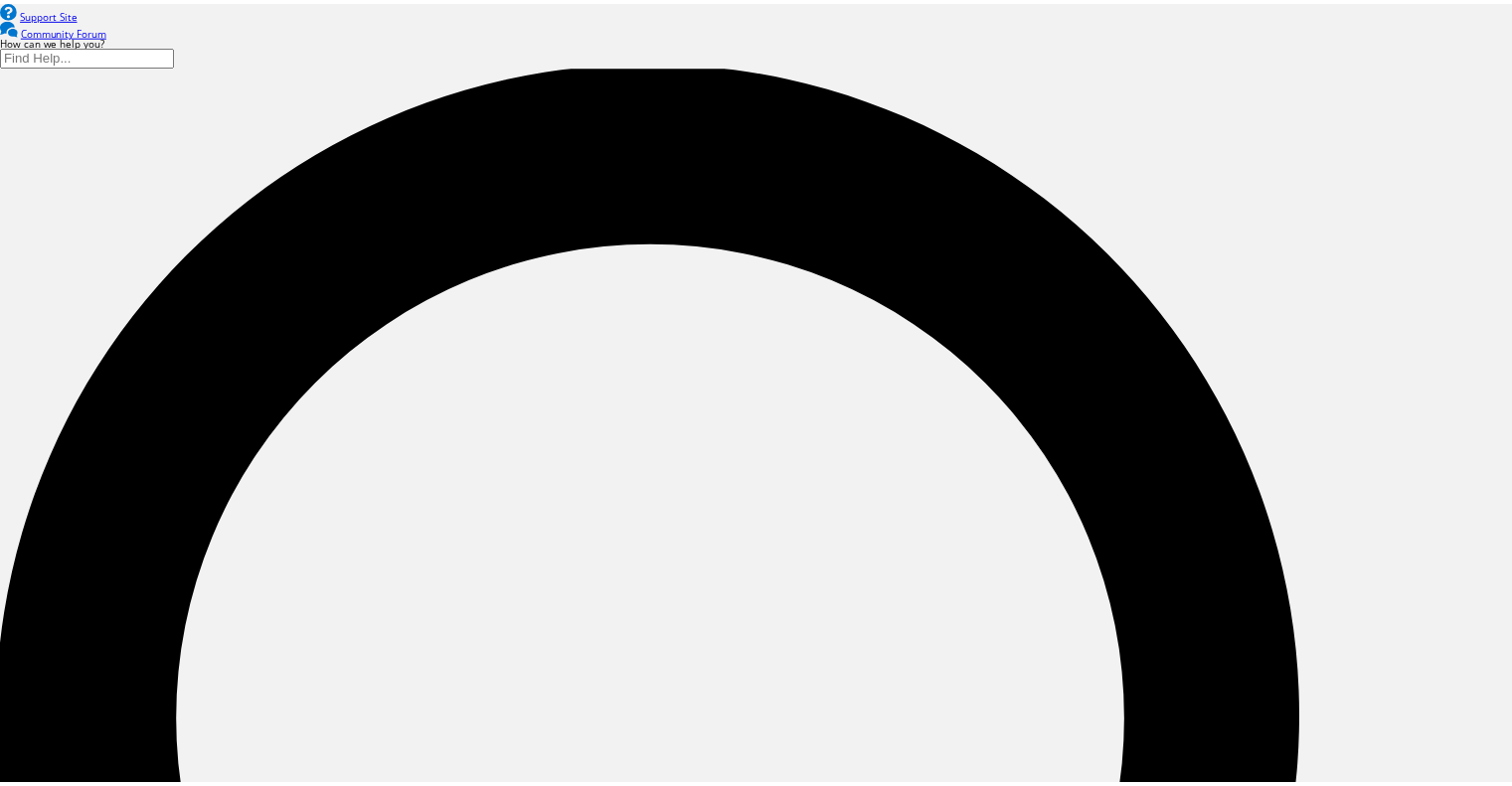 scroll, scrollTop: 0, scrollLeft: 0, axis: both 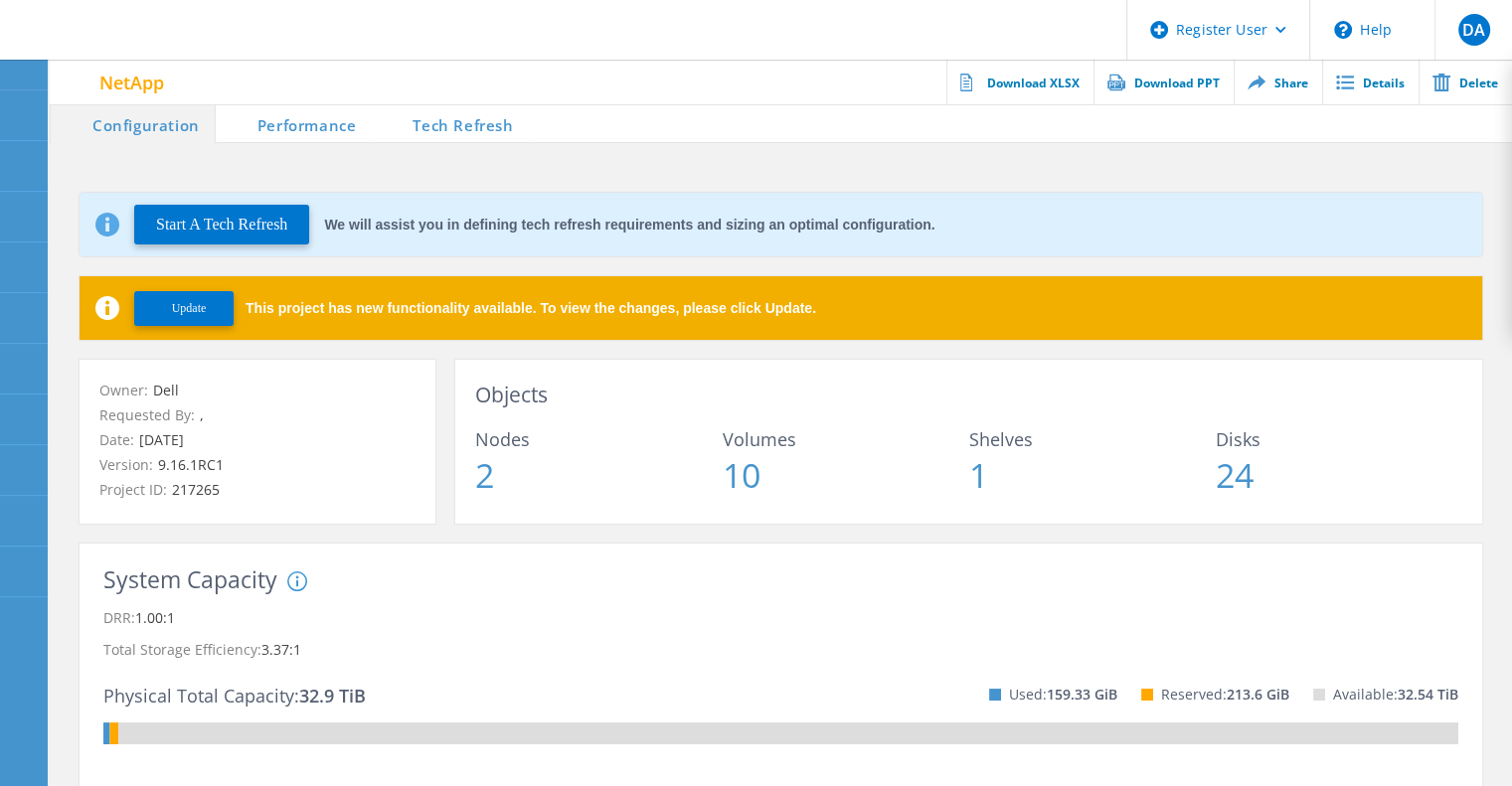 click on "Performance" 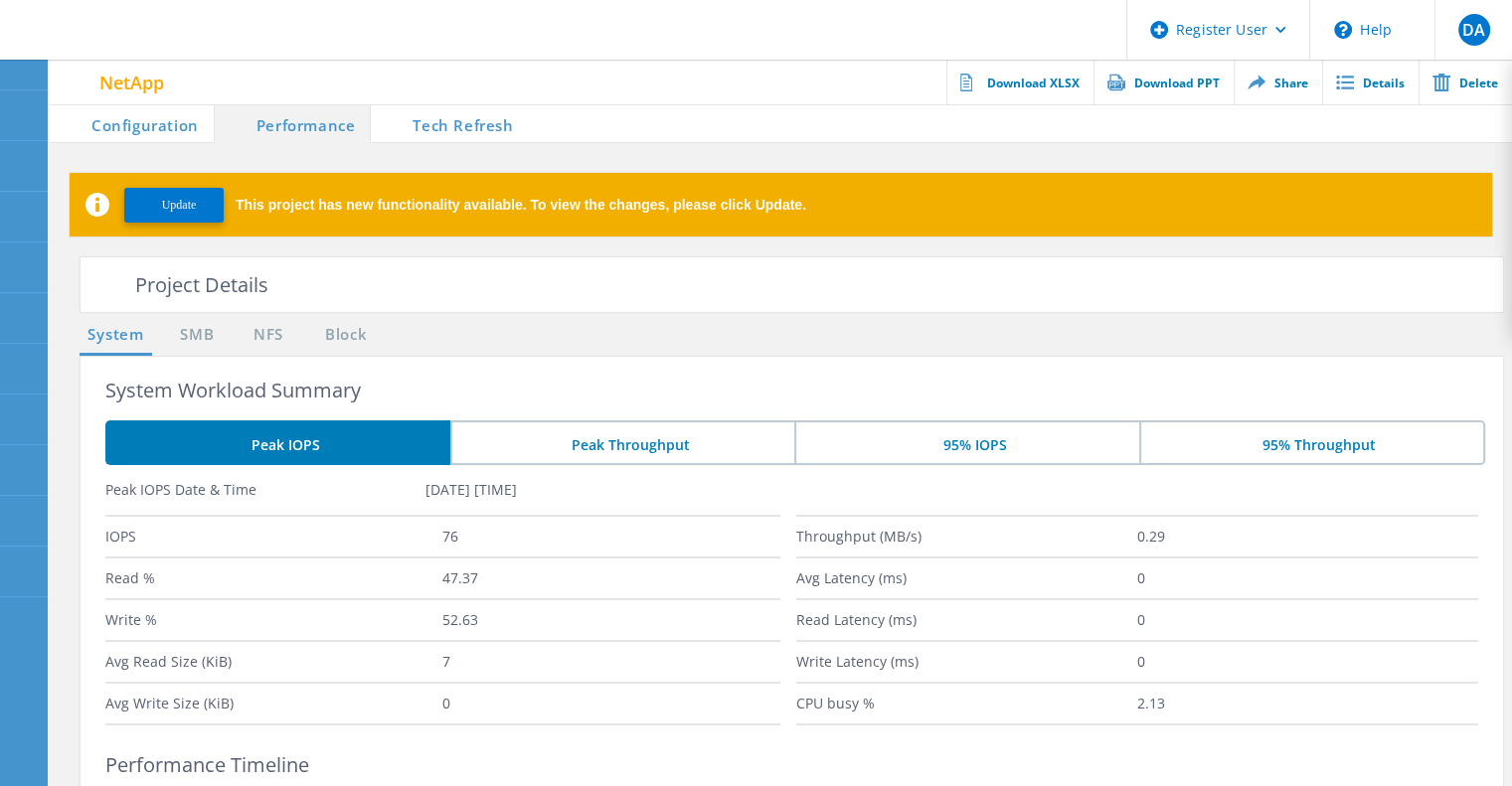 click on "Tech Refresh" at bounding box center (449, 123) 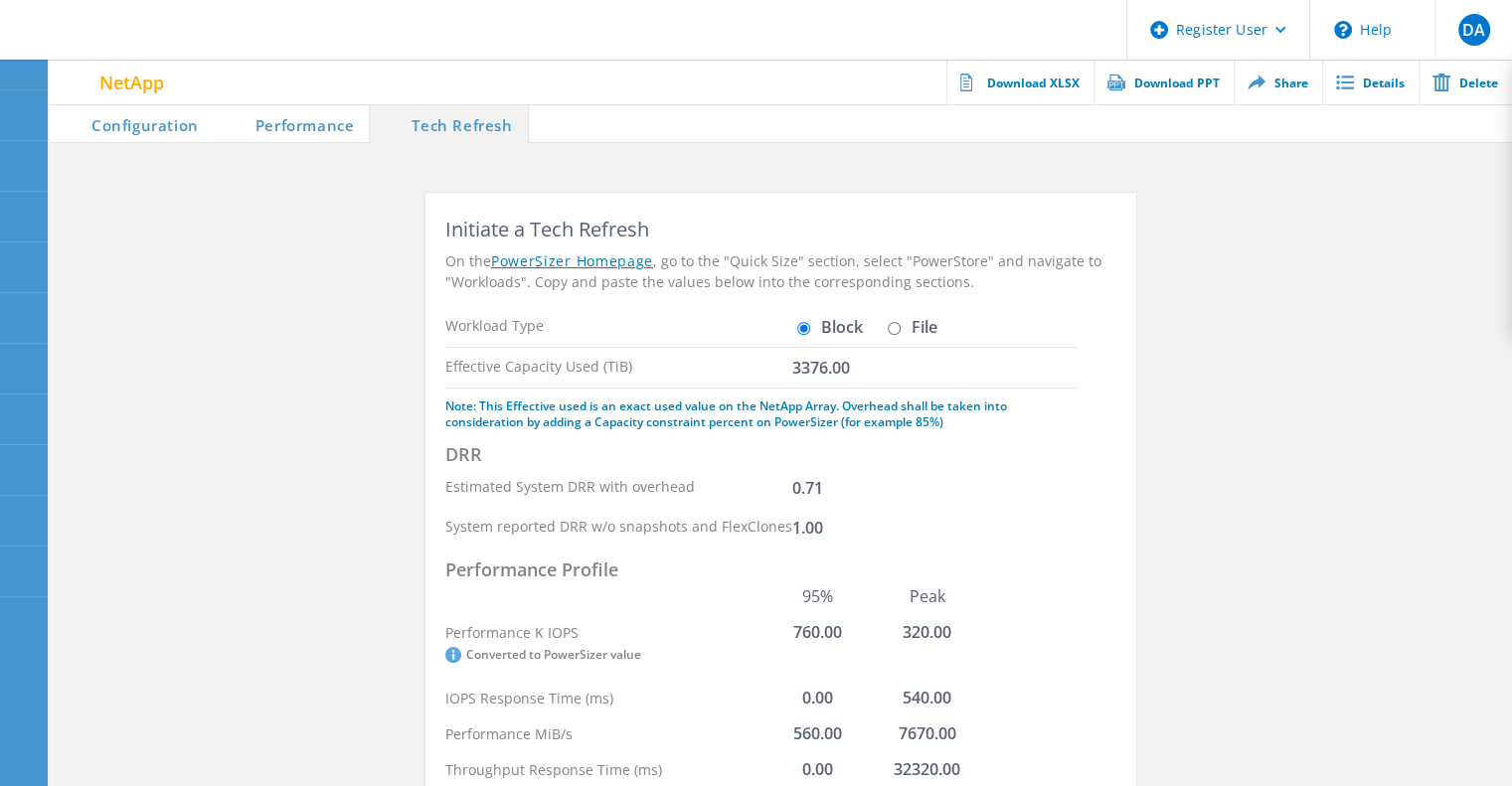 click on "Performance" 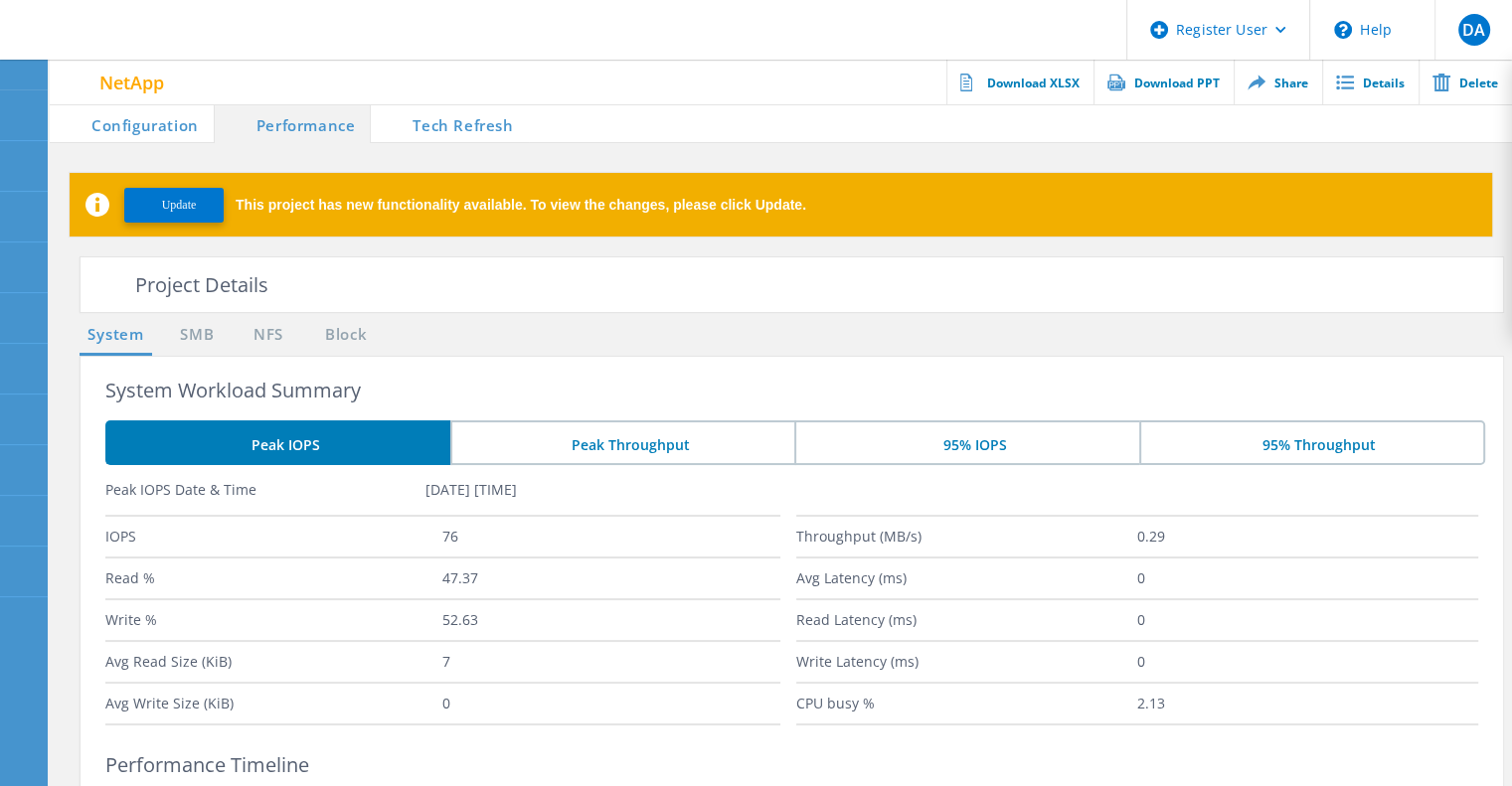click on "Tech Refresh" at bounding box center [449, 123] 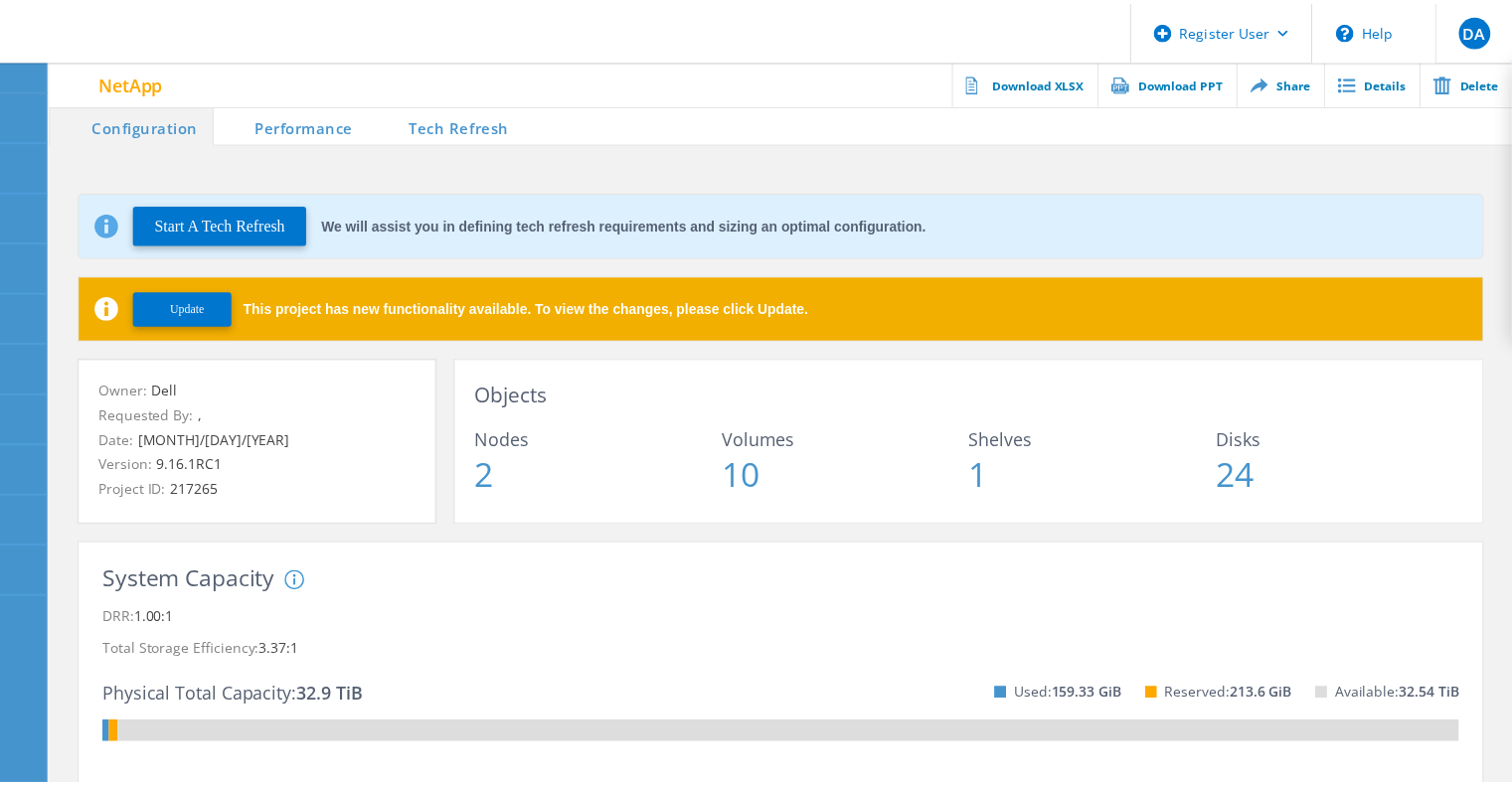scroll, scrollTop: 0, scrollLeft: 0, axis: both 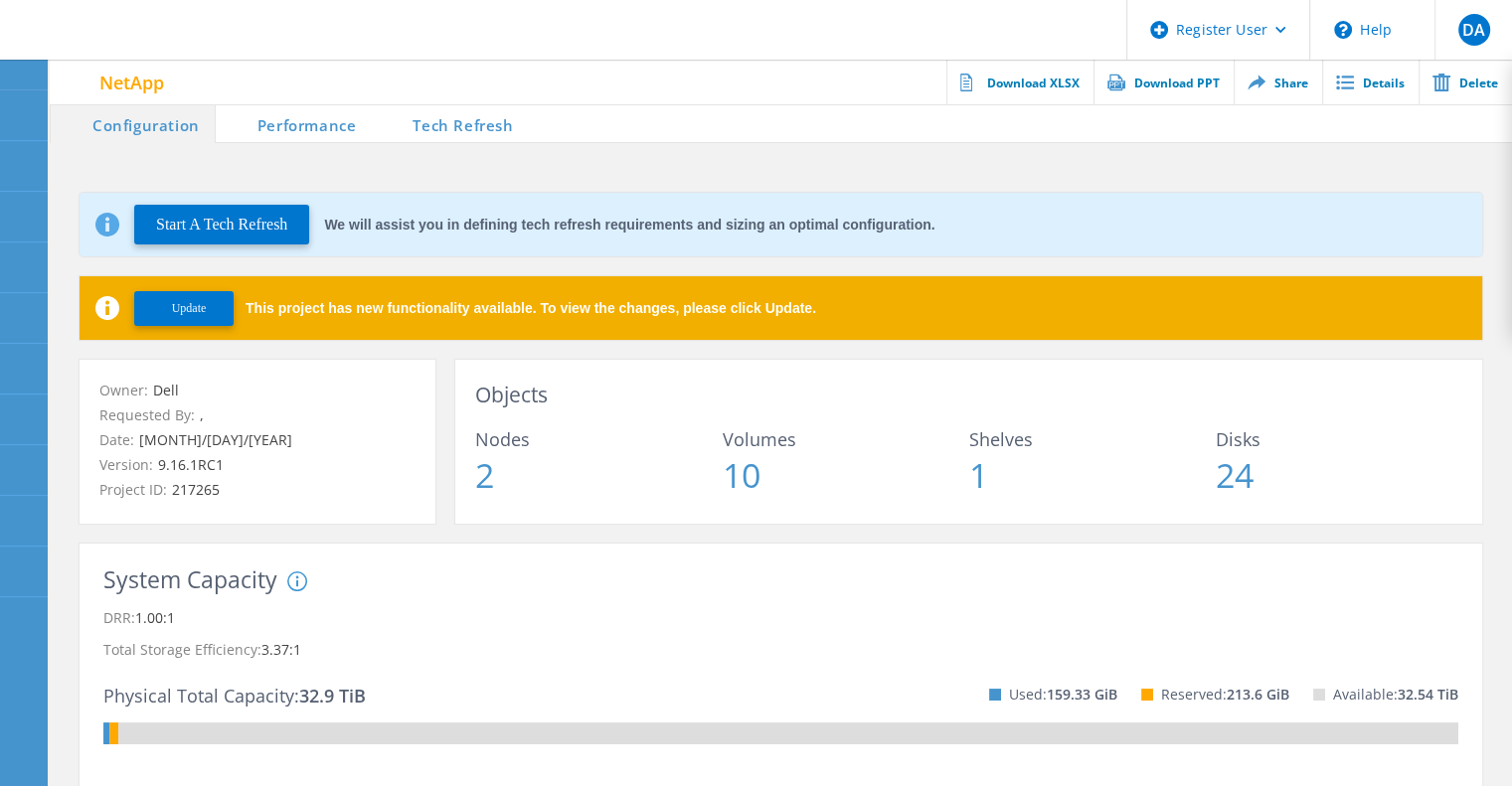 click on "Tech Refresh" at bounding box center (449, 123) 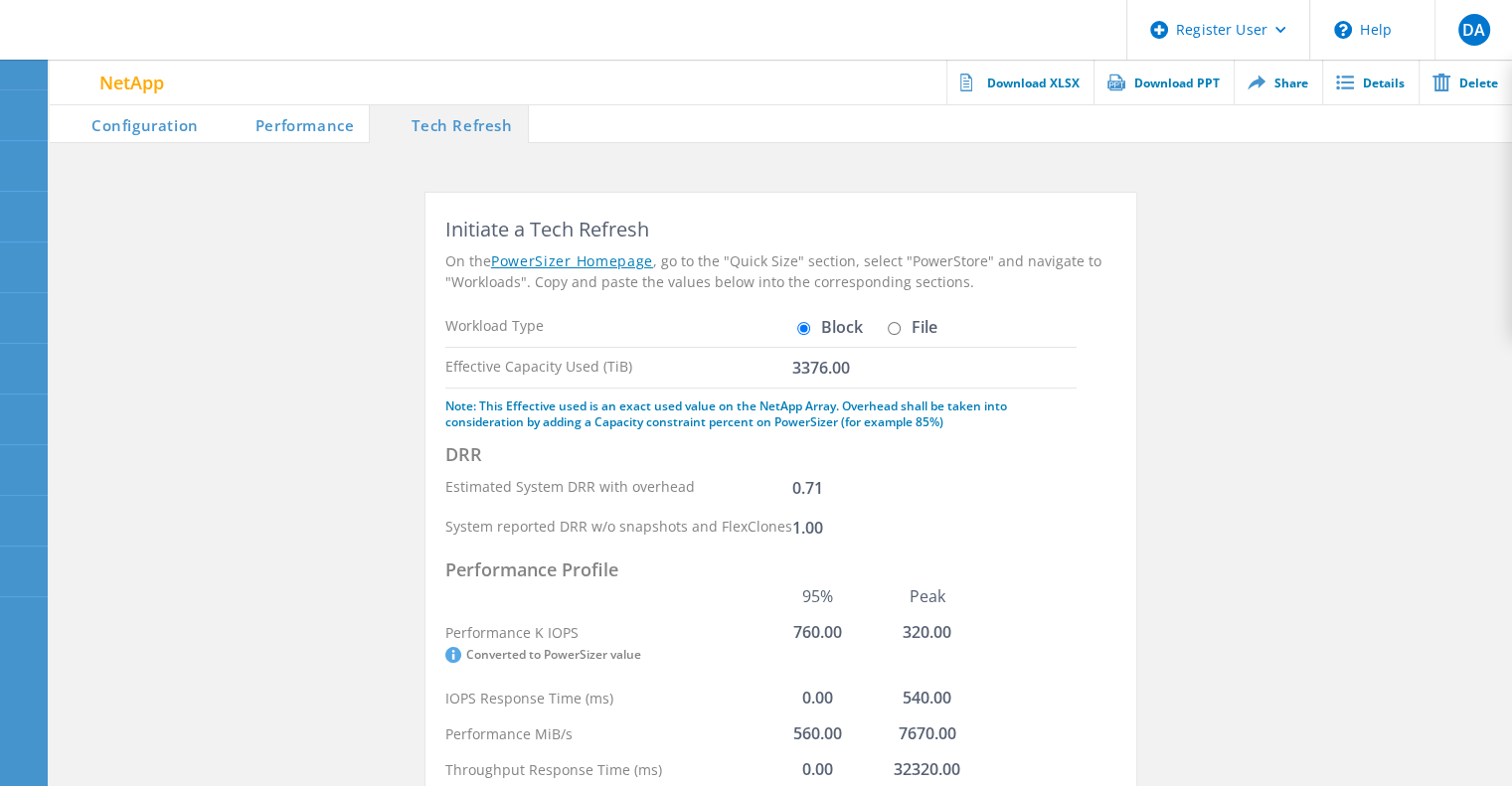 click on "Performance" 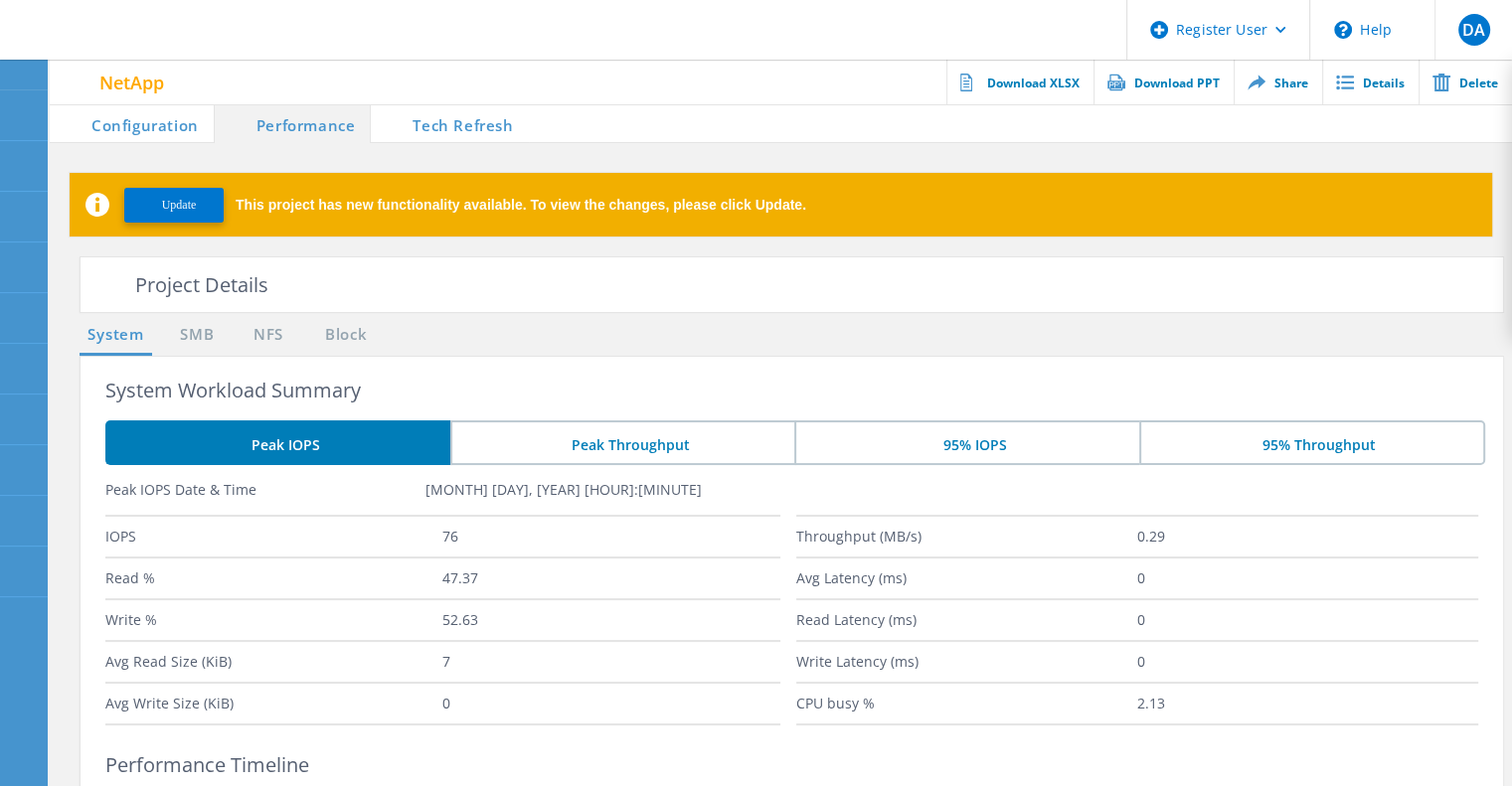 click on "Configuration" 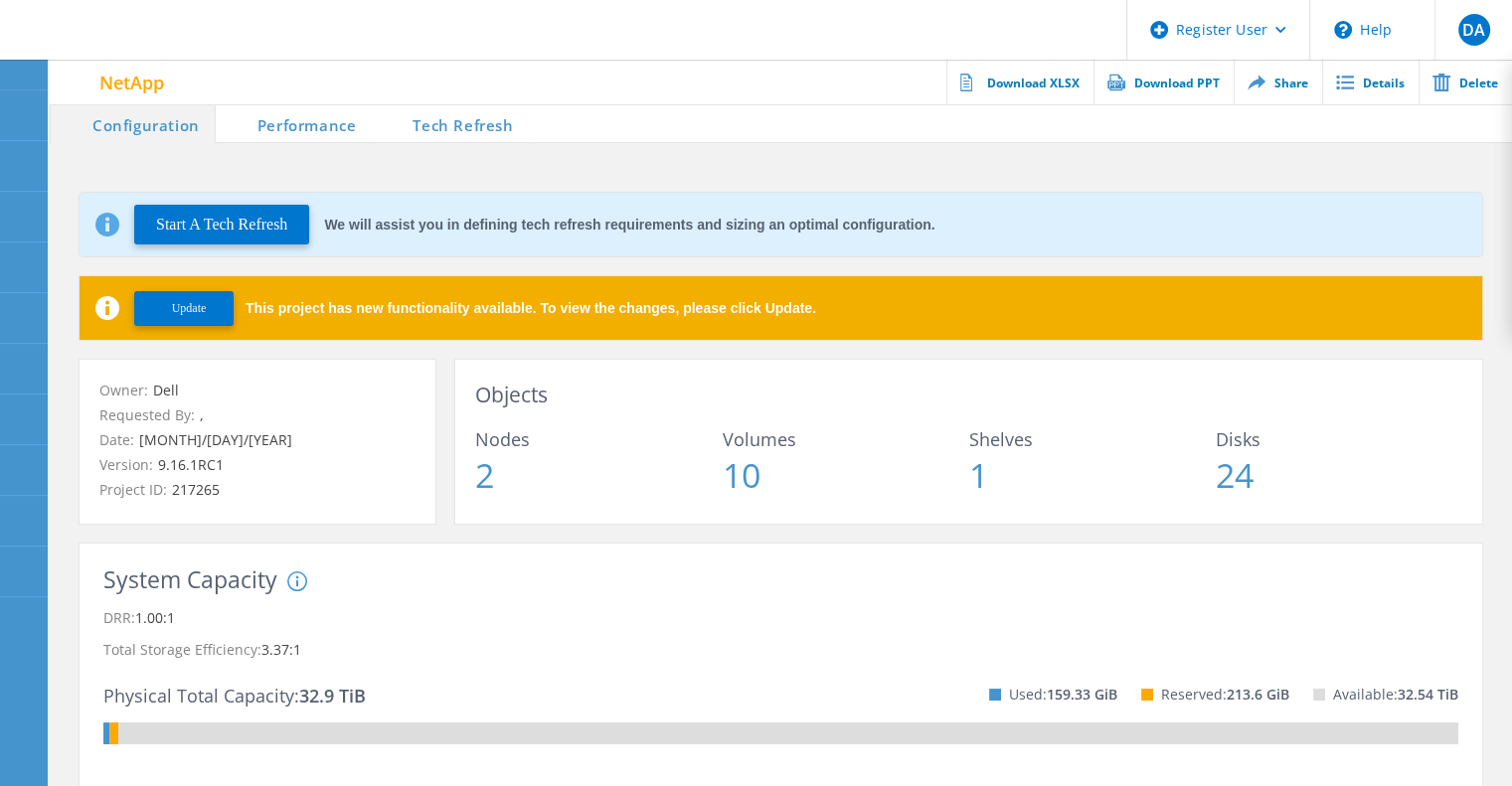 click on "Tech Refresh" at bounding box center [449, 123] 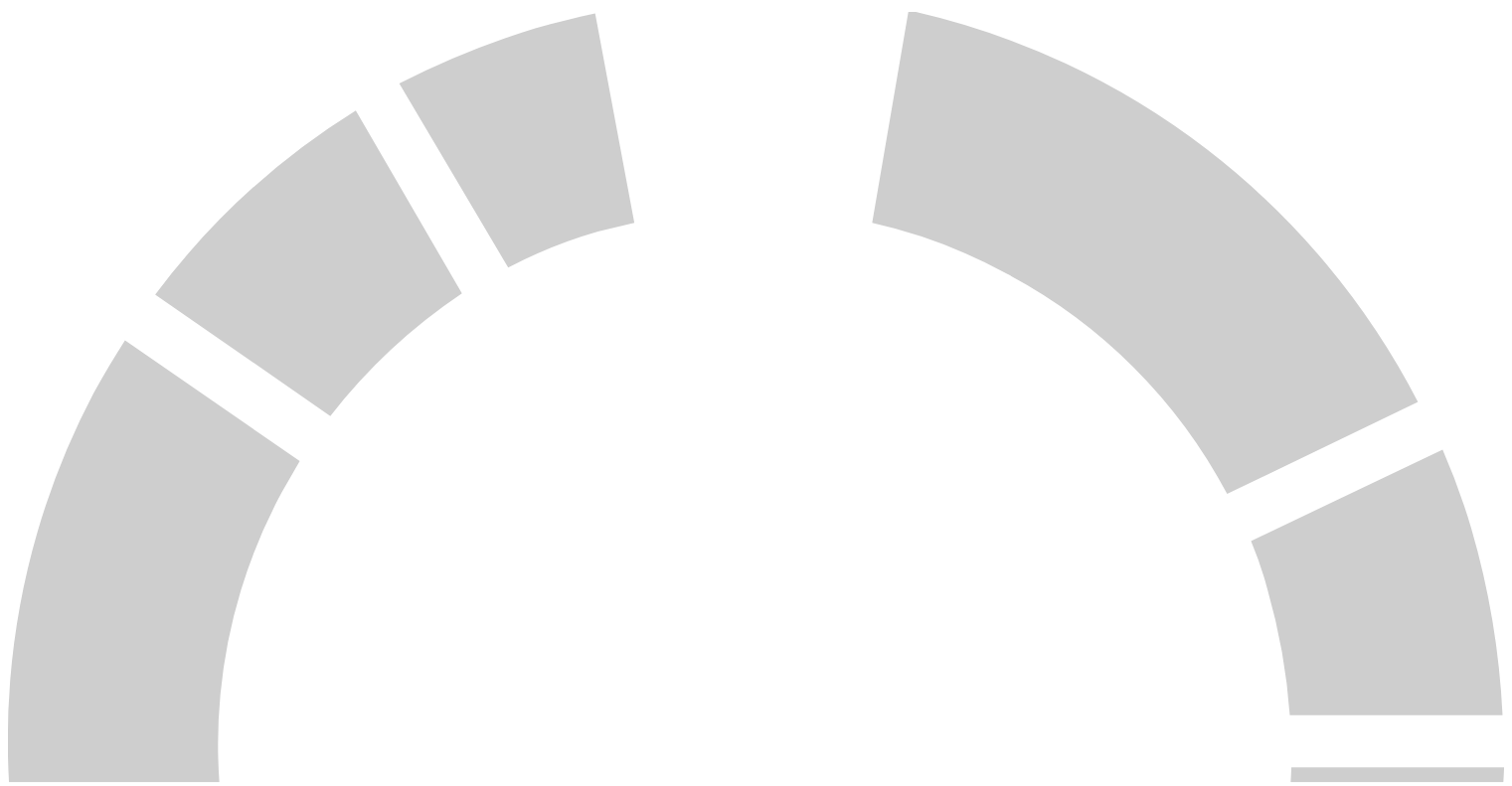 scroll, scrollTop: 0, scrollLeft: 0, axis: both 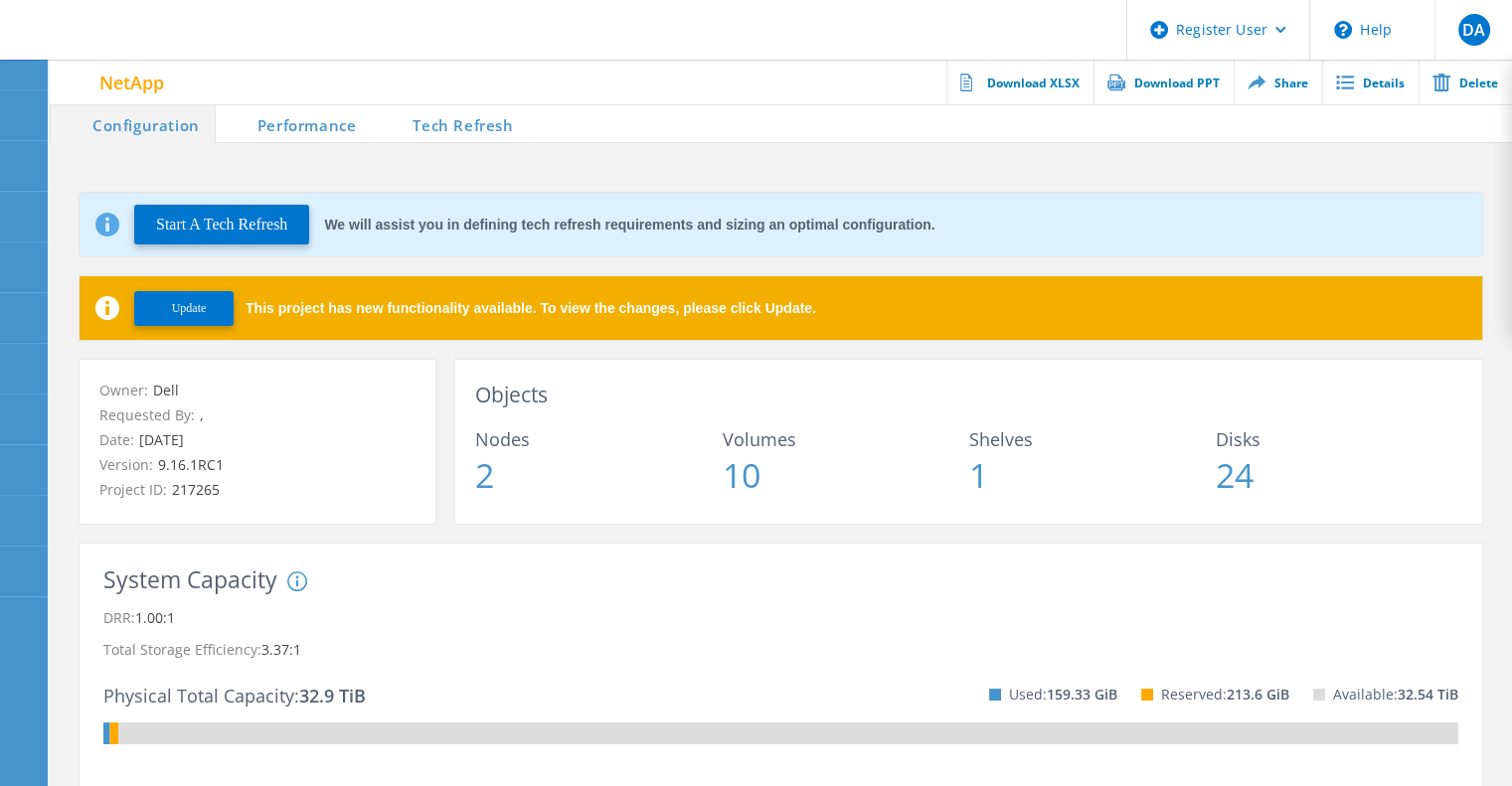 click on "Performance" 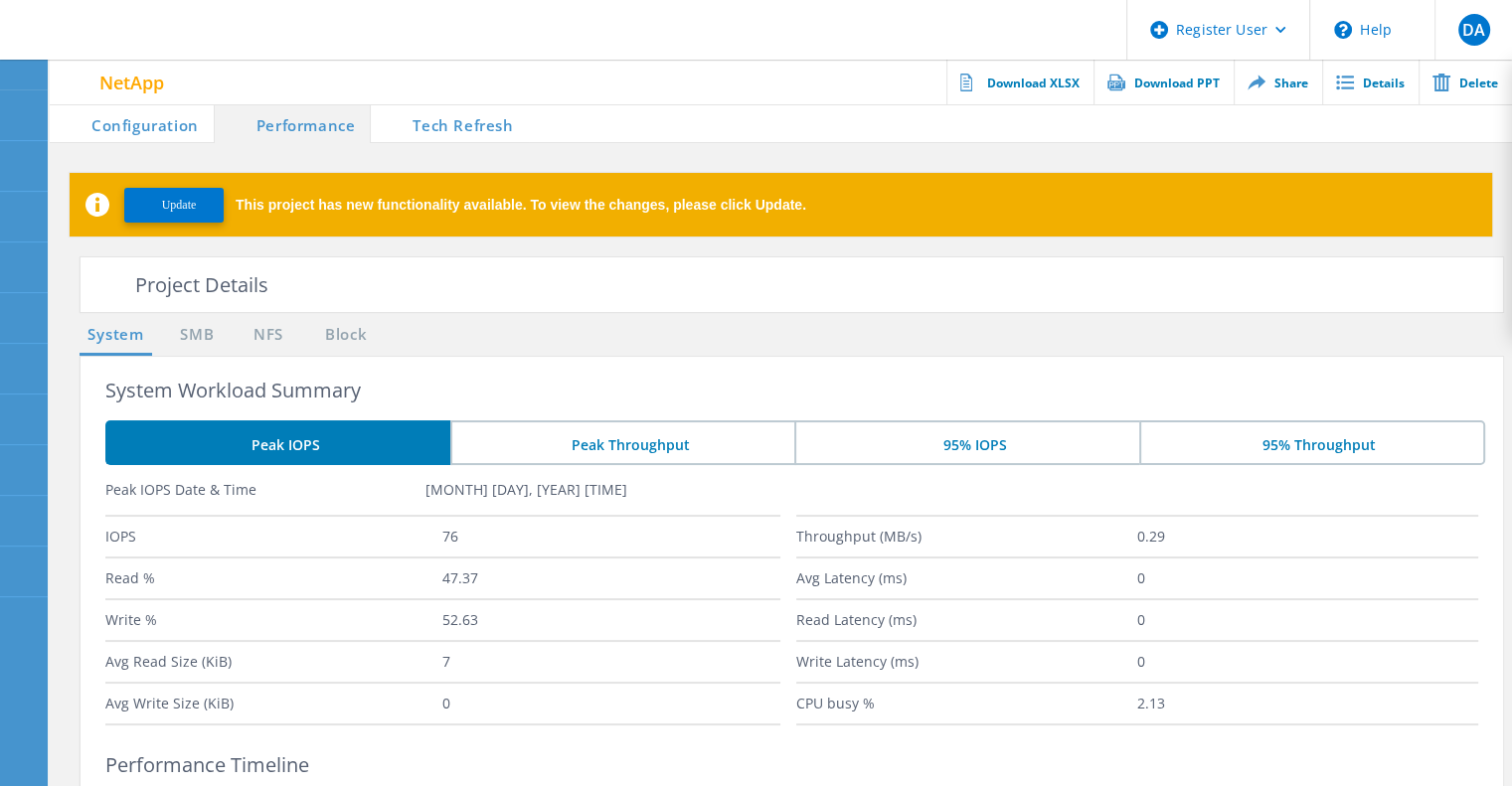 click on "Tech Refresh" at bounding box center [449, 123] 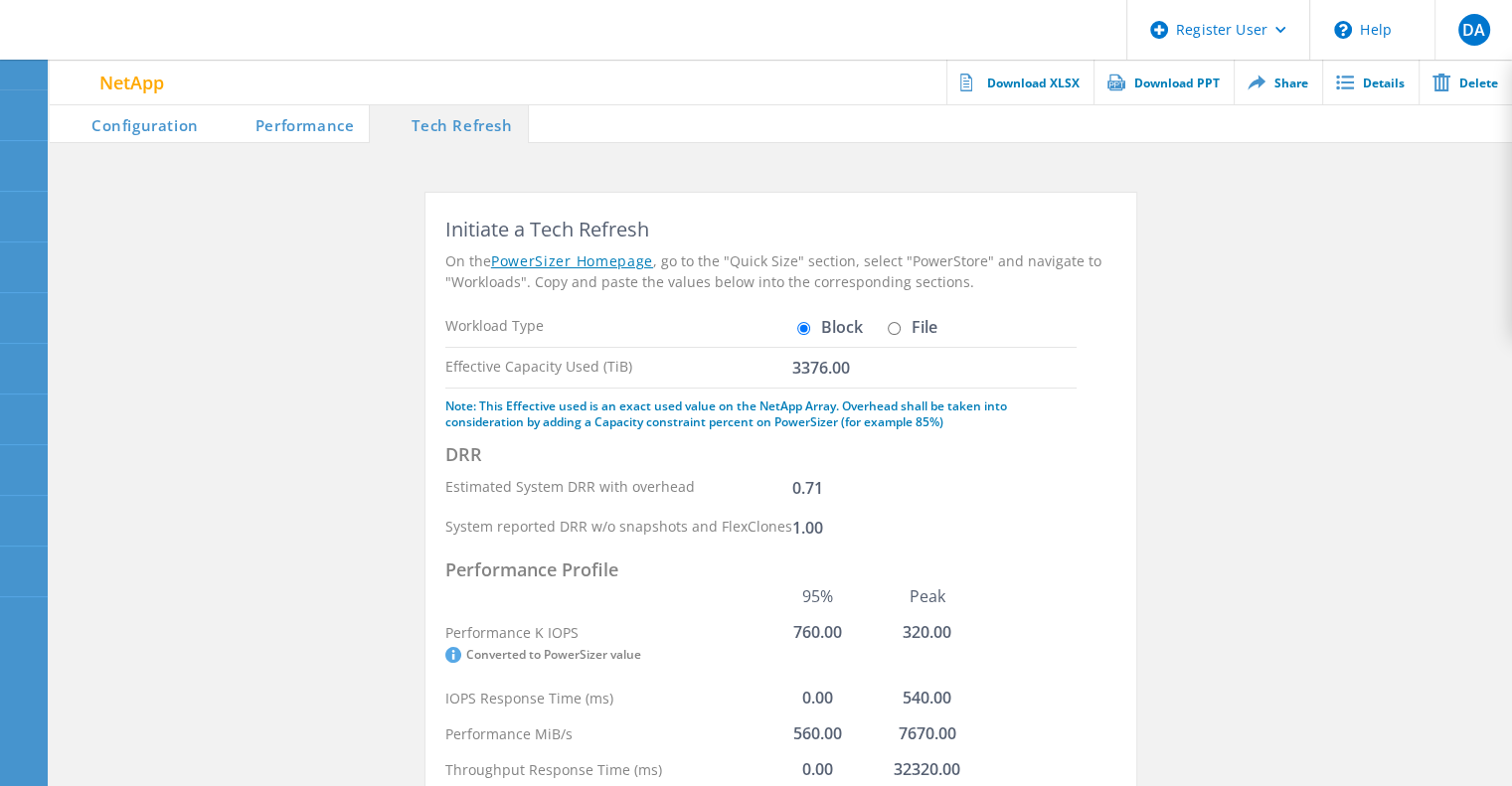 click on "Configuration" 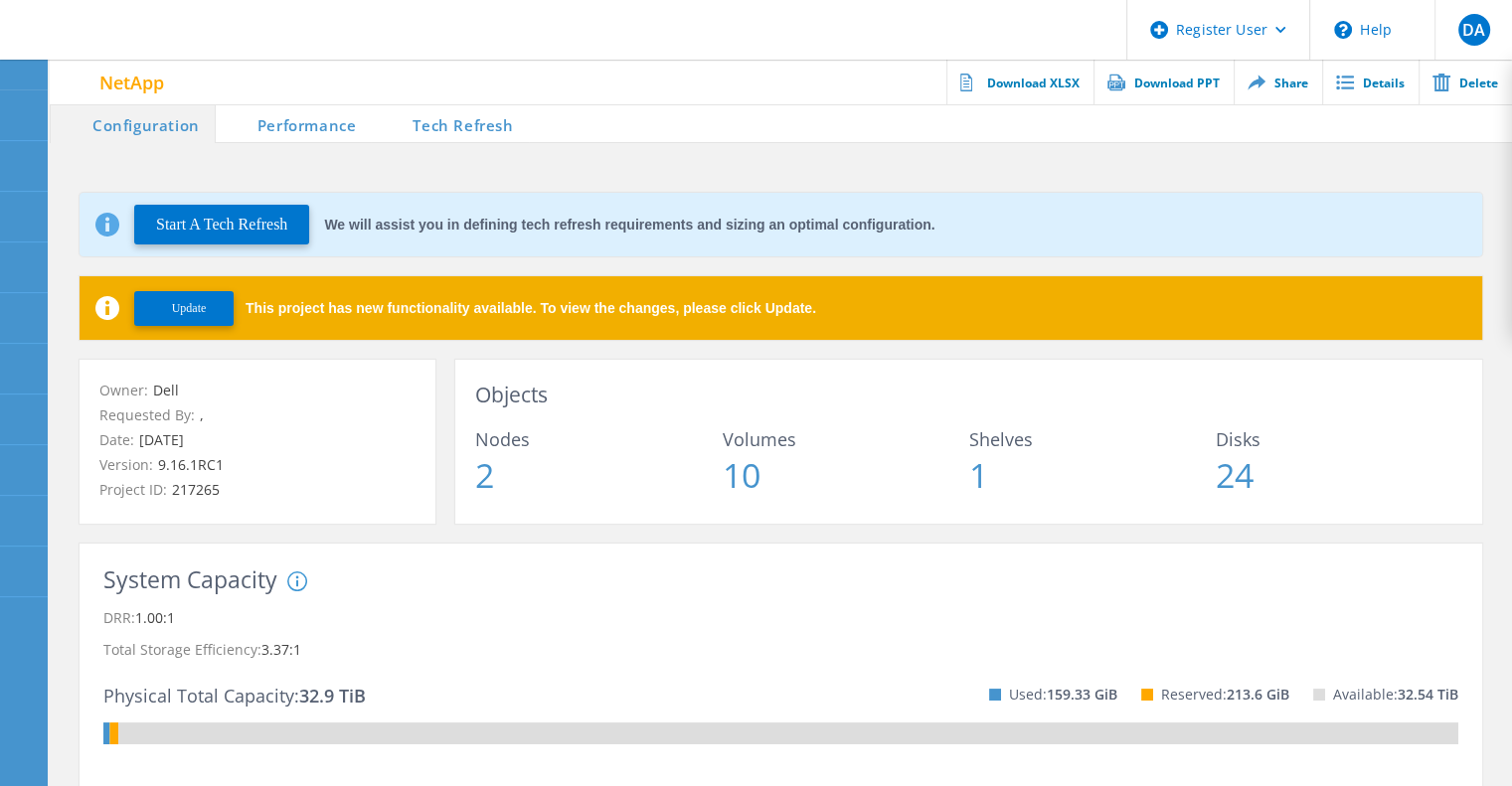 click on "Tech Refresh" at bounding box center [449, 123] 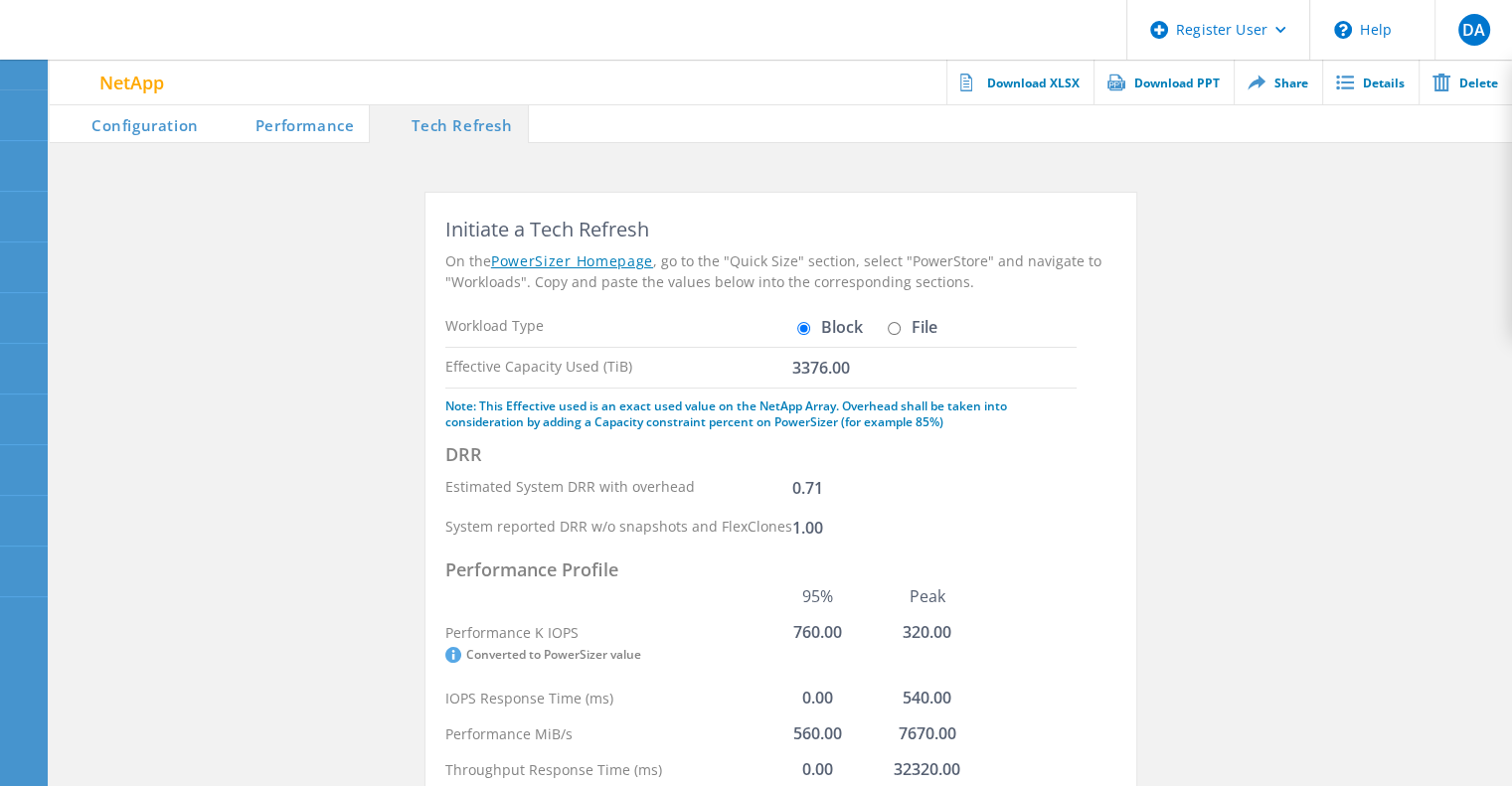 click on "Initiate a Tech Refresh On the  PowerSizer Homepage , go to the "Quick Size" section, select "PowerStore" and navigate to "Workloads". Copy and paste the values below into the corresponding sections.  Workload Type  Block   File  Effective Capacity Used (TiB)  3376.00  Note: This Effective used is an exact used value on the NetApp Array. Overhead shall be taken into consideration by adding a Capacity constraint percent on PowerSizer (for example 85%)   DRR  Estimated System DRR with overhead 0.71 System reported DRR w/o snapshots and FlexClones 1.00  Performance Profile  95% Peak Performance K IOPS   Converted to PowerSizer value  760.00 320.00 IOPS Response Time (ms) 0.00 540.00 Performance MiB/s 560.00 7670.00 Throughput Response Time (ms) 0.00 32320.00 Custom Workload Mix  Template → Custom → Edit  95% IOPS Peak IOPS 95% MB/s Peak MB/s Rand Read Miss % 0.00  540.00 0.00 0.00 Rand Read Avg Size (KiB) 0.00 90.00 0.00 0.00 Rand Write Miss % 0.00 0.00 0.00 0.00 Rand Write Avg Size (KiB) 0.00 0.00 0.00 0.00" 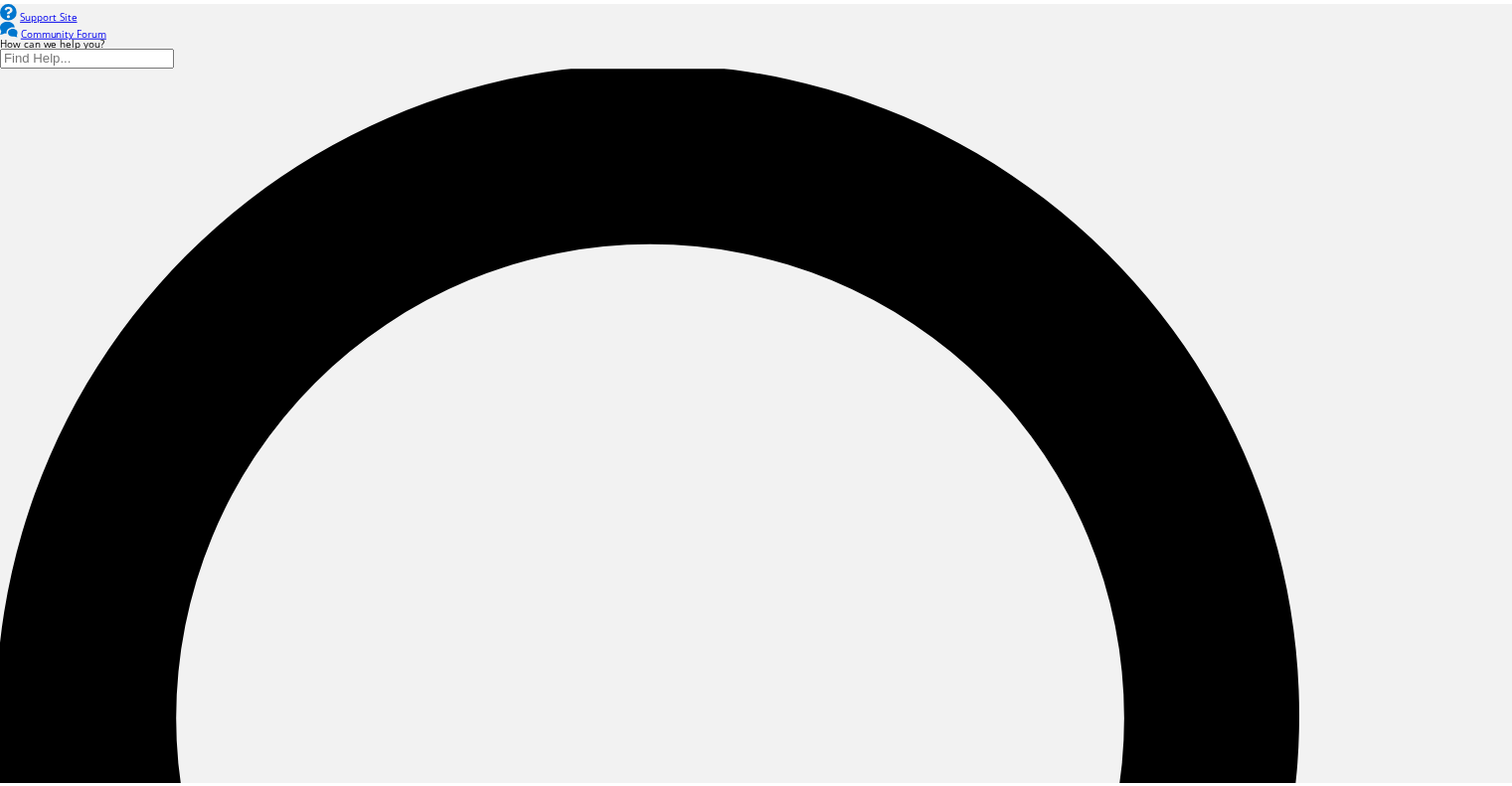 scroll, scrollTop: 0, scrollLeft: 0, axis: both 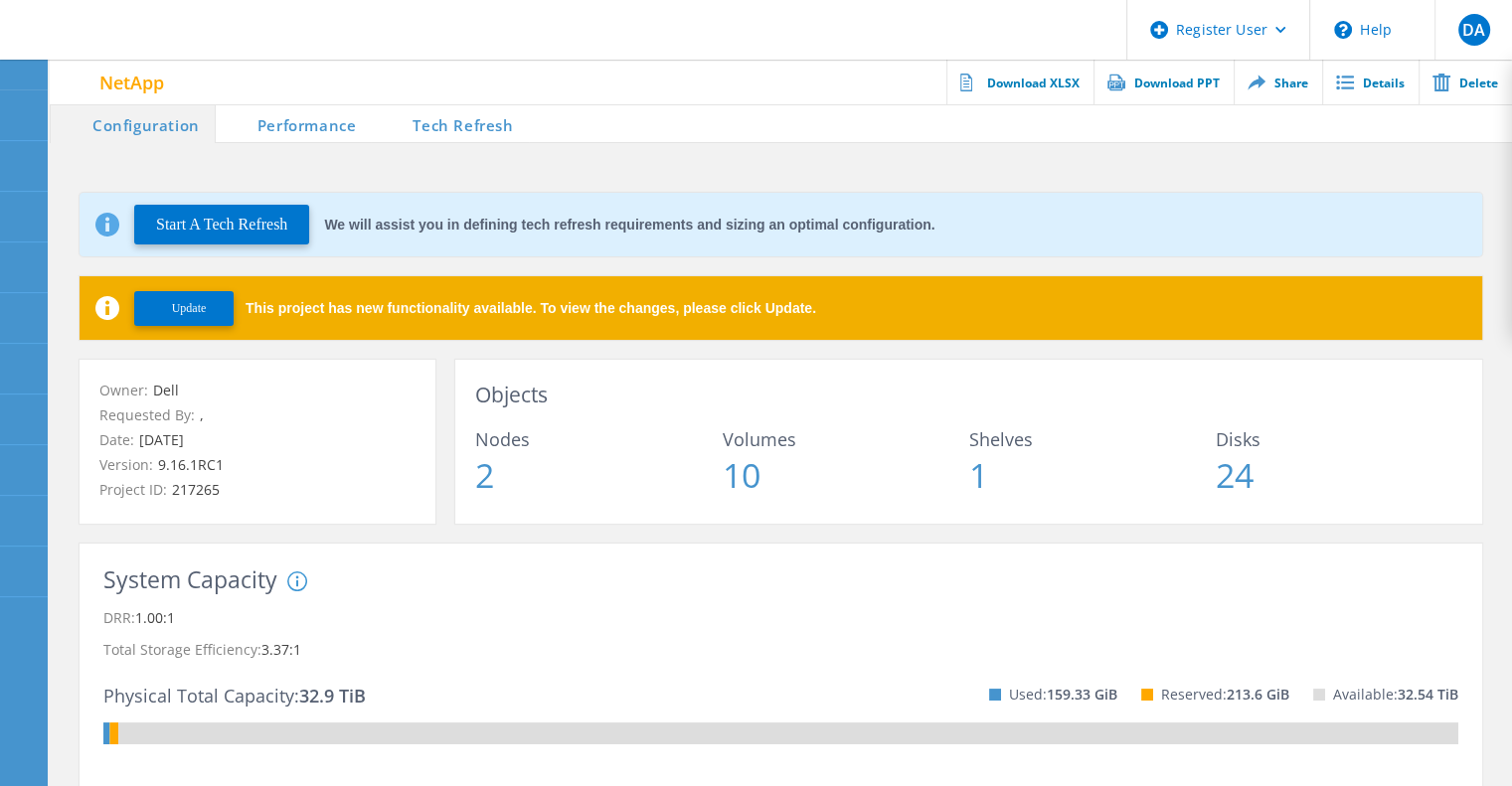 click on "NetApp      Actions   Download XLSX   Download PPT   Share   Details   Delete" 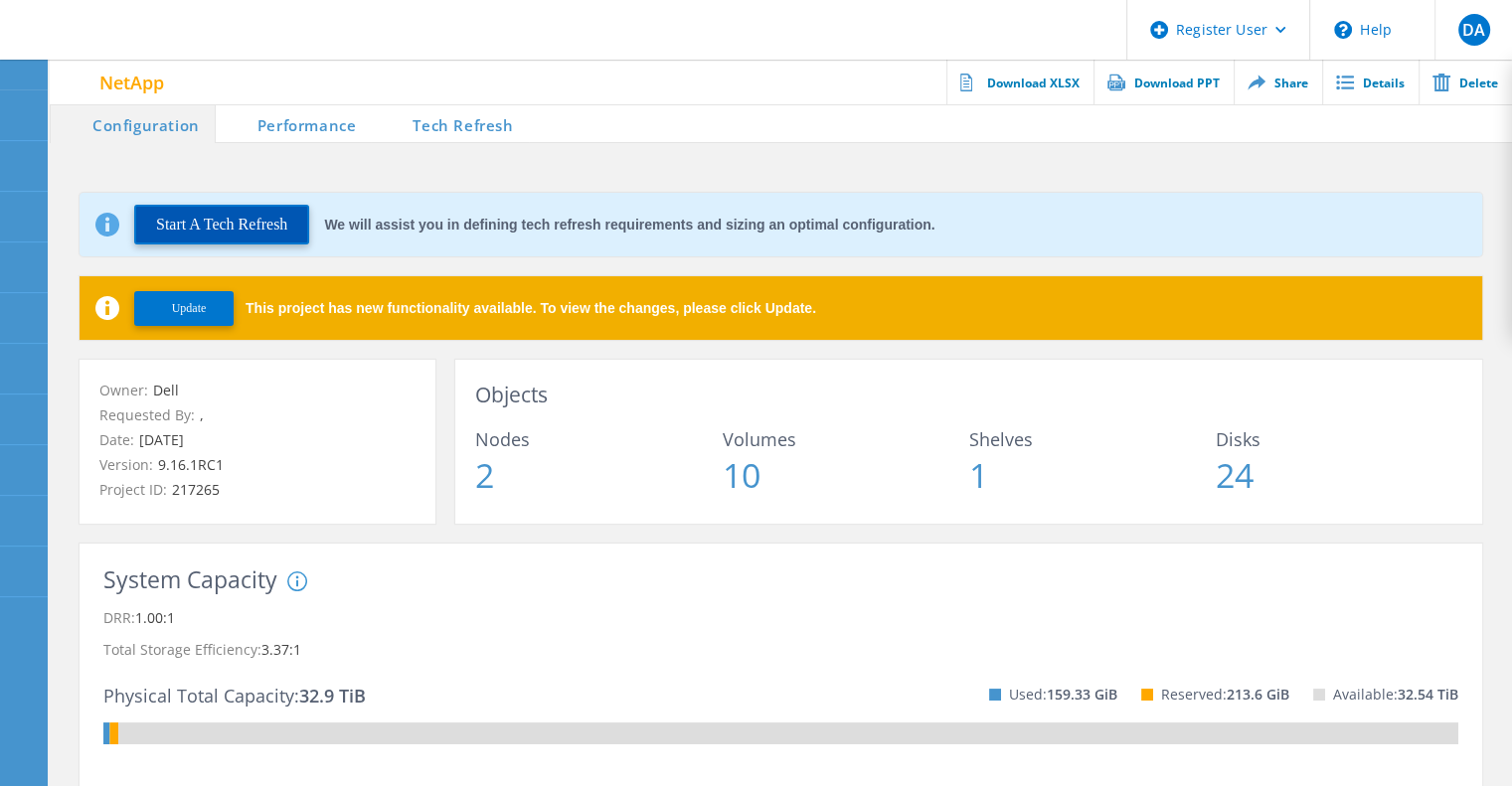 click on "Start A Tech Refresh" 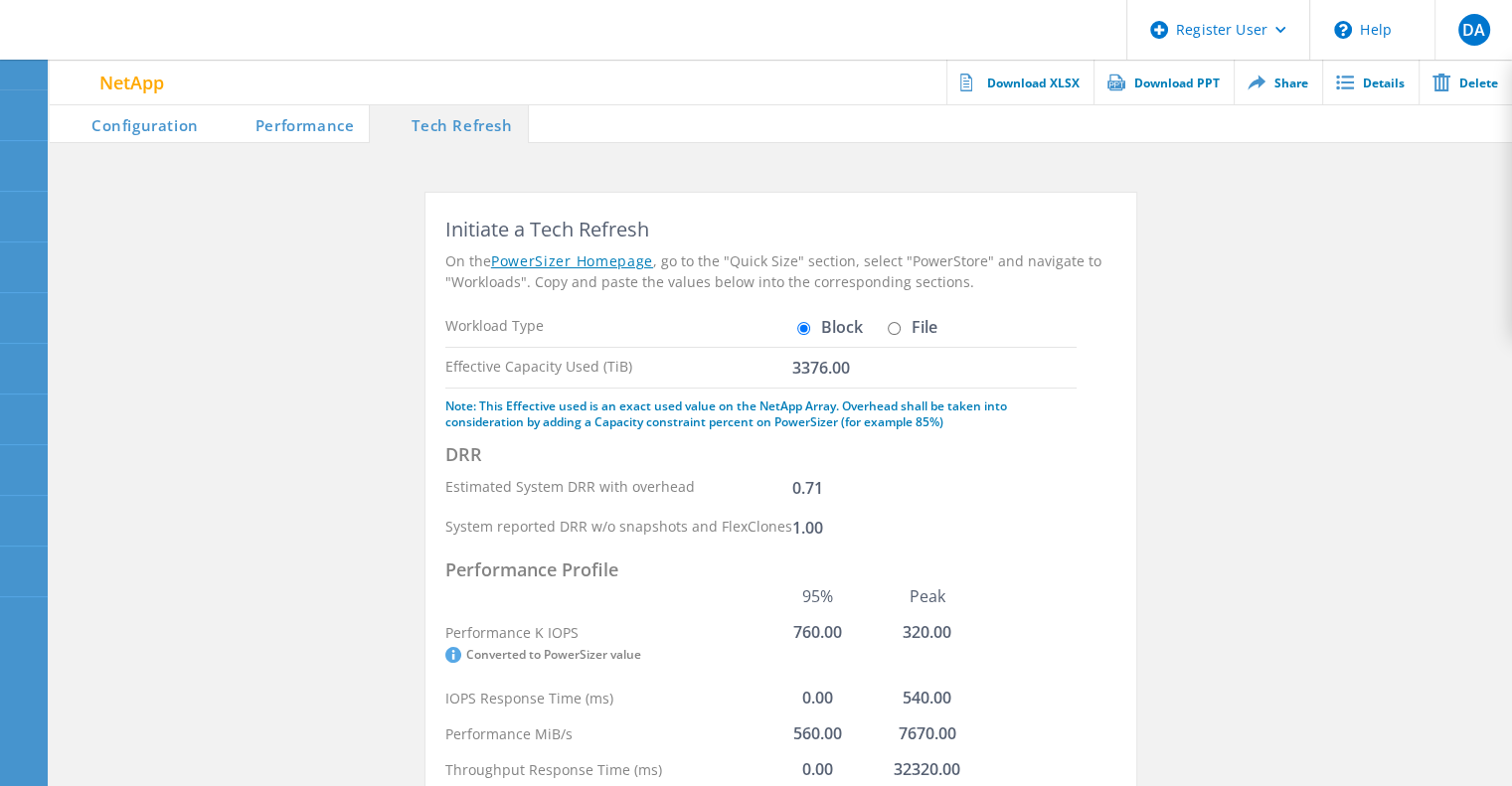 click on "NetApp      Actions   Download XLSX   Download PPT   Share   Details   Delete" 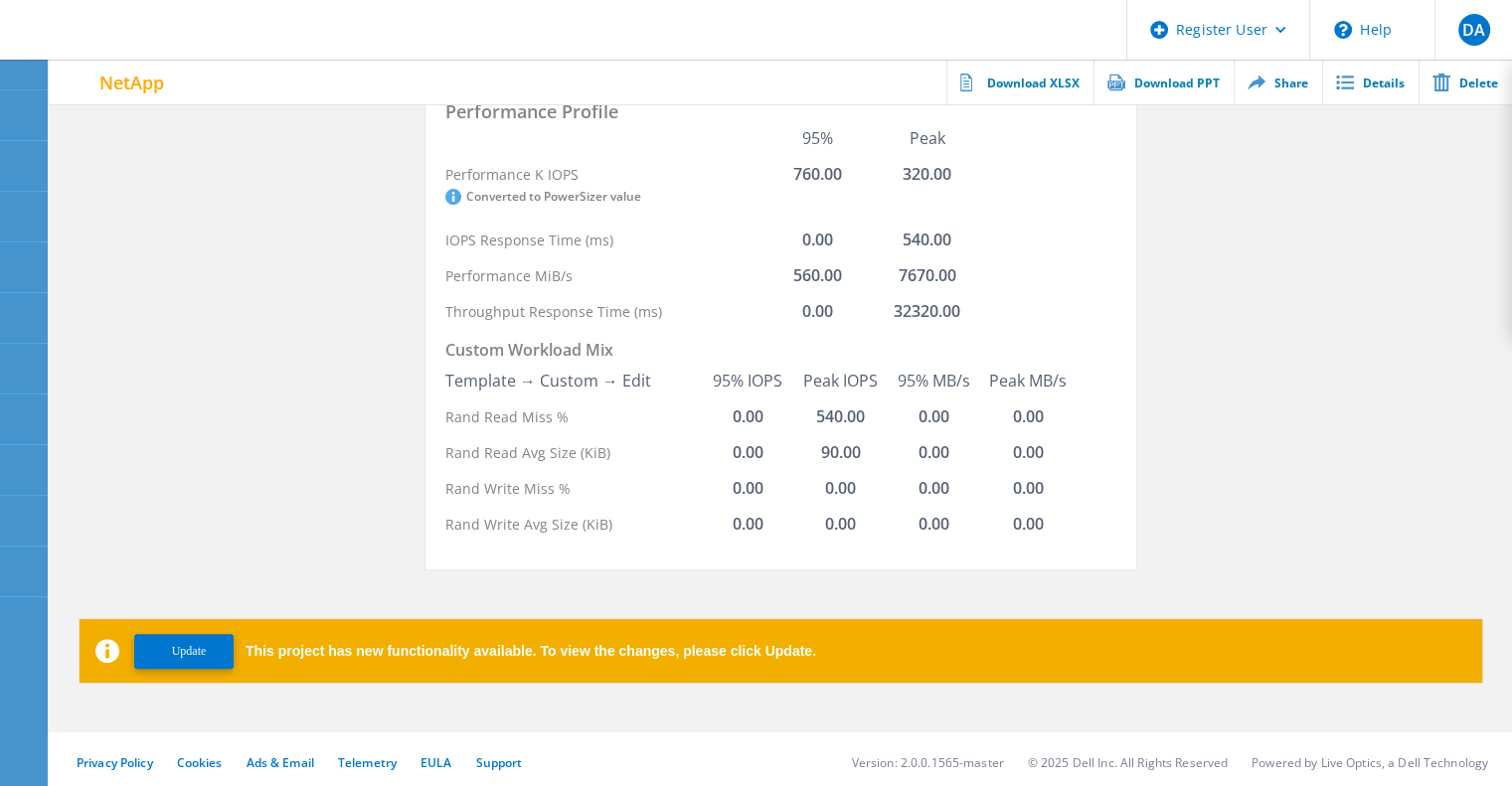 scroll, scrollTop: 463, scrollLeft: 0, axis: vertical 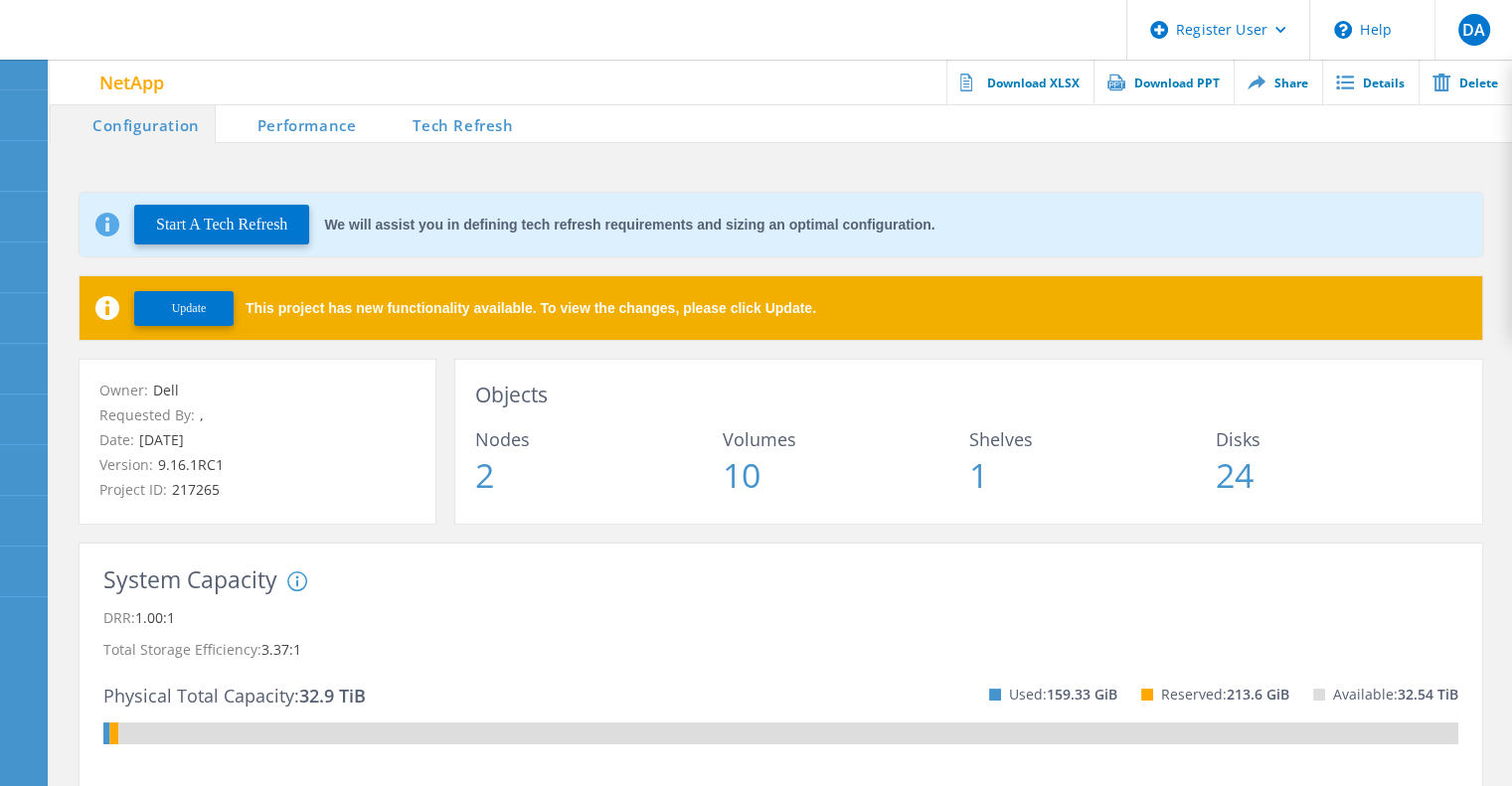 click on "Tech Refresh" at bounding box center (449, 123) 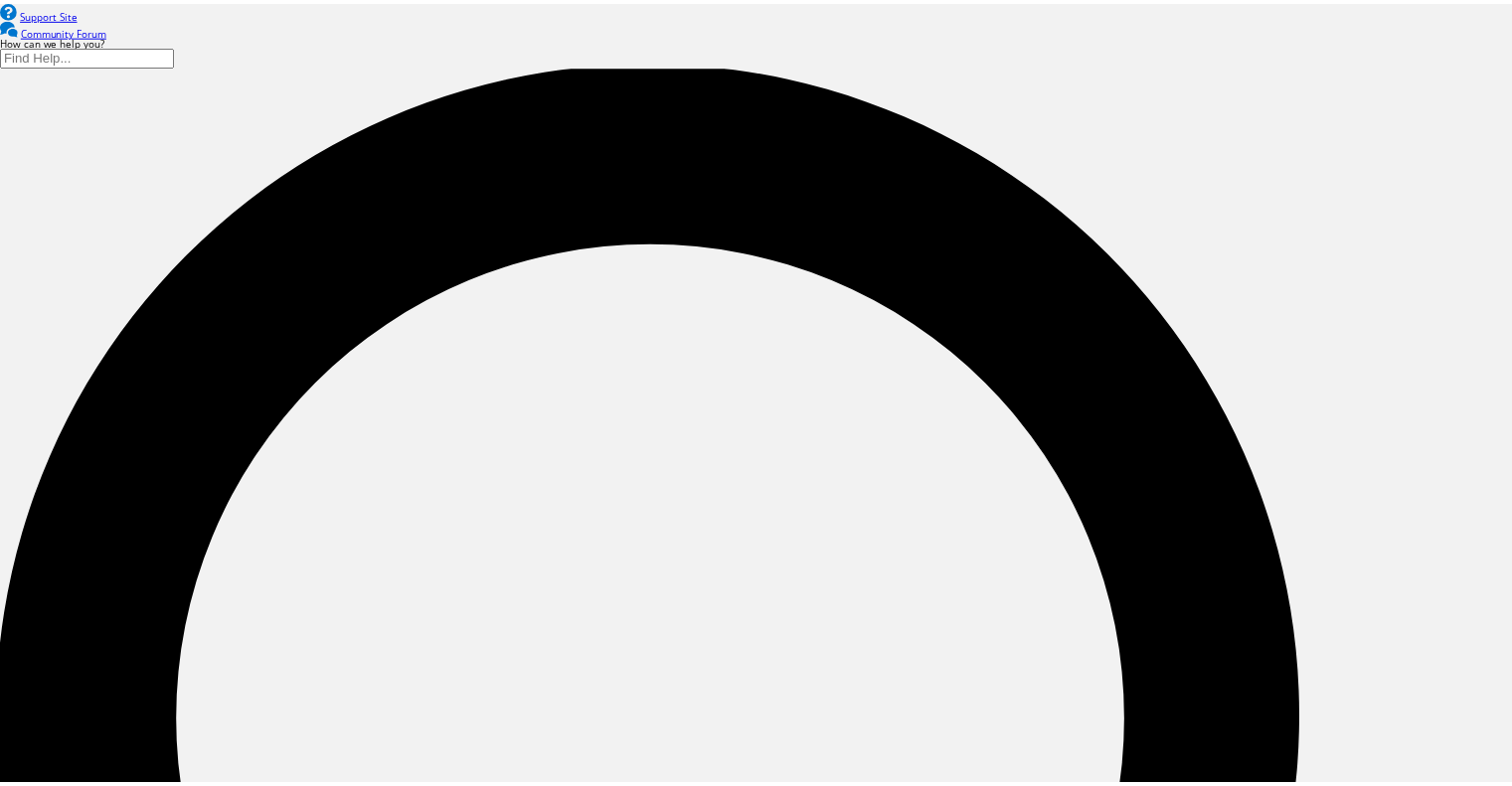 scroll, scrollTop: 0, scrollLeft: 0, axis: both 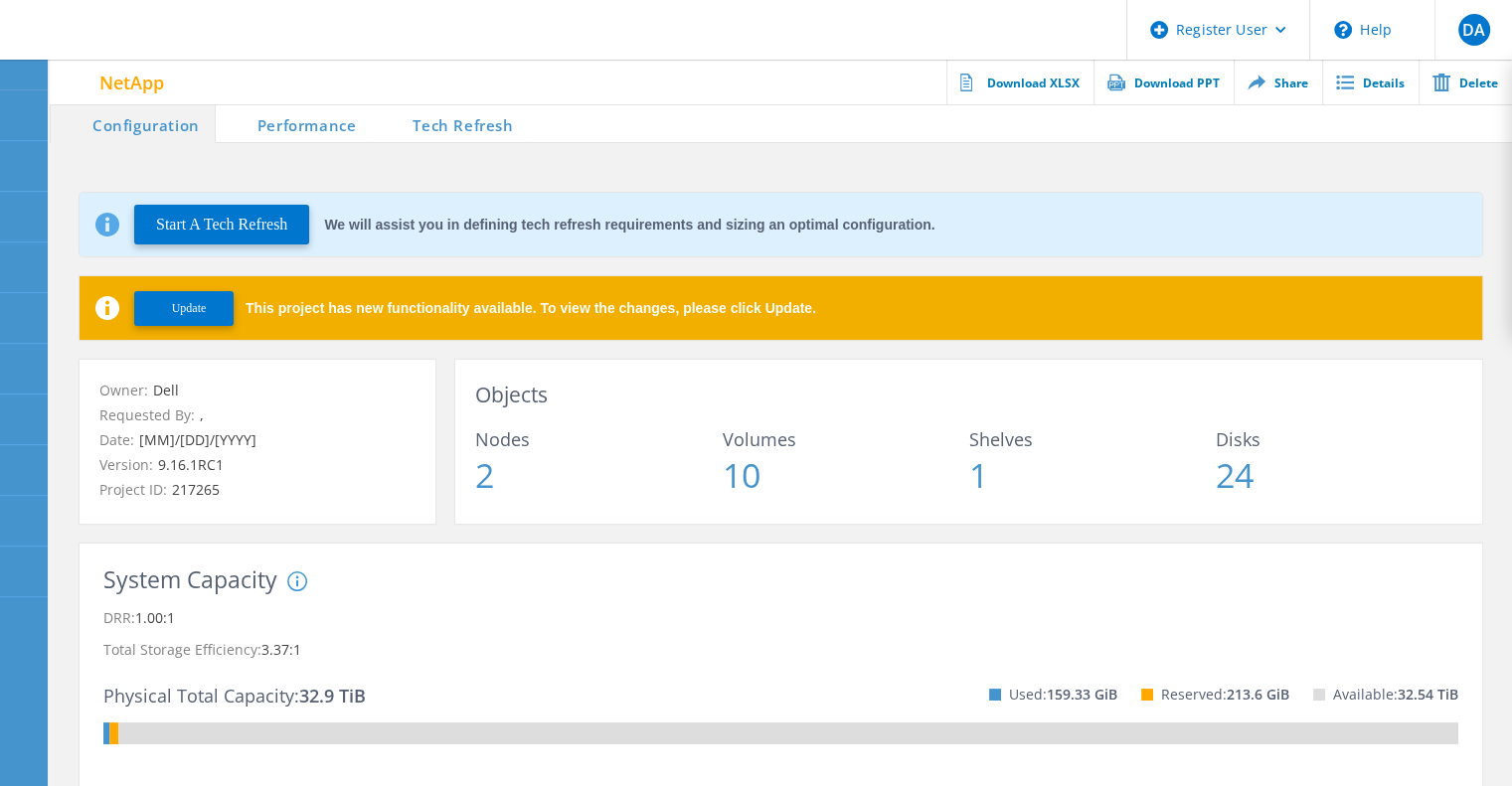 click on "Performance" 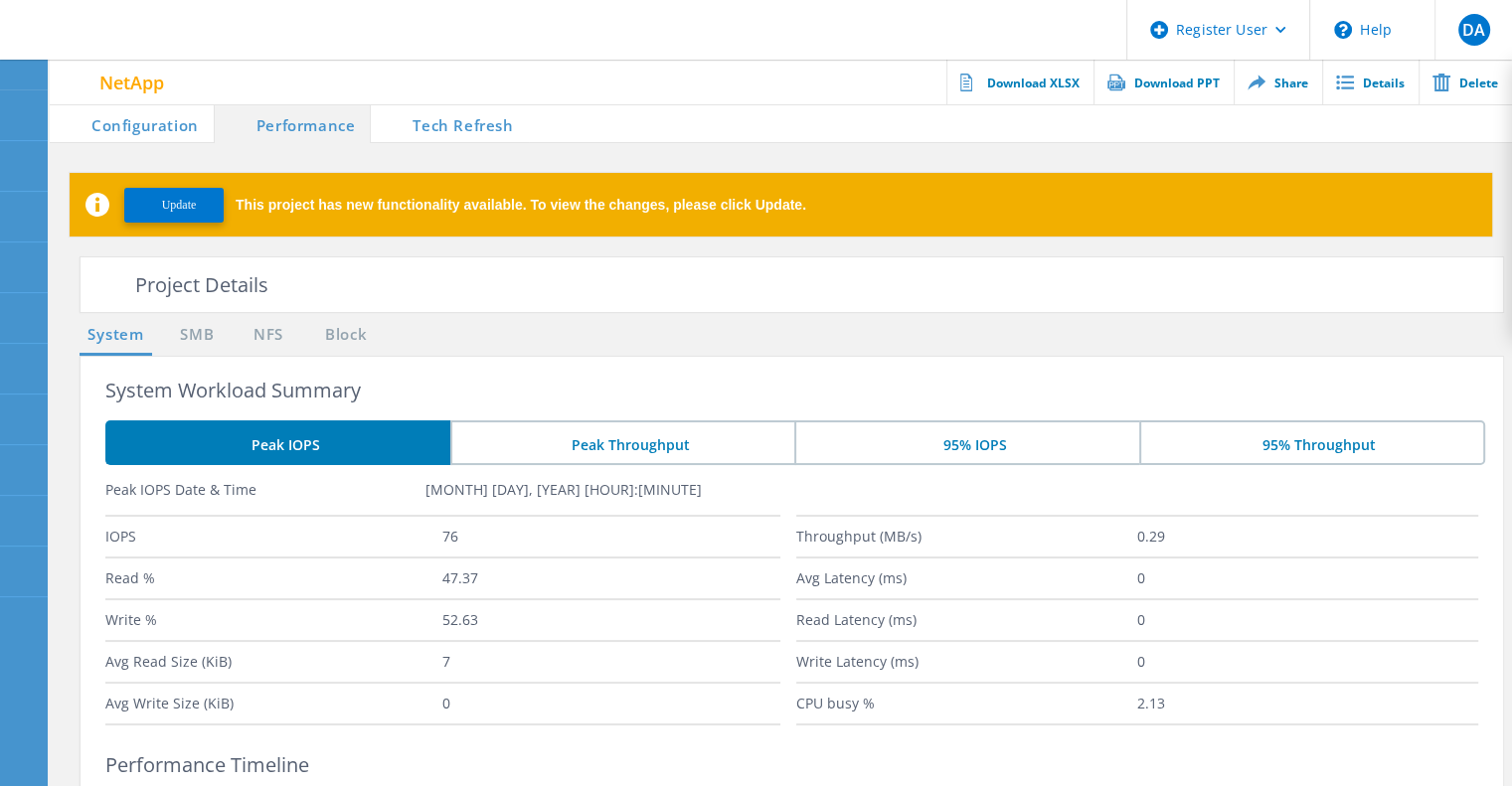 click on "Tech Refresh" at bounding box center [449, 123] 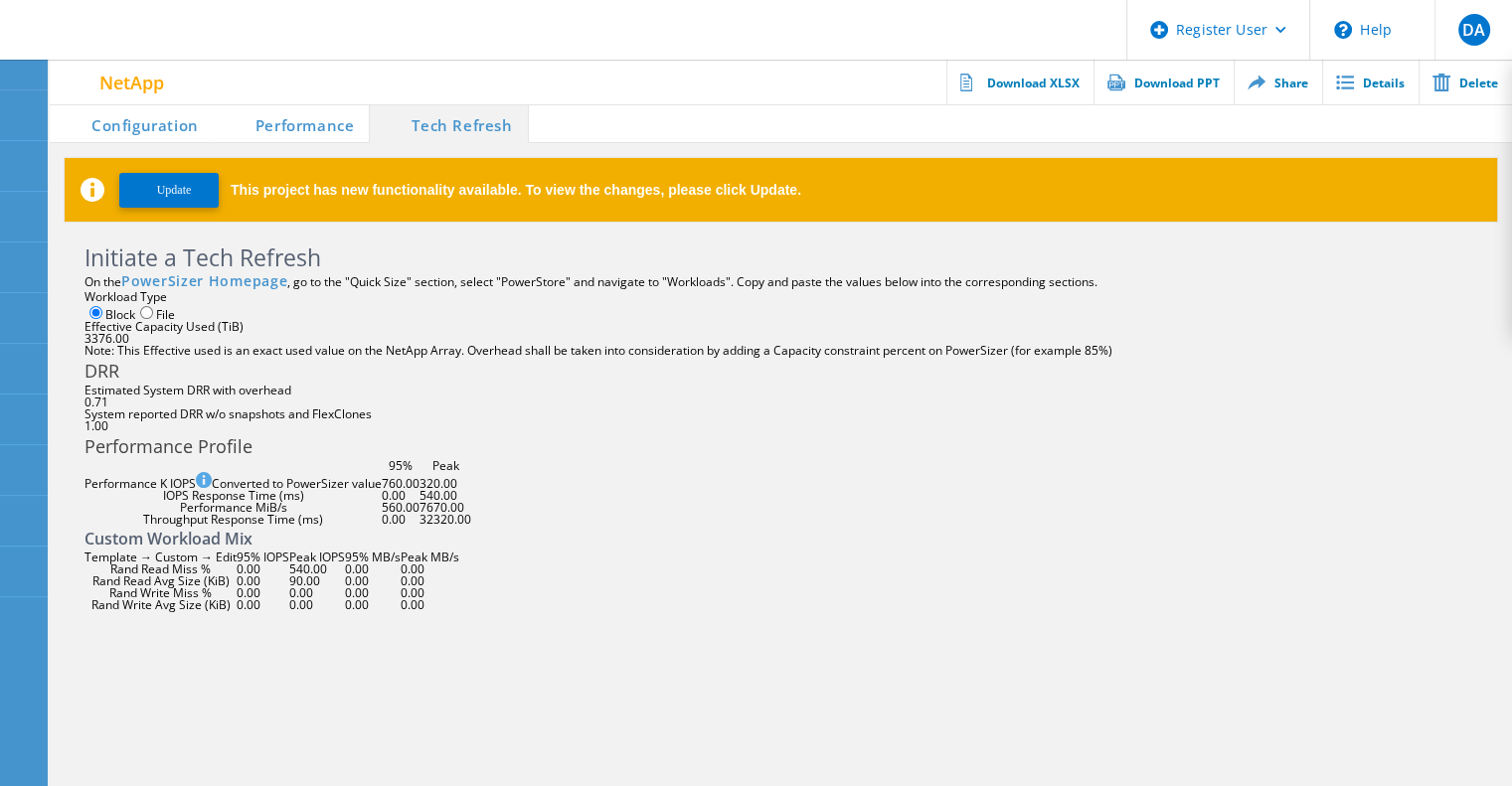click on "Configuration" 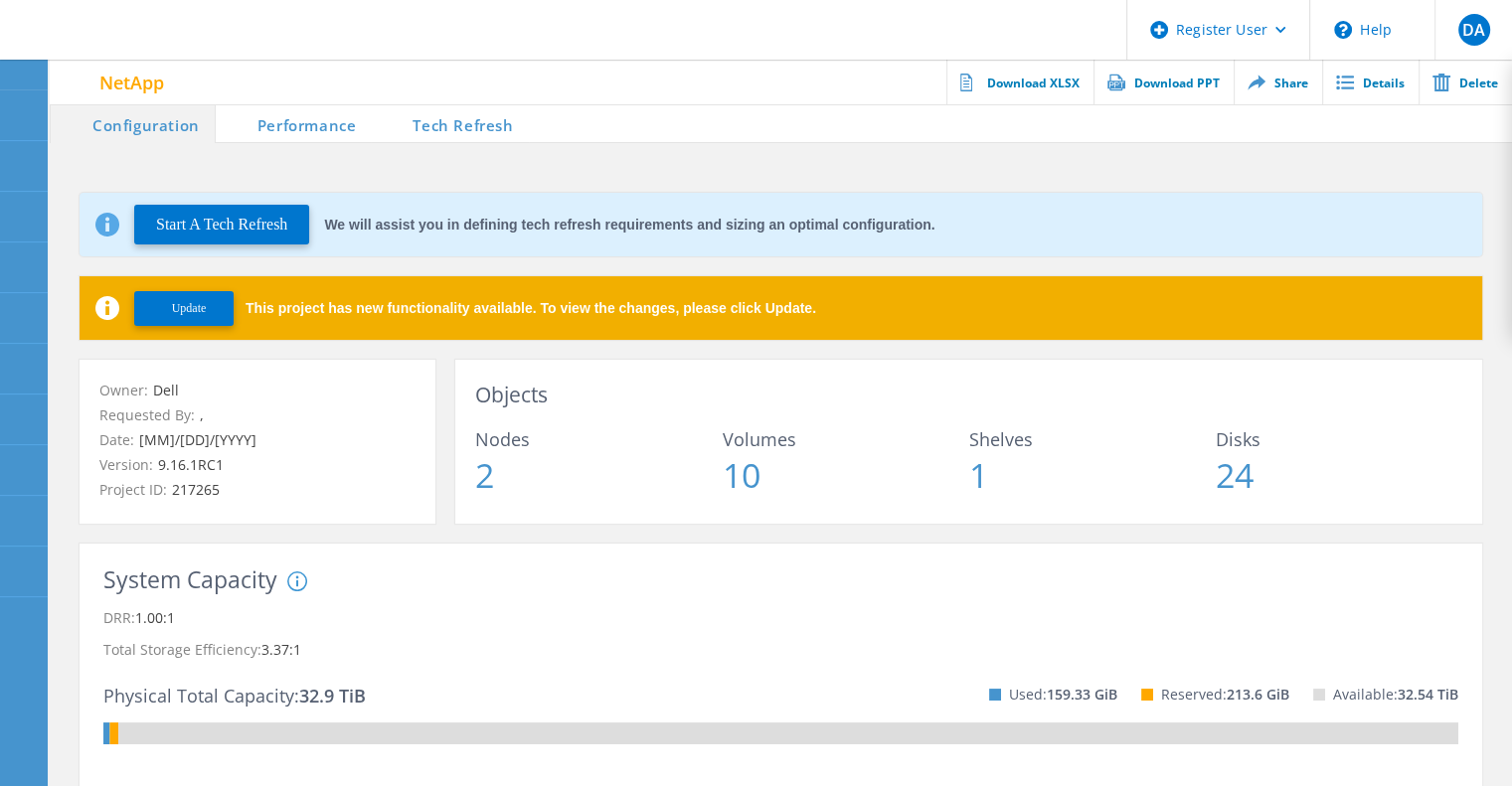 click on "Performance" 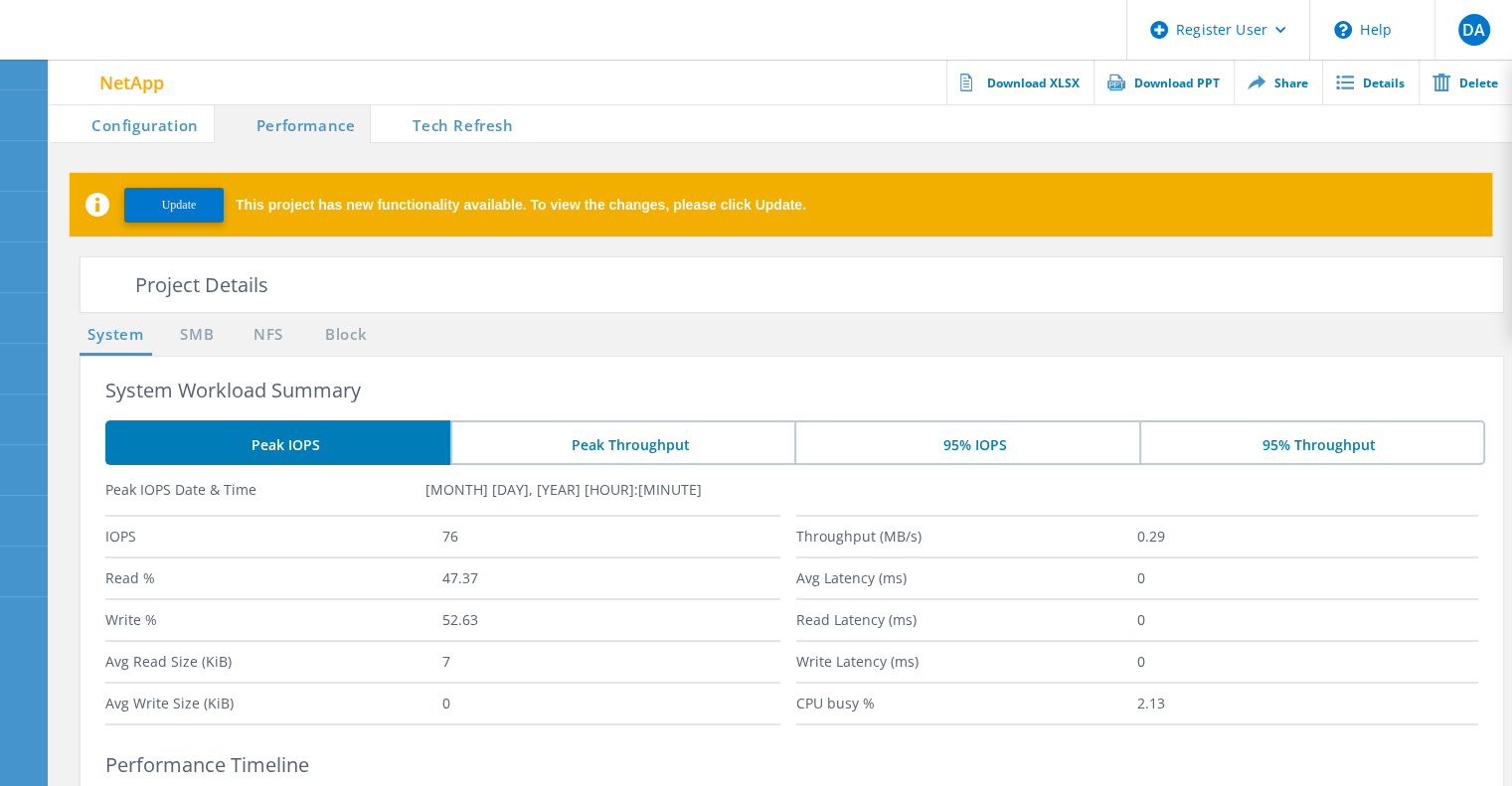 click on "Configuration" 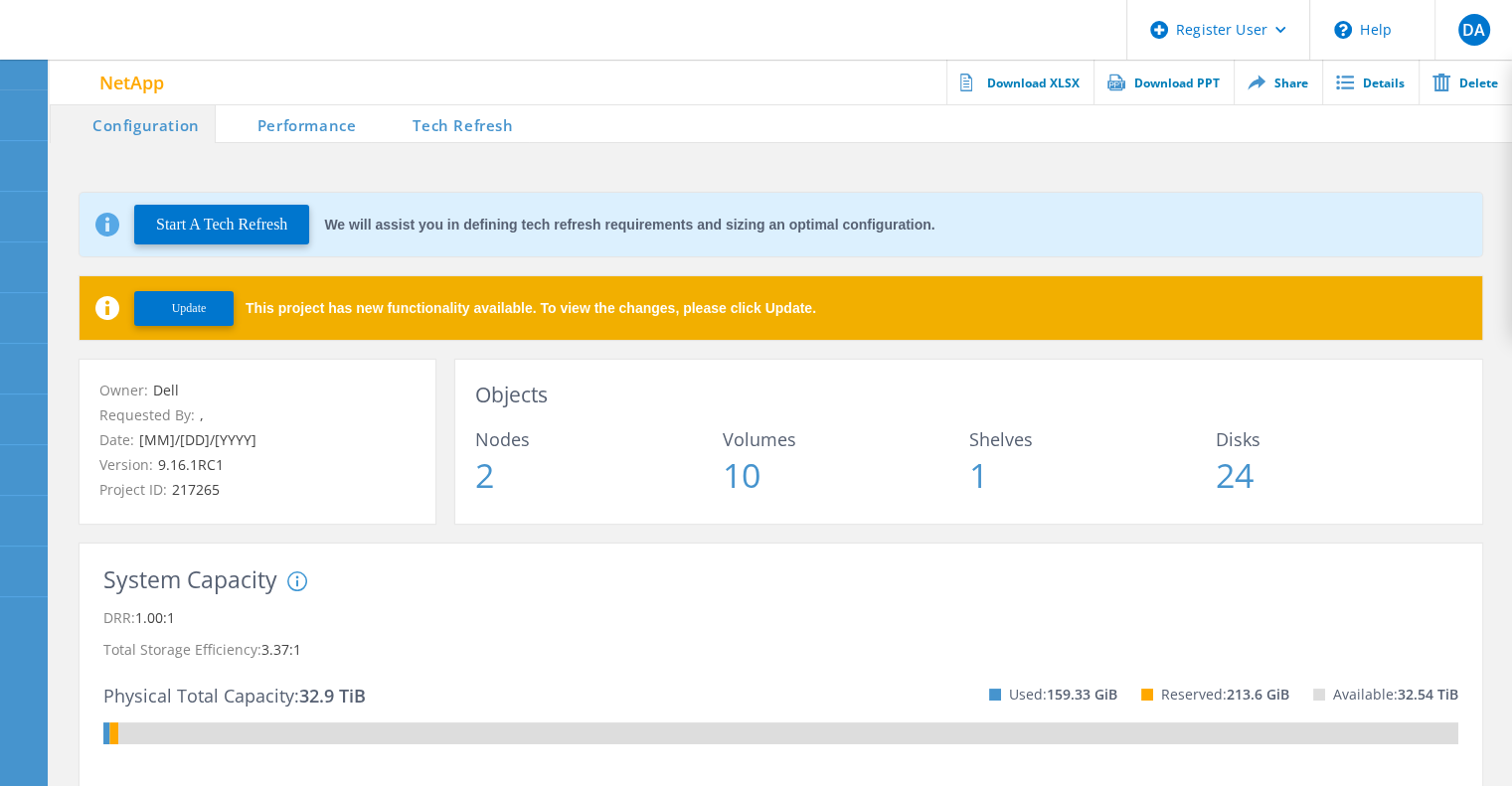 click on "Performance" 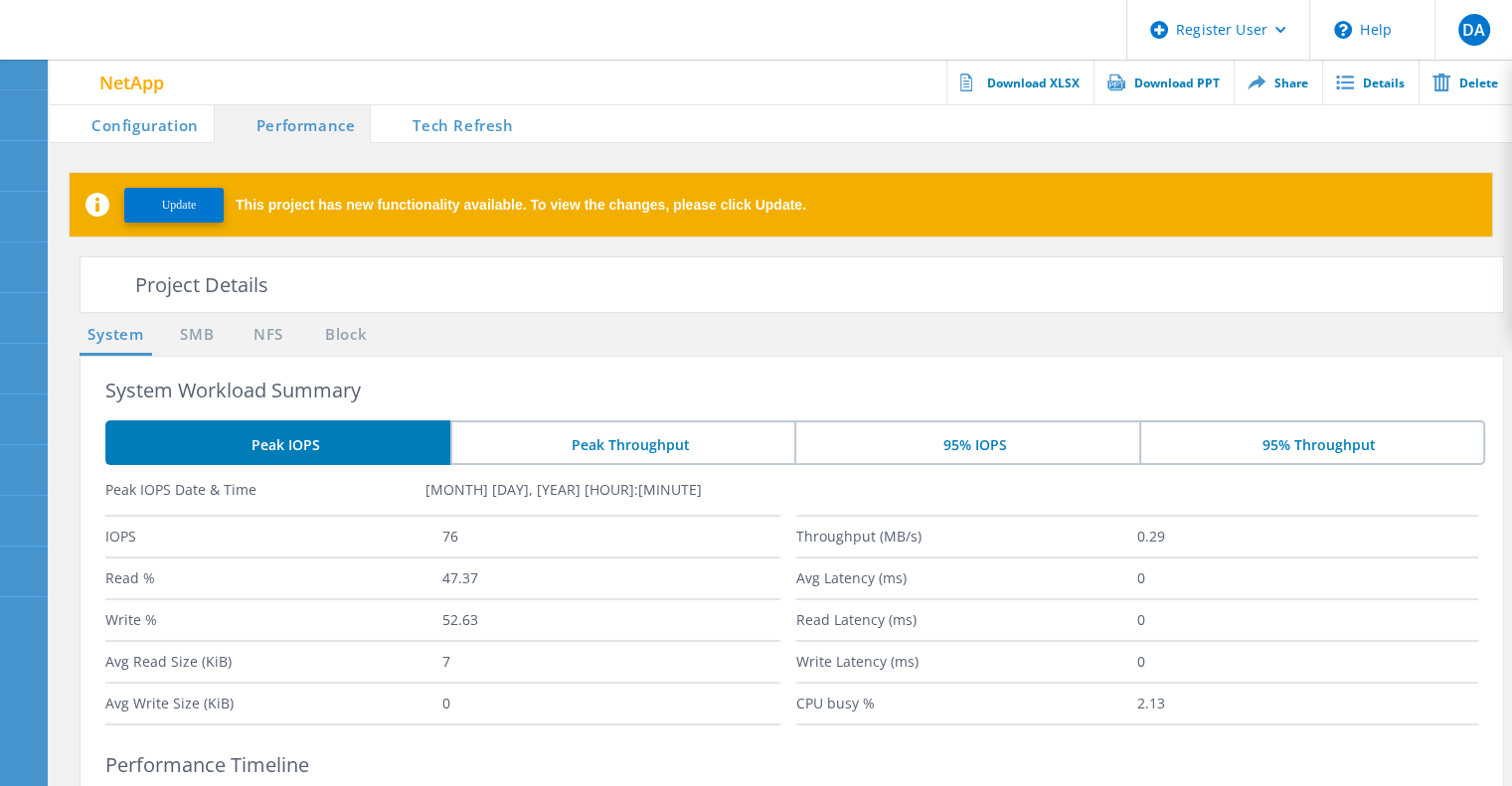 click on "Tech Refresh" at bounding box center (449, 123) 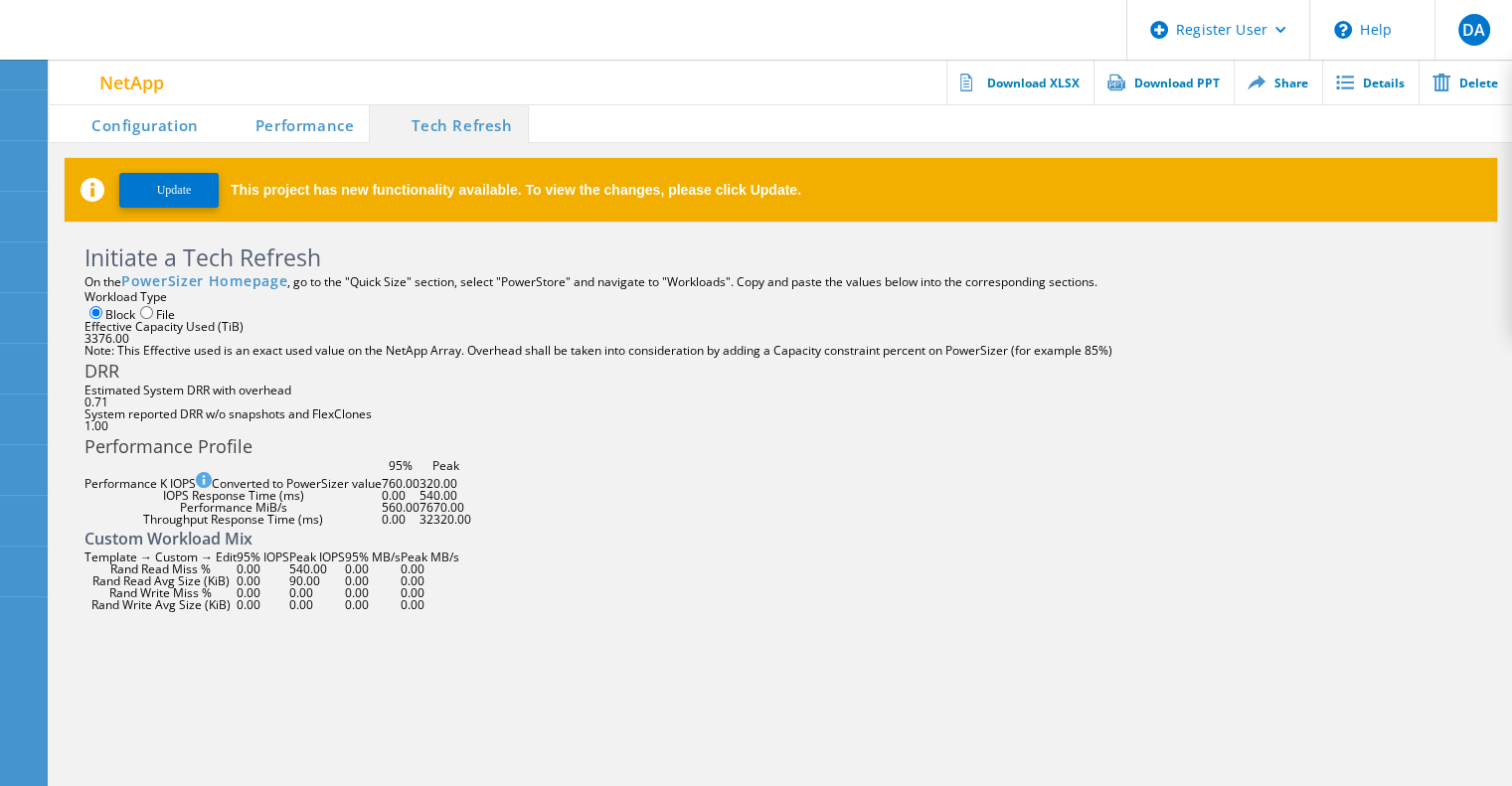 click on "Performance" 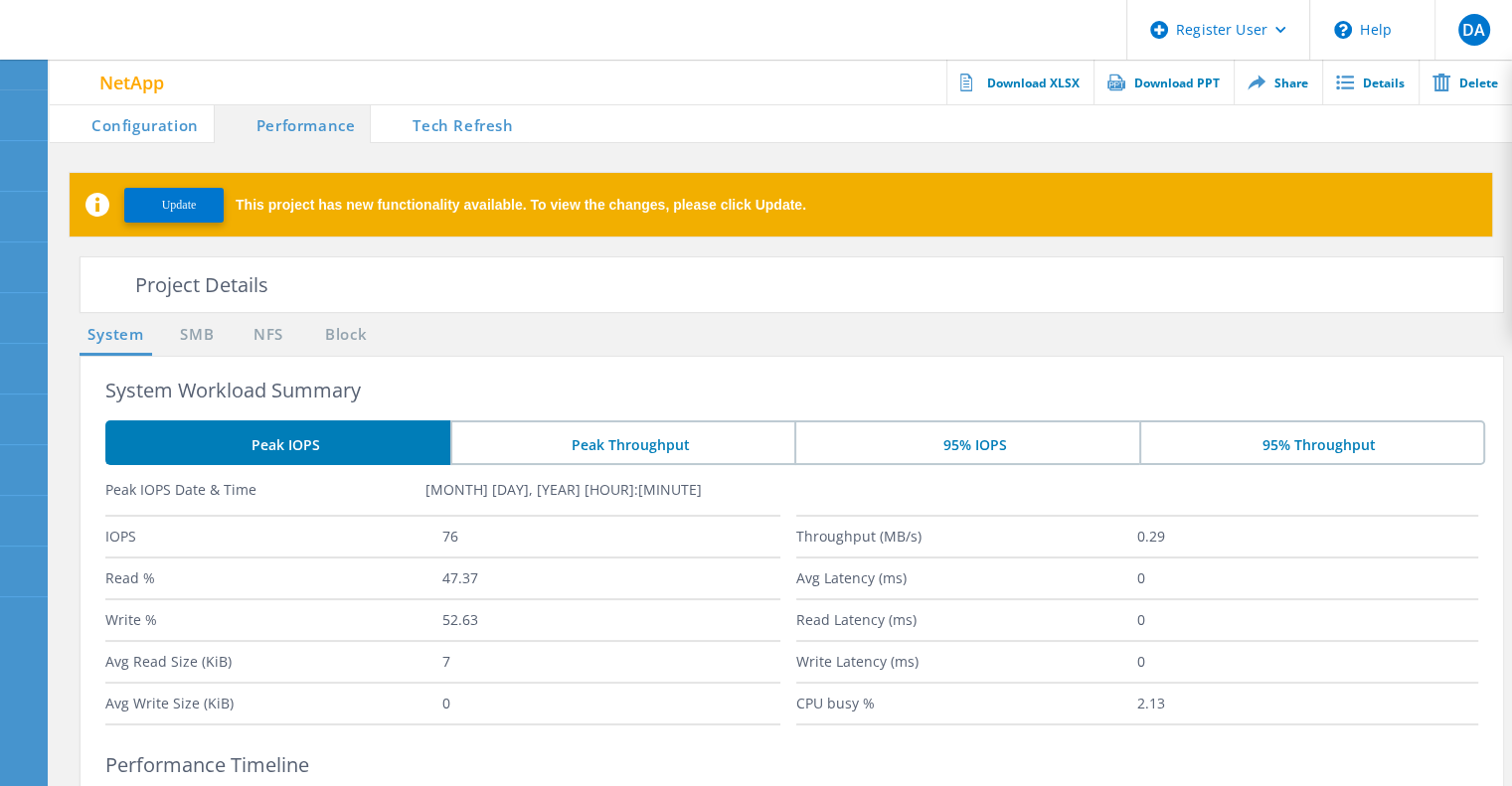 click on "Configuration" 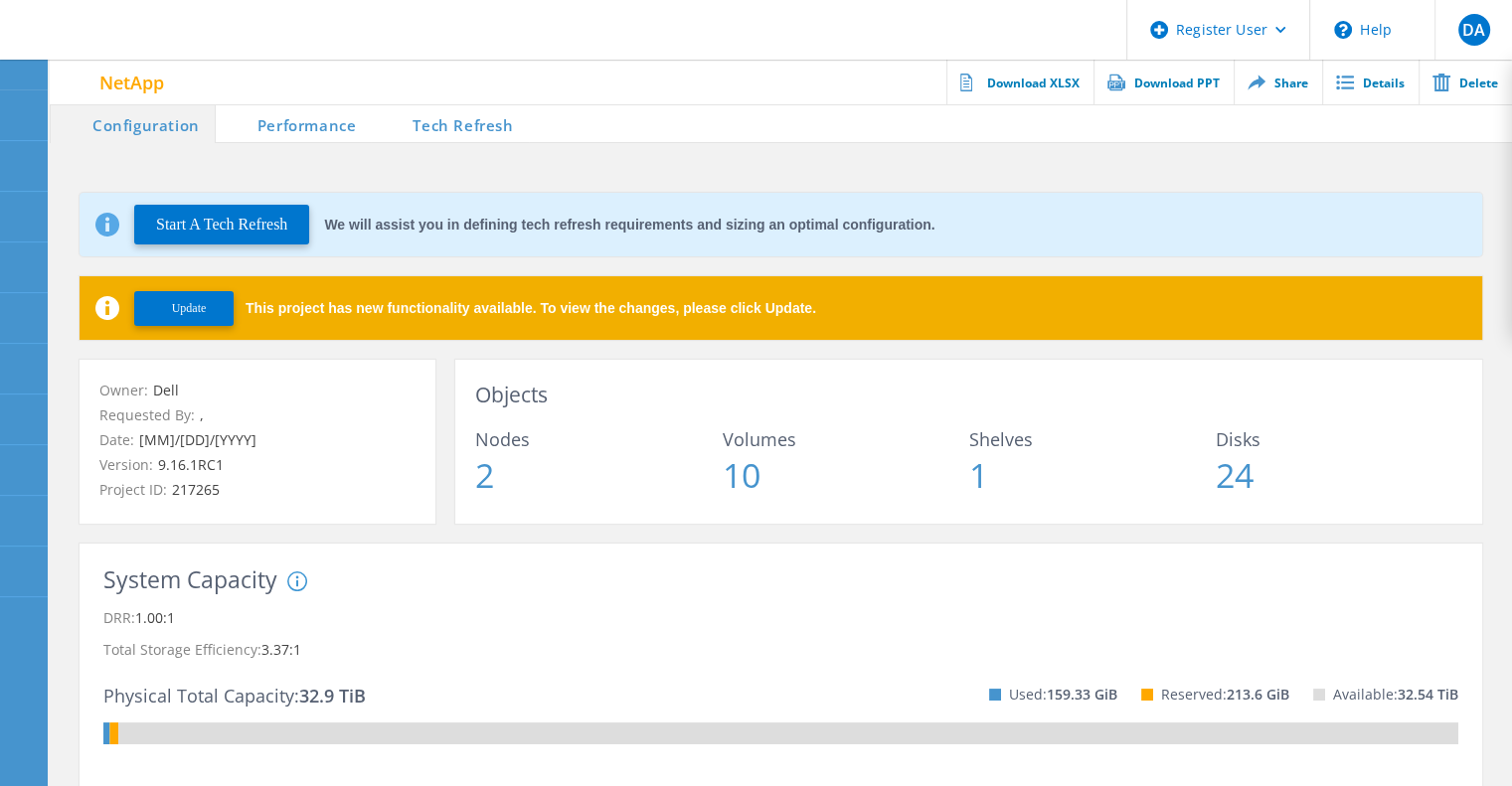 click at bounding box center (391, 123) 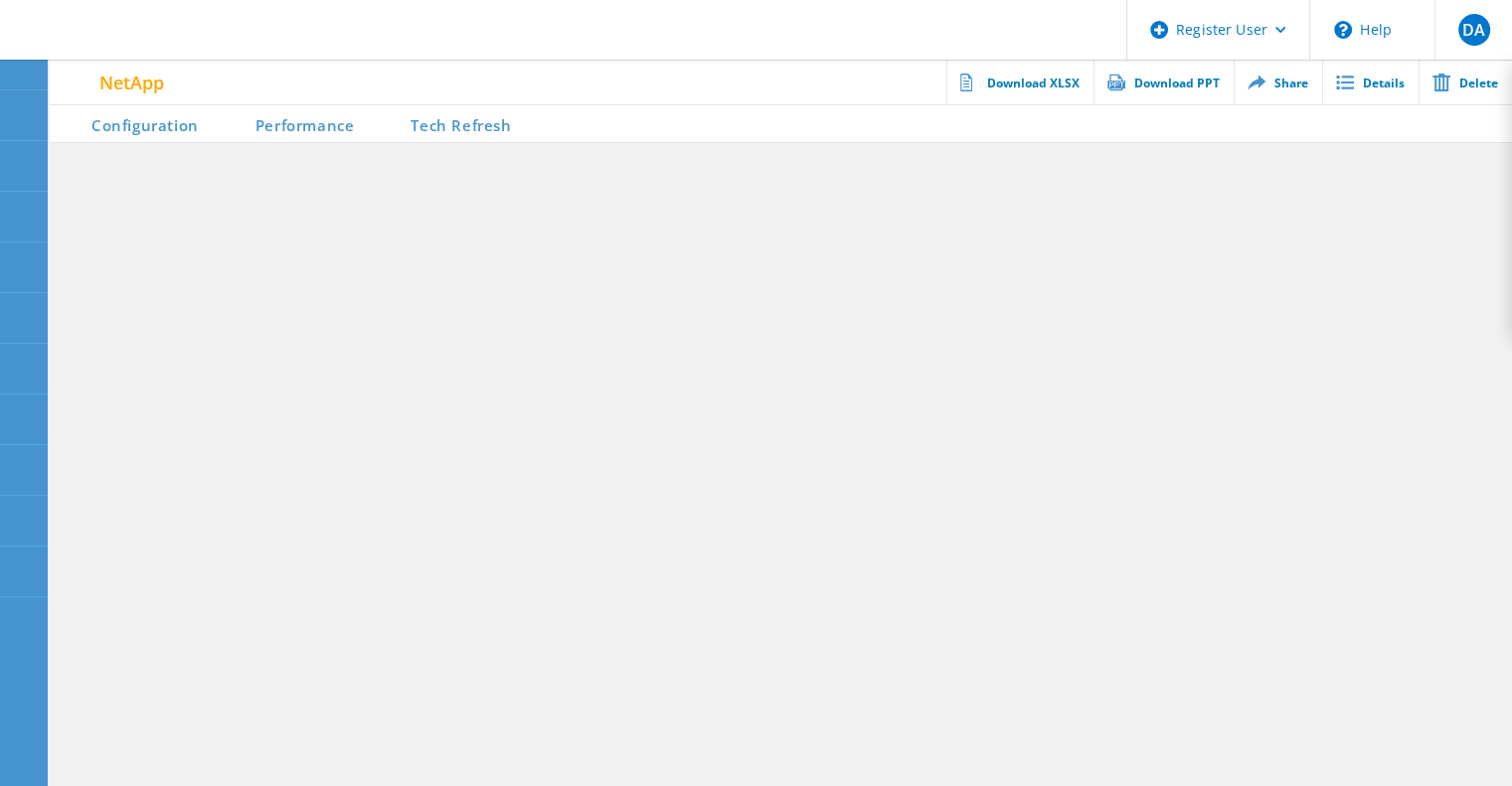 click on "Tech Refresh" at bounding box center [447, 123] 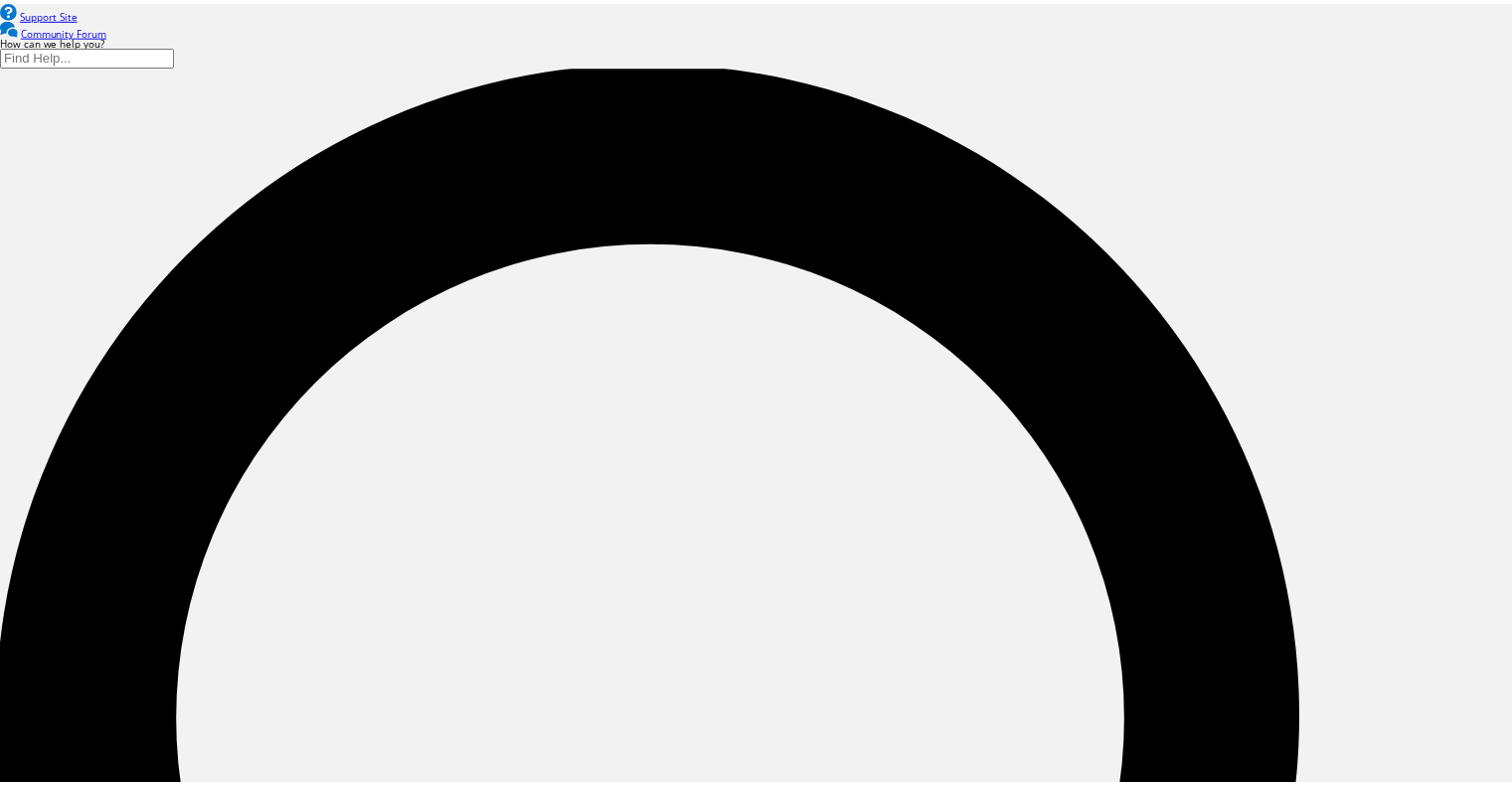 scroll, scrollTop: 0, scrollLeft: 0, axis: both 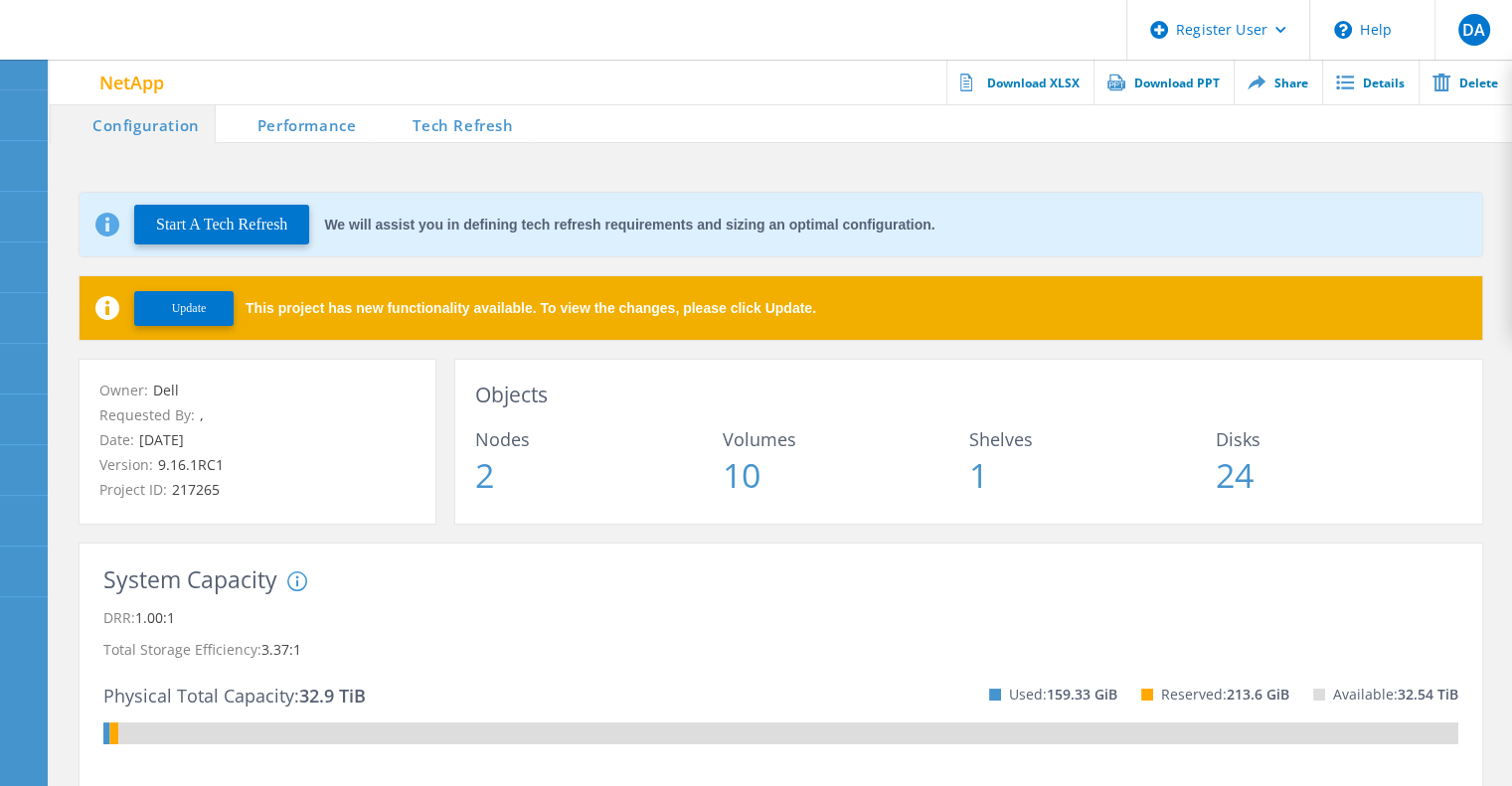 click on "Tech Refresh" at bounding box center (449, 123) 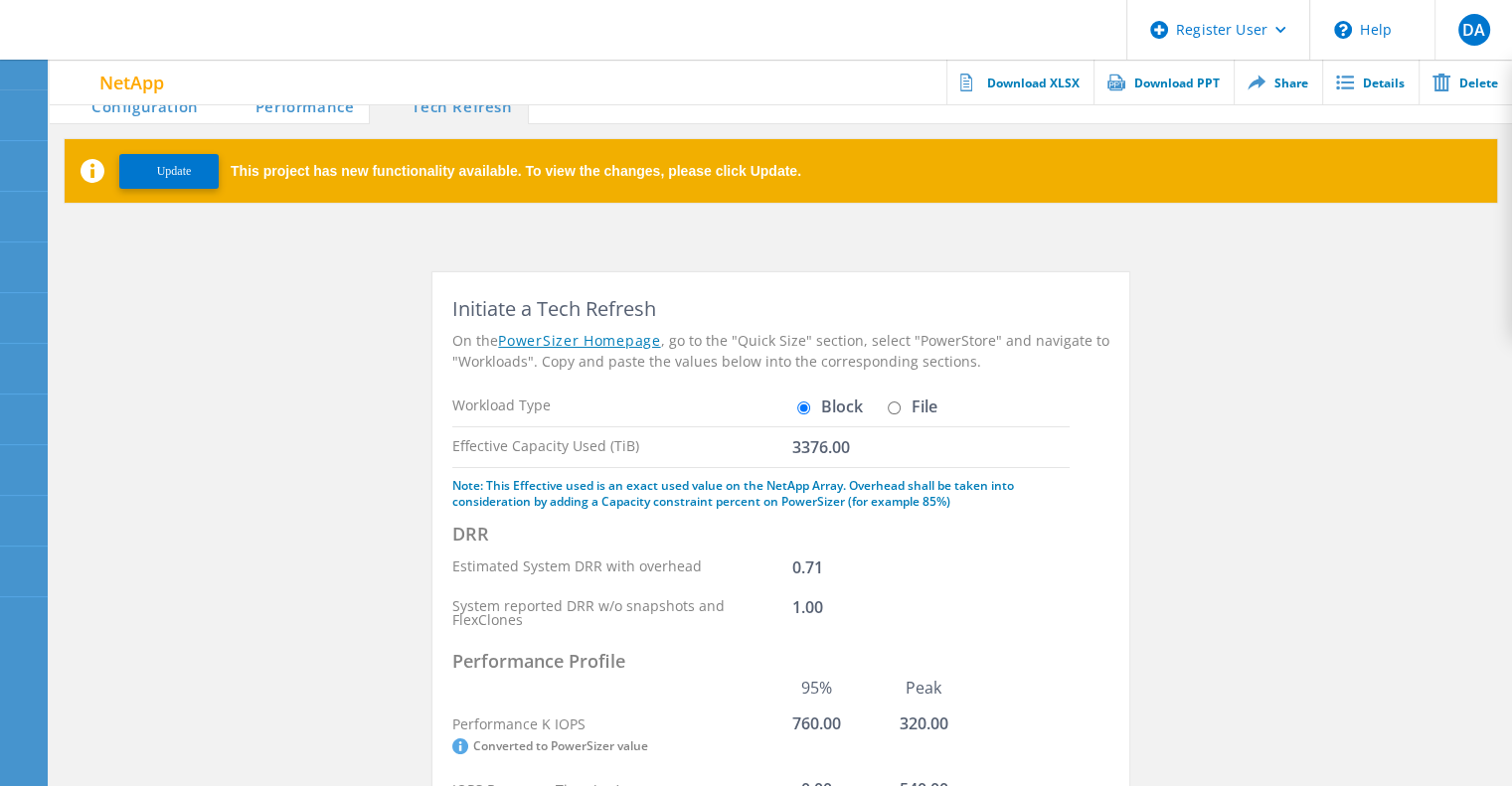 scroll, scrollTop: 0, scrollLeft: 0, axis: both 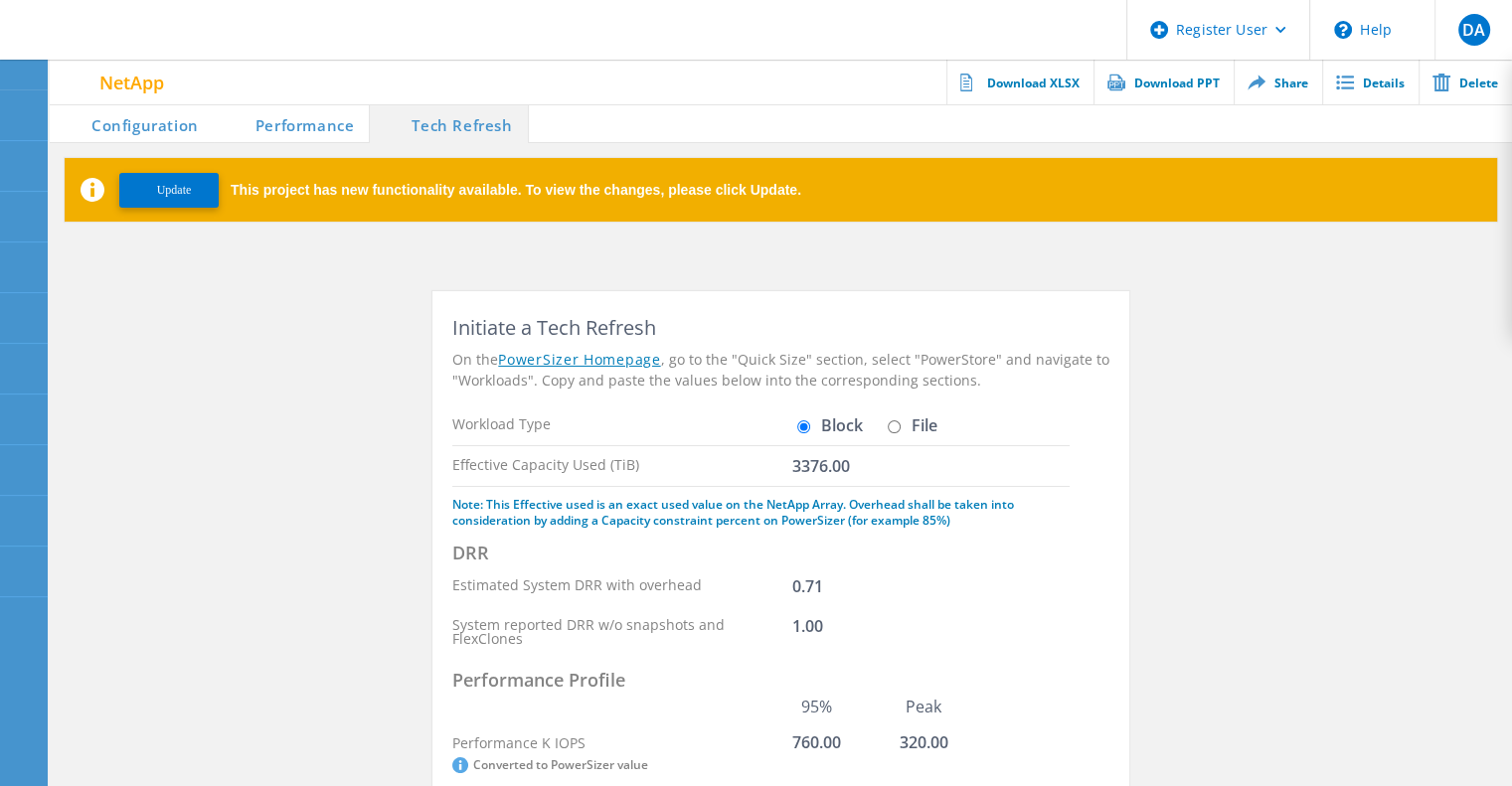 click on "Performance" 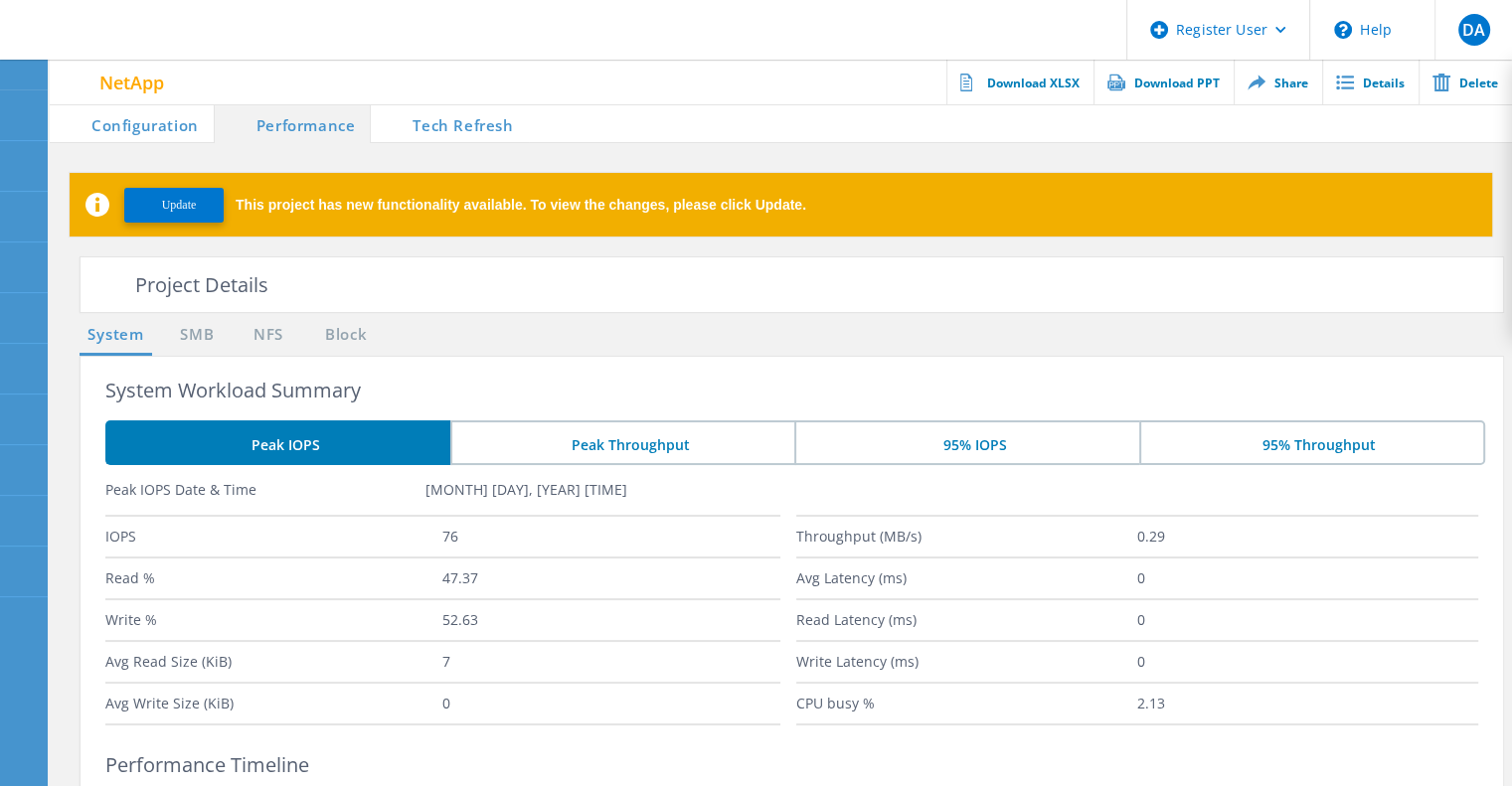 click on "Configuration" 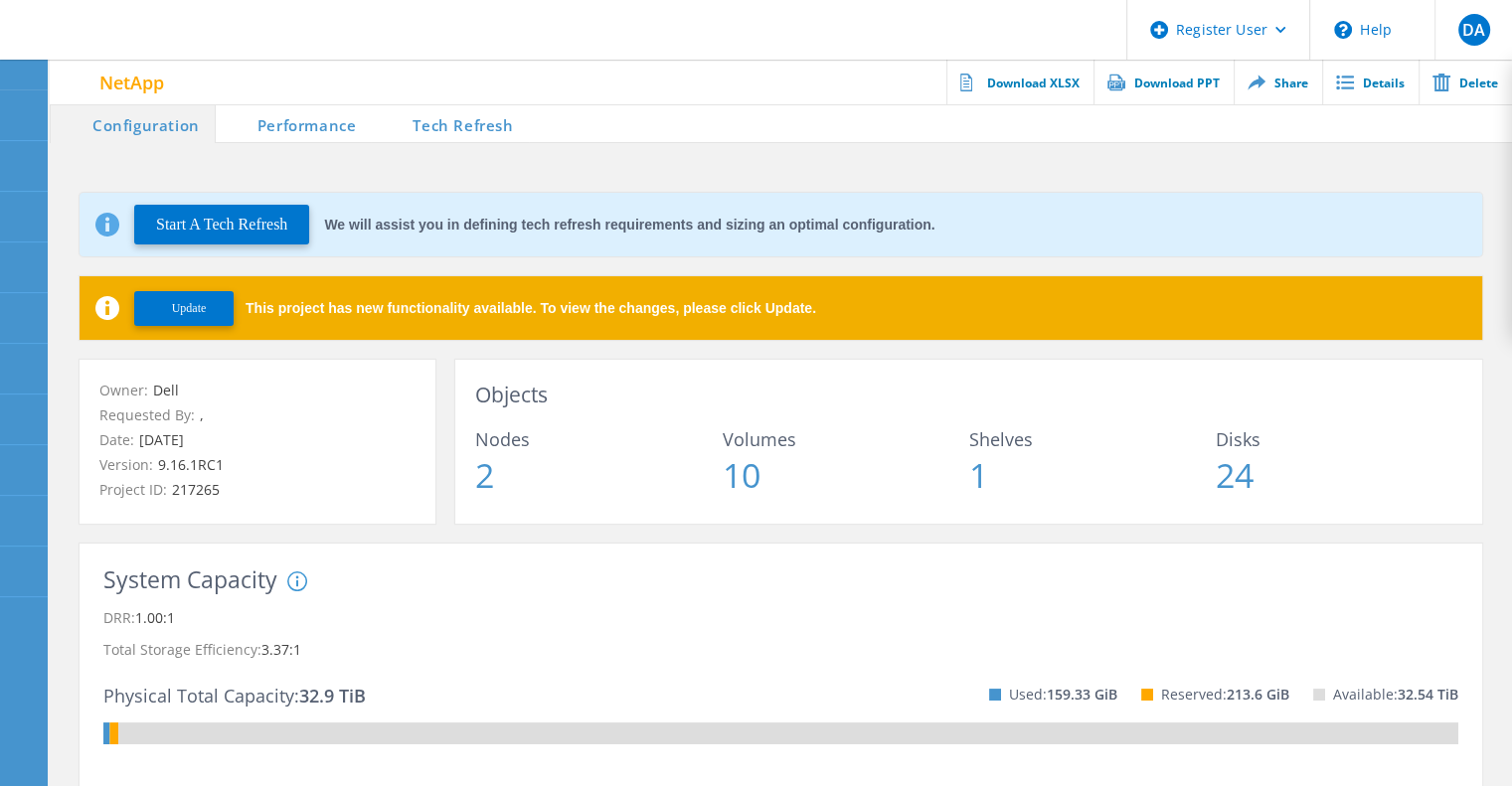click on "Tech Refresh" at bounding box center [449, 123] 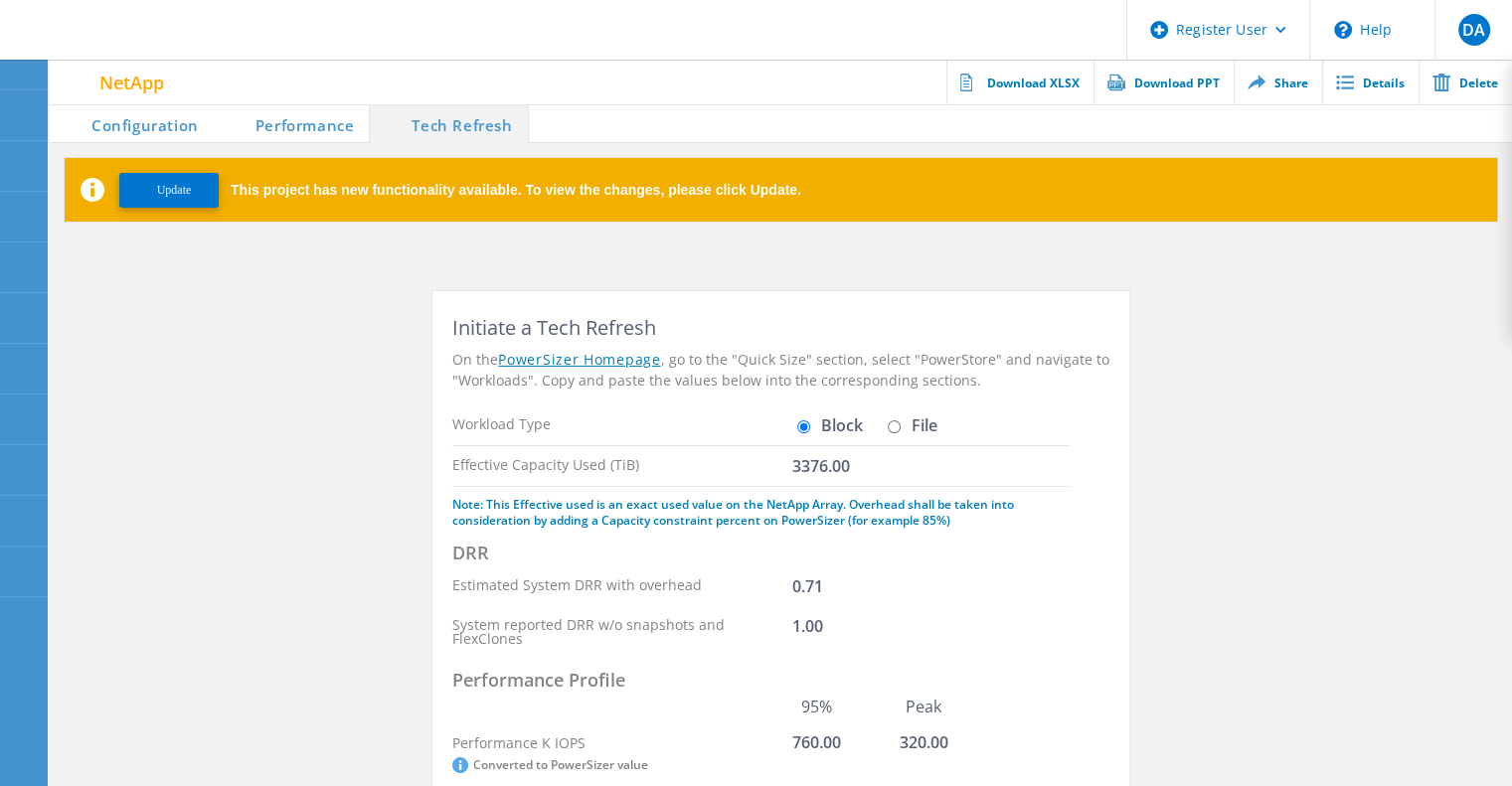 click on "Update   This project has new functionality available. To view the changes, please click Update.  Initiate a Tech Refresh On the  PowerSizer Homepage , go to the "Quick Size" section, select "PowerStore" and navigate to "Workloads". Copy and paste the values below into the corresponding sections.  Workload Type  Block   File  Effective Capacity Used (TiB)  3376.00  Note: This Effective used is an exact used value on the NetApp Array. Overhead shall be taken into consideration by adding a Capacity constraint percent on PowerSizer (for example 85%)   DRR  Estimated System DRR with overhead 0.71 System reported DRR w/o snapshots and FlexClones 1.00  Performance Profile  95% Peak Performance K IOPS   Converted to PowerSizer value  760.00 320.00 IOPS Response Time (ms) 0.00 540.00 Performance MiB/s 560.00 7670.00 Throughput Response Time (ms) 0.00 32320.00 Custom Workload Mix  Template → Custom → Edit  95% IOPS Peak IOPS 95% MB/s Peak MB/s Rand Read Miss % 0.00  540.00 0.00 0.00 Rand Read Avg Size (KiB) 0.00" 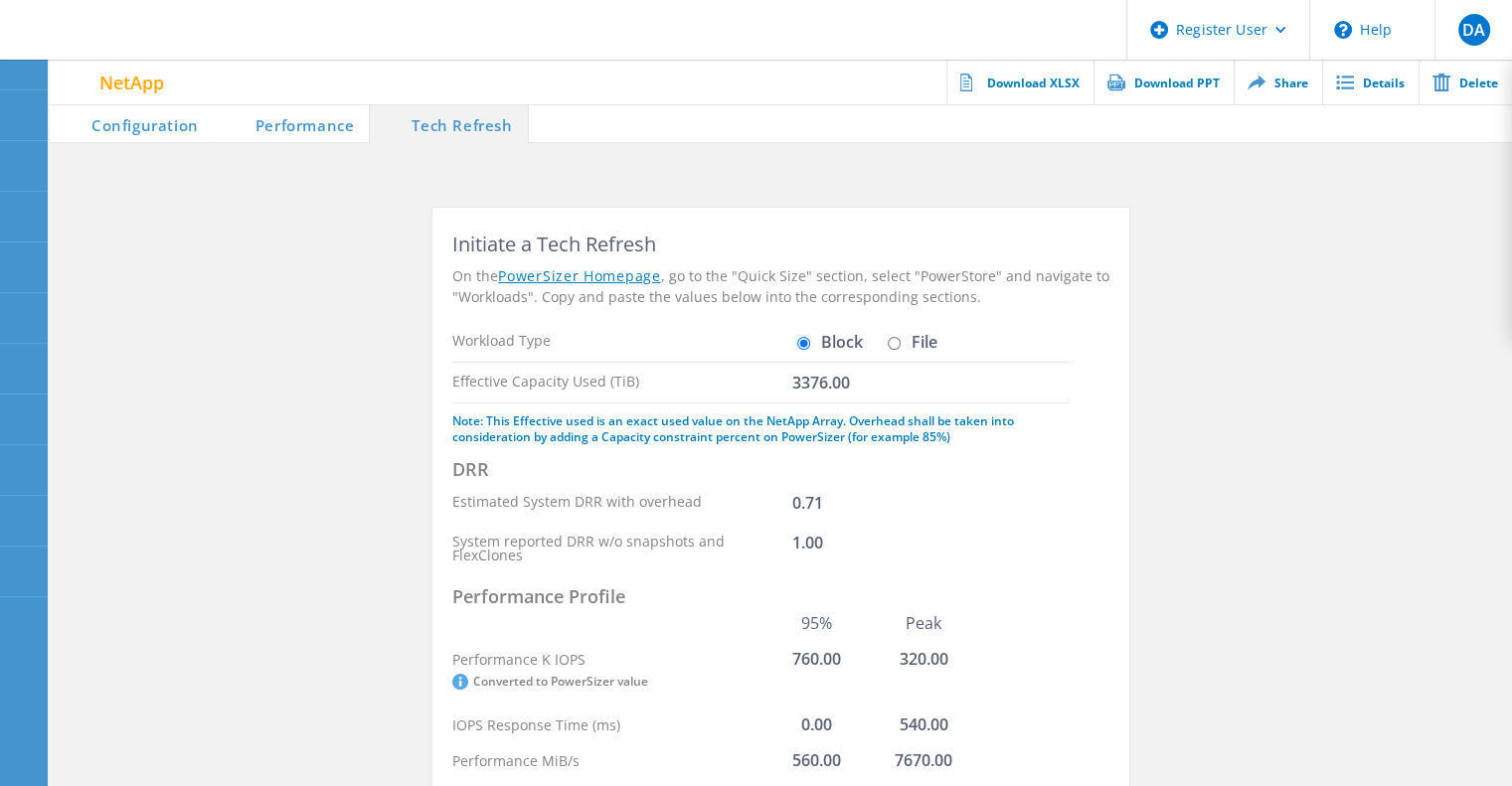 click on "Initiate a Tech Refresh On the  PowerSizer Homepage , go to the "Quick Size" section, select "PowerStore" and navigate to "Workloads". Copy and paste the values below into the corresponding sections.  Workload Type  Block   File  Effective Capacity Used (TiB)  3376.00  Note: This Effective used is an exact used value on the NetApp Array. Overhead shall be taken into consideration by adding a Capacity constraint percent on PowerSizer (for example 85%)   DRR  Estimated System DRR with overhead 0.71 System reported DRR w/o snapshots and FlexClones 1.00  Performance Profile  95% Peak Performance K IOPS   Converted to PowerSizer value  760.00 320.00 IOPS Response Time (ms) 0.00 540.00 Performance MiB/s 560.00 7670.00 Throughput Response Time (ms) 0.00 32320.00 Custom Workload Mix  Template → Custom → Edit  95% IOPS Peak IOPS 95% MB/s Peak MB/s Rand Read Miss % 0.00  540.00 0.00 0.00 Rand Read Avg Size (KiB) 0.00 90.00 0.00 0.00 Rand Write Miss % 0.00 0.00 0.00 0.00 Rand Write Avg Size (KiB) 0.00 0.00 0.00 0.00" 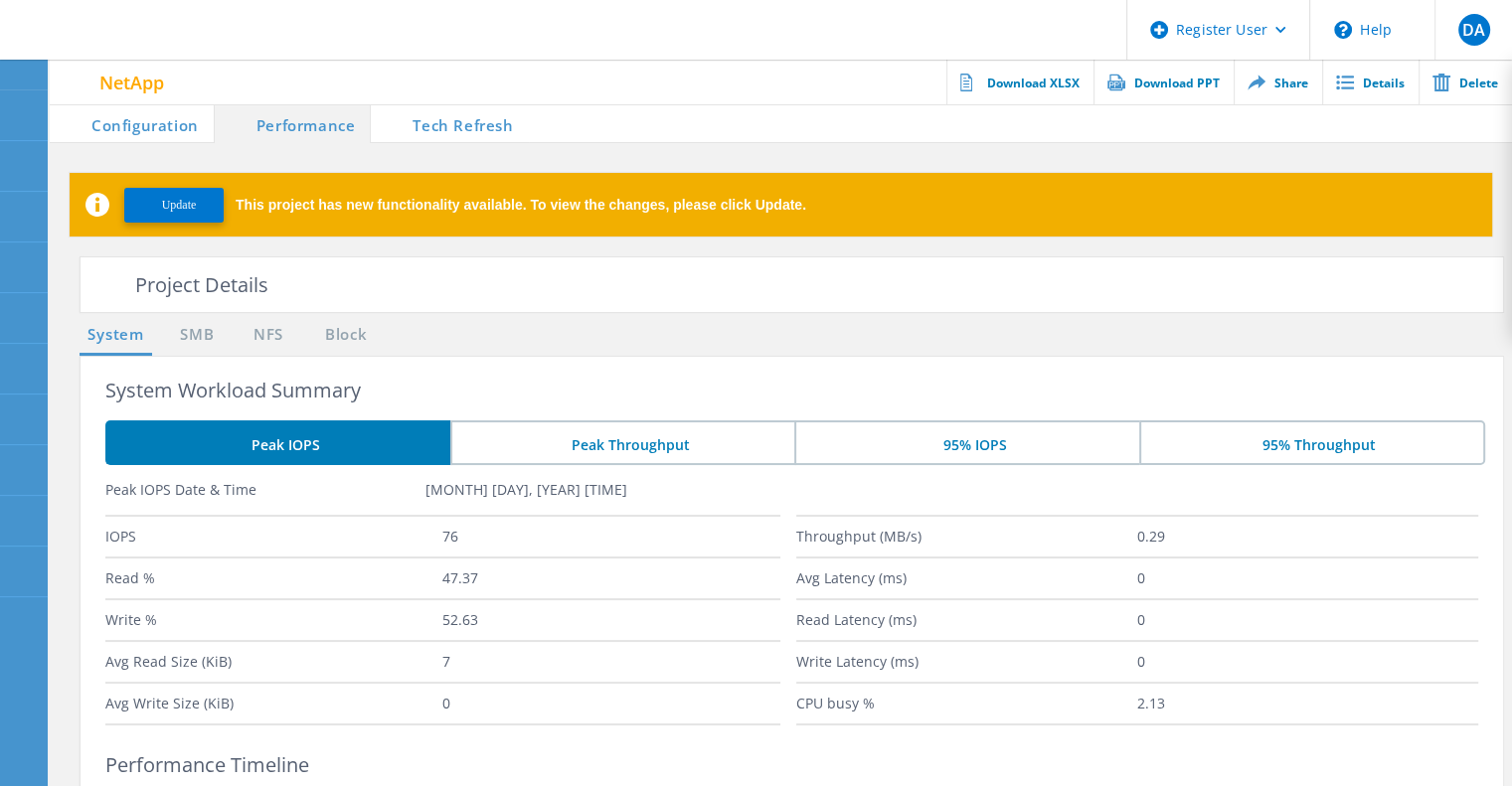 click on "Configuration" 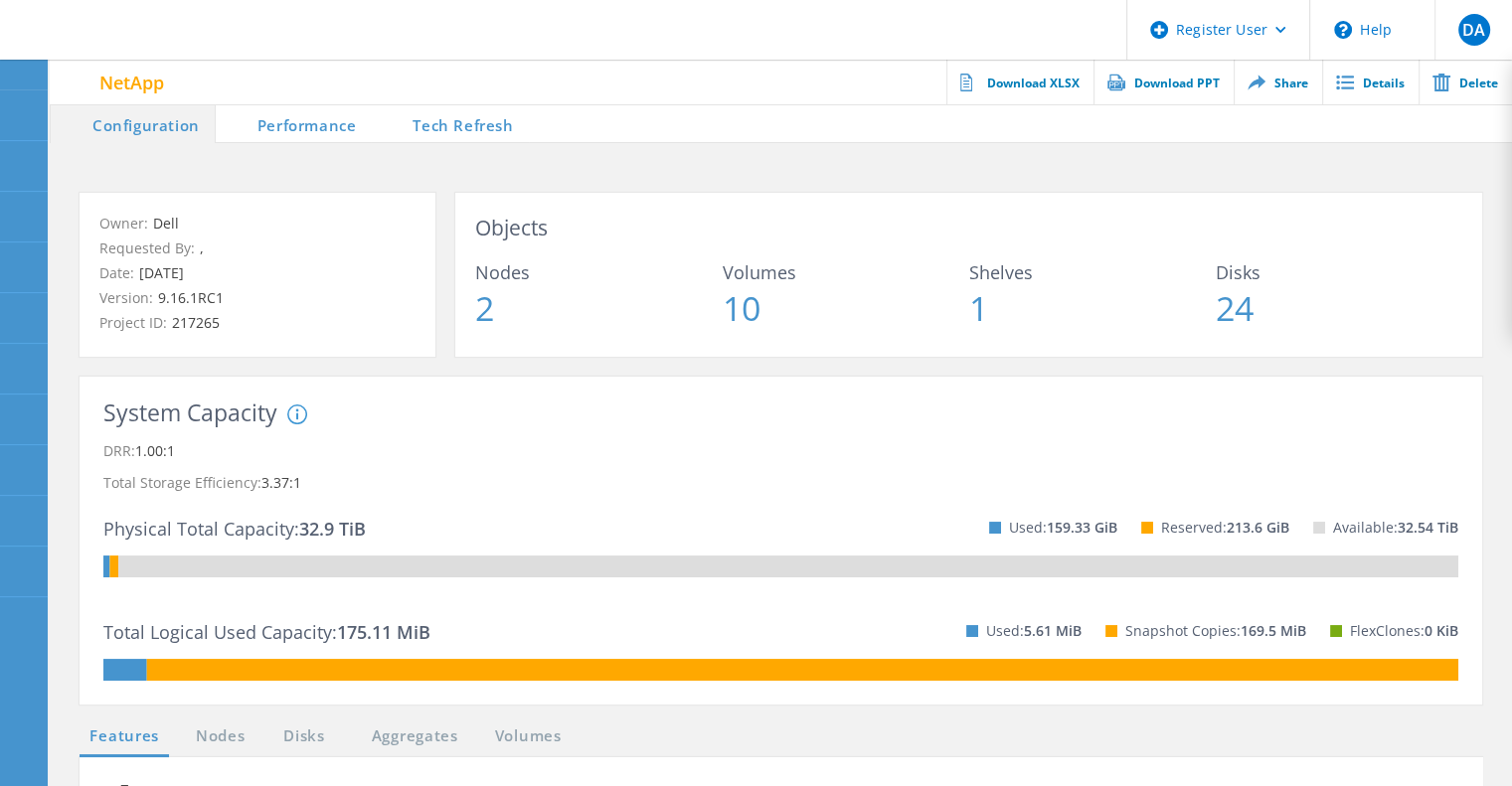 click on "Performance" 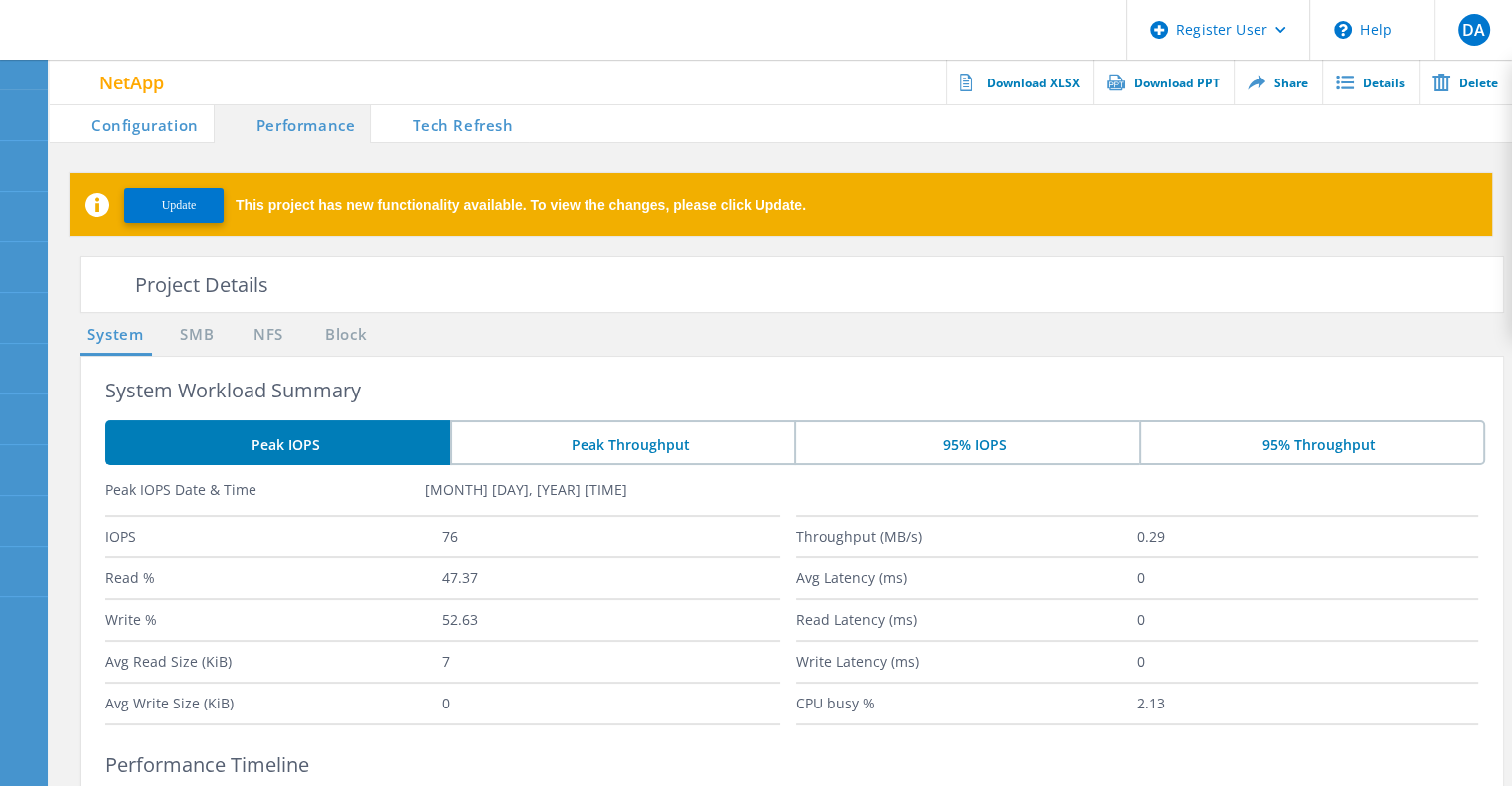 click on "Tech Refresh" at bounding box center (449, 123) 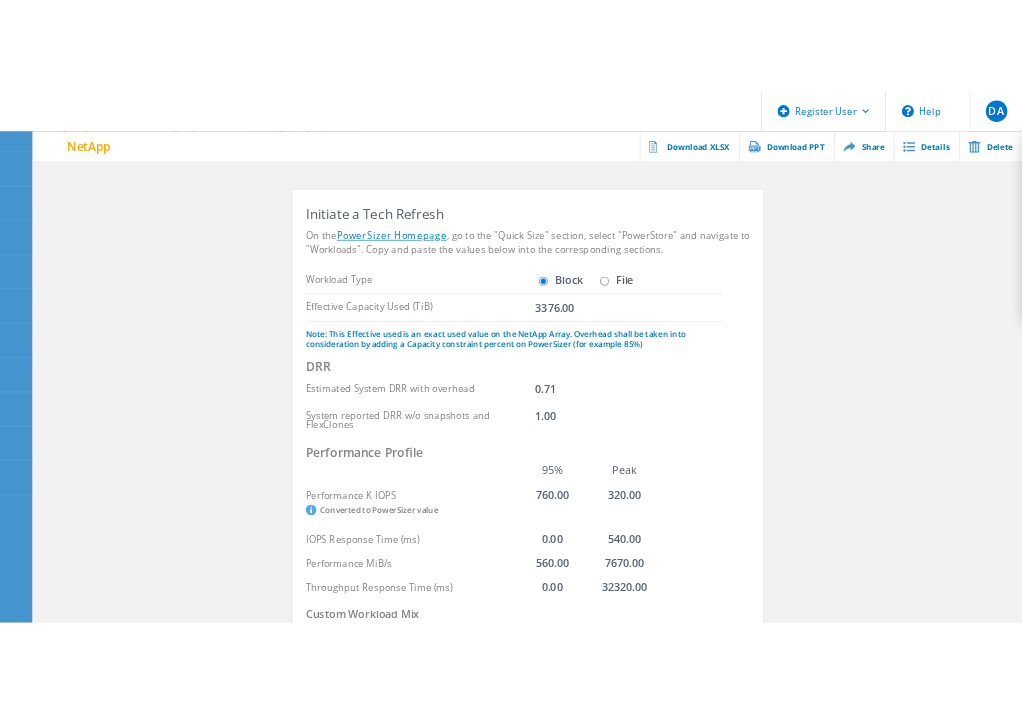 scroll, scrollTop: 0, scrollLeft: 0, axis: both 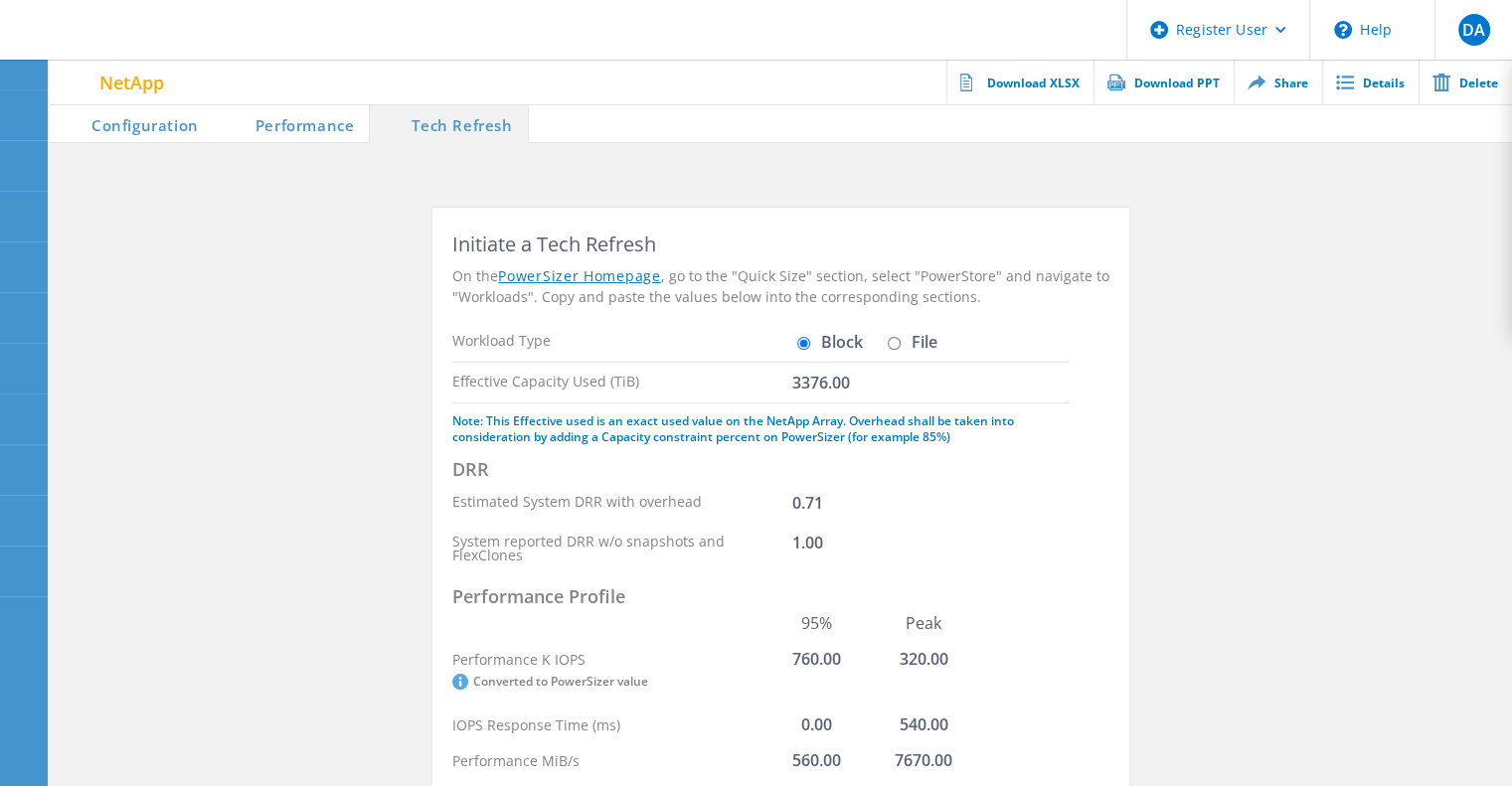 click on "Performance" 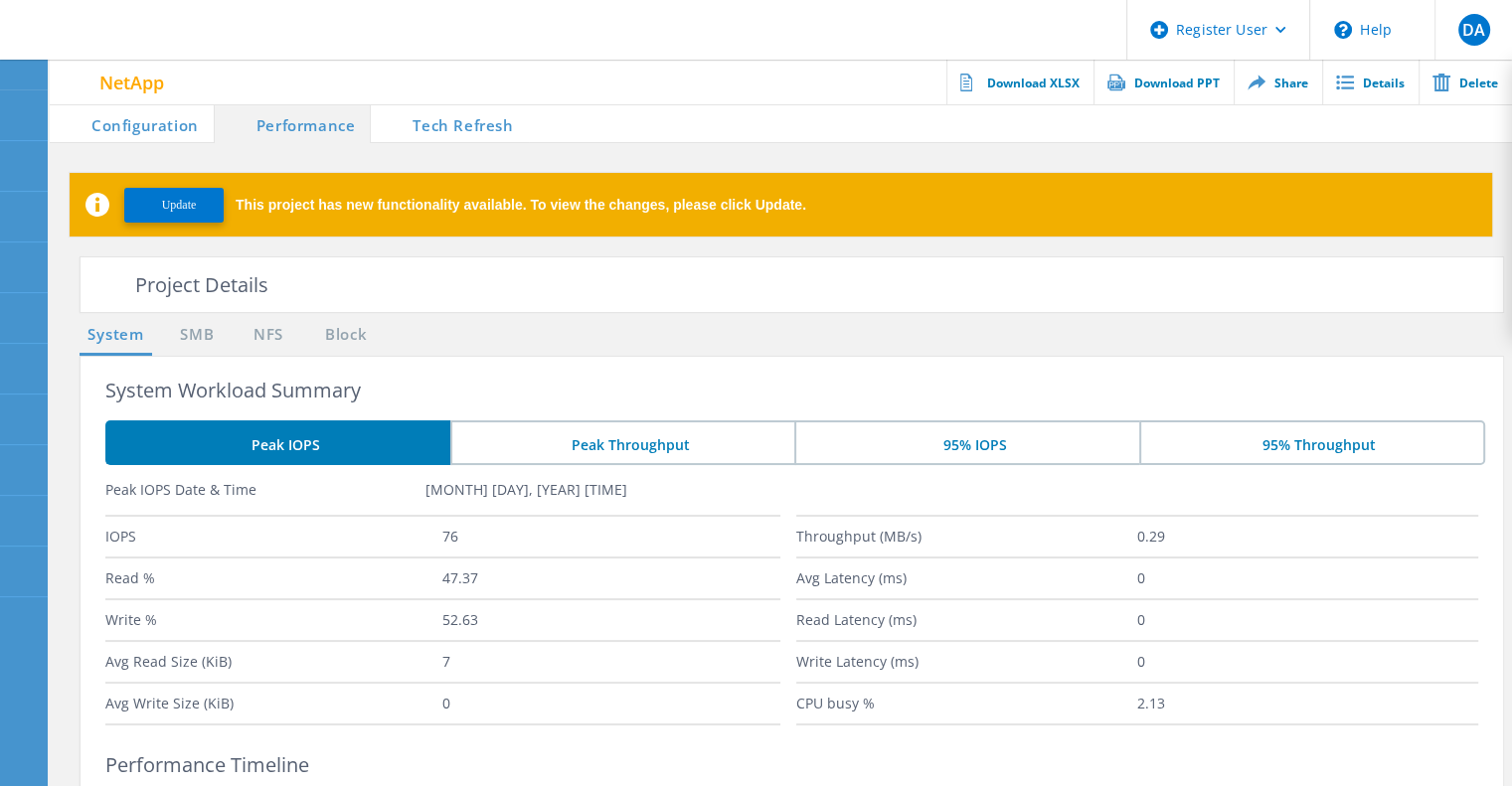 click on "Configuration" 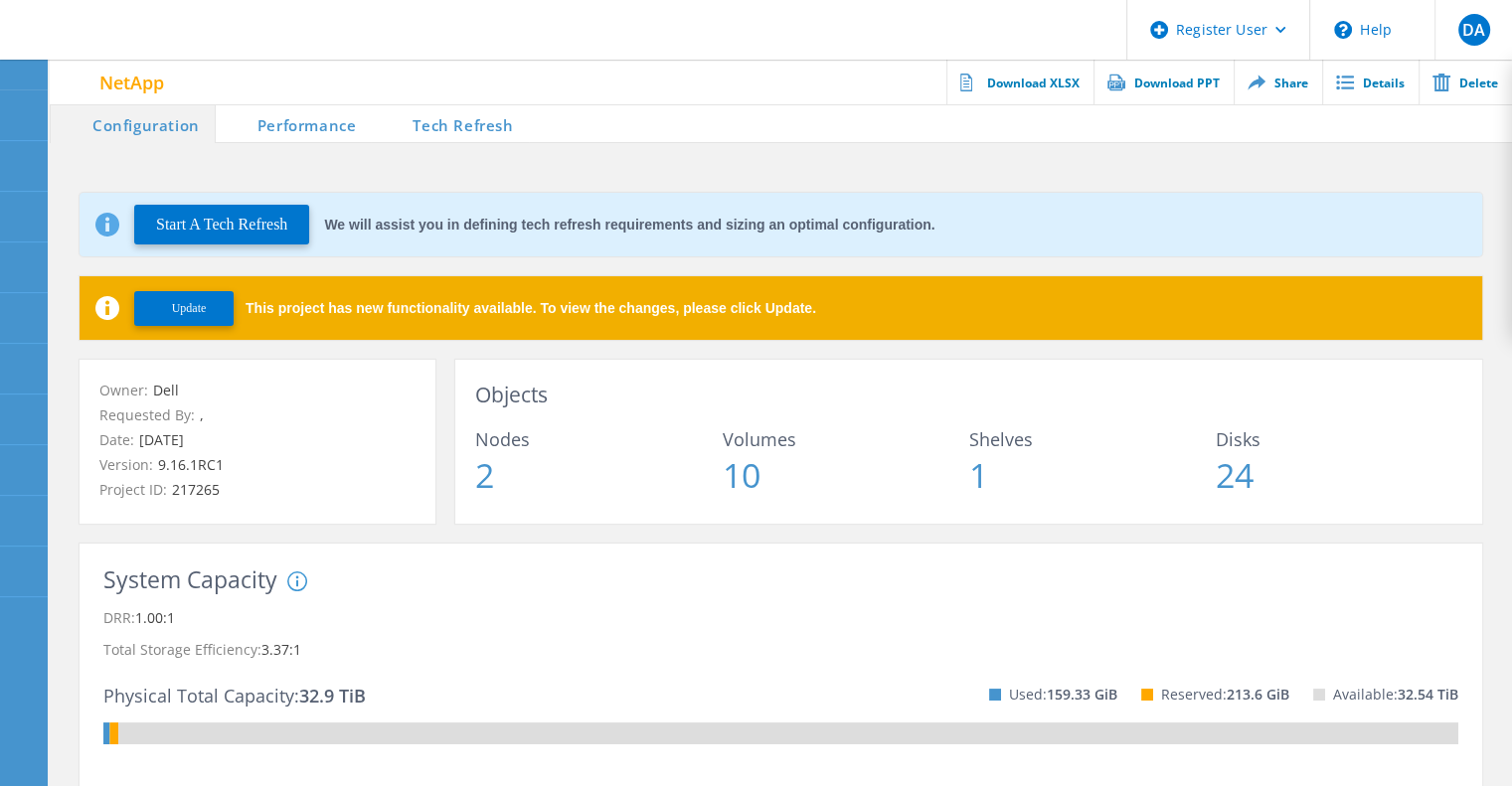 click on "Tech Refresh" at bounding box center [449, 123] 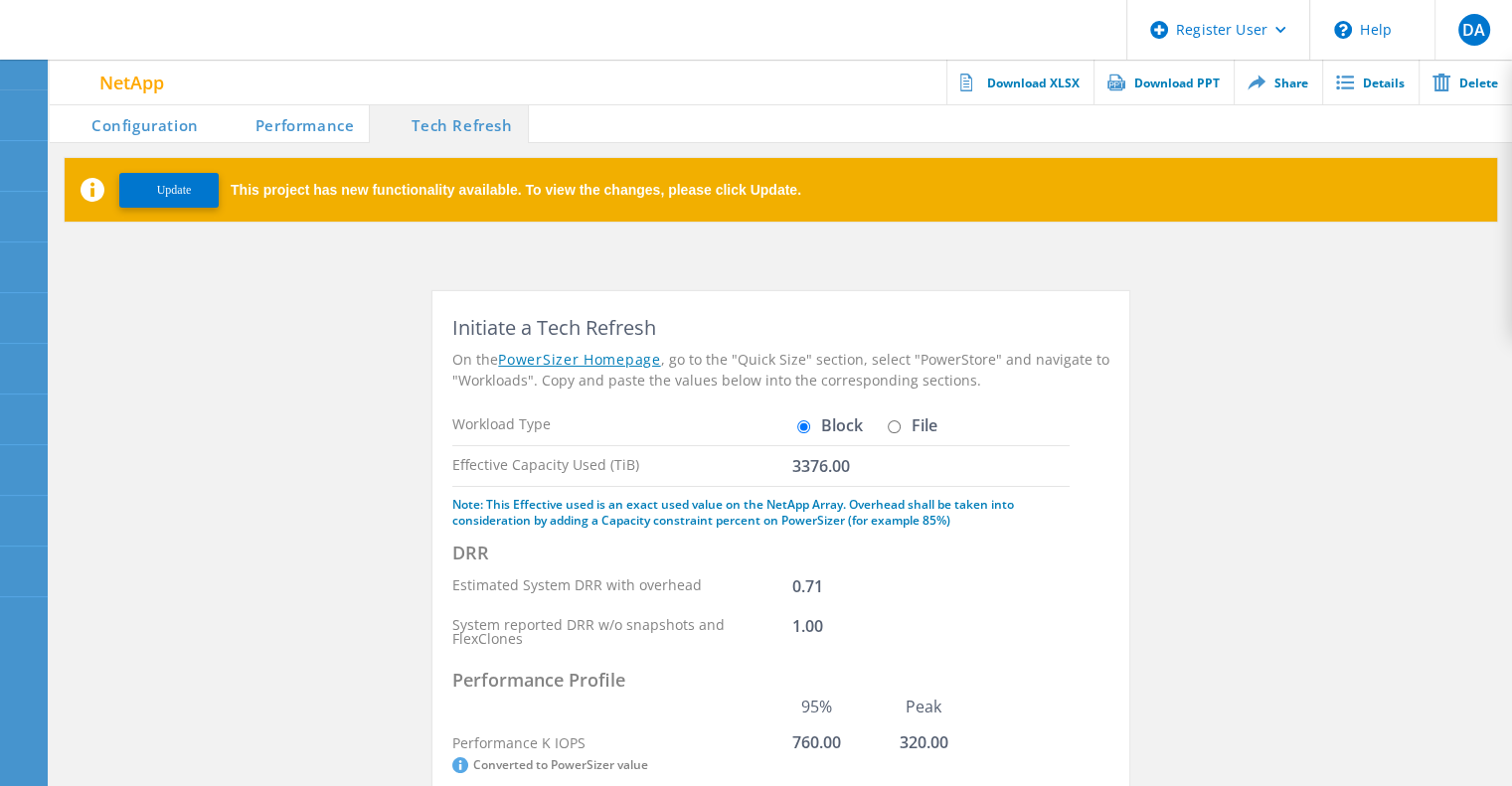 click on "Performance" 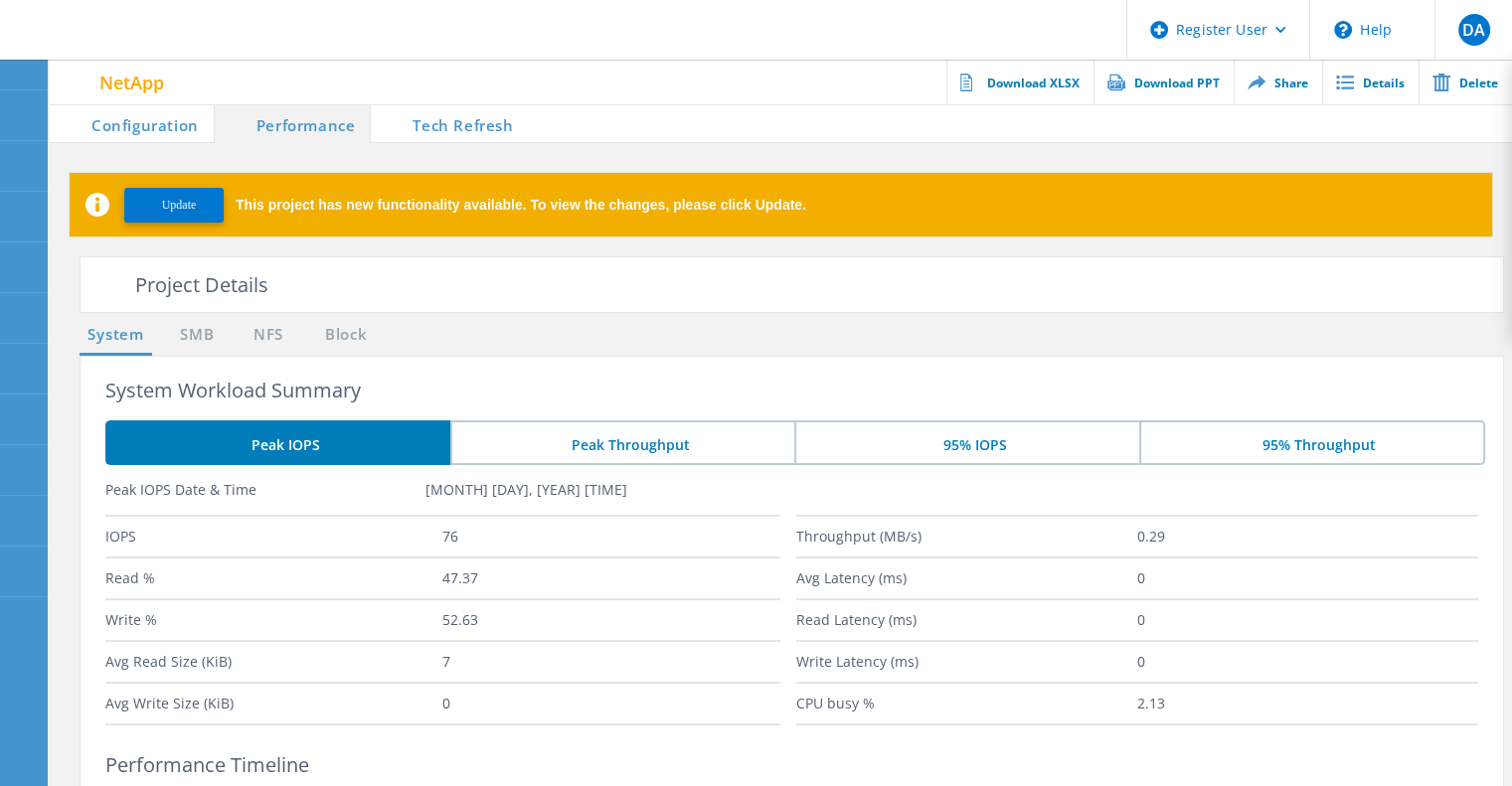 click on "Configuration" 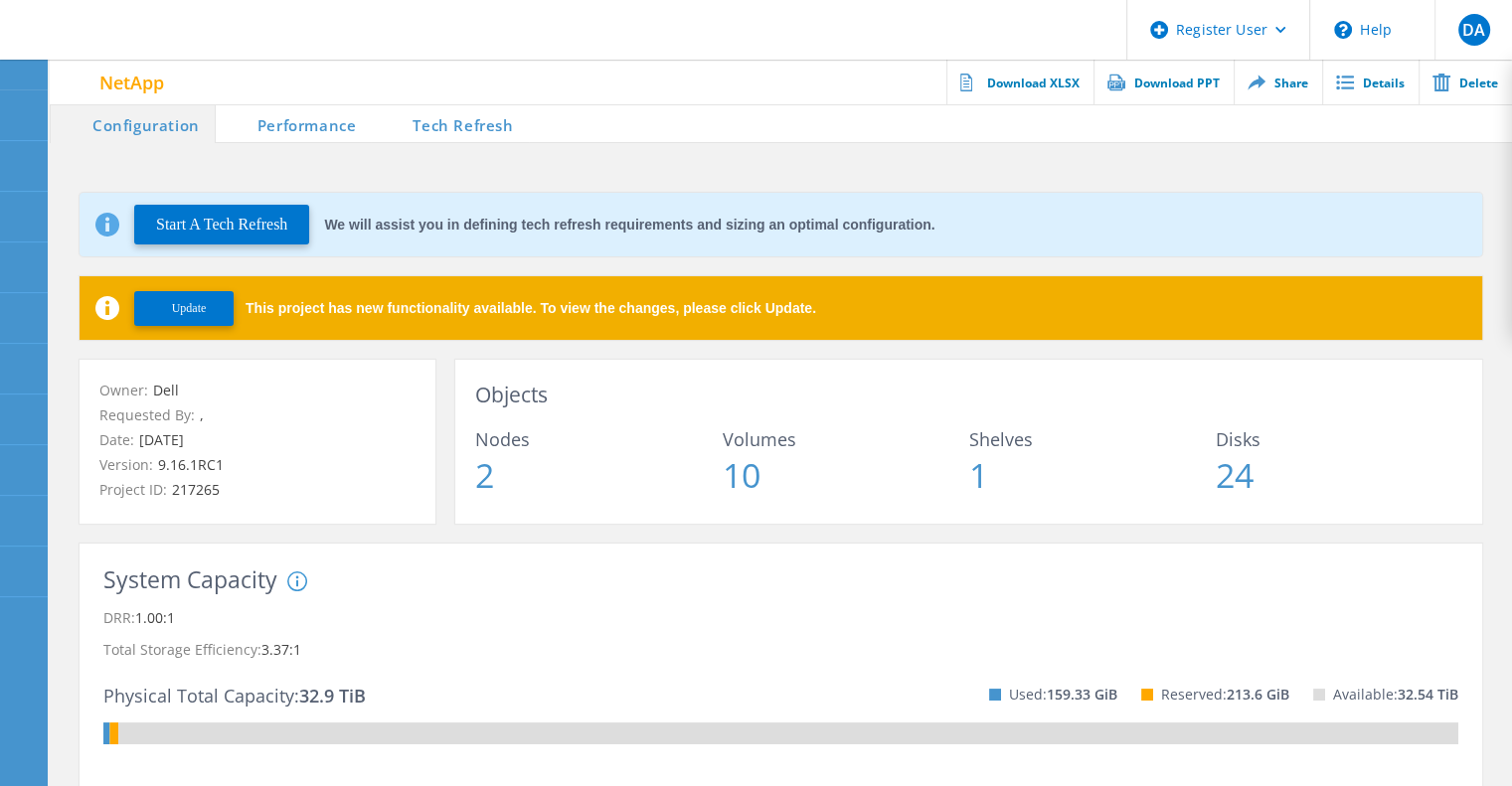 click on "Tech Refresh" at bounding box center (449, 123) 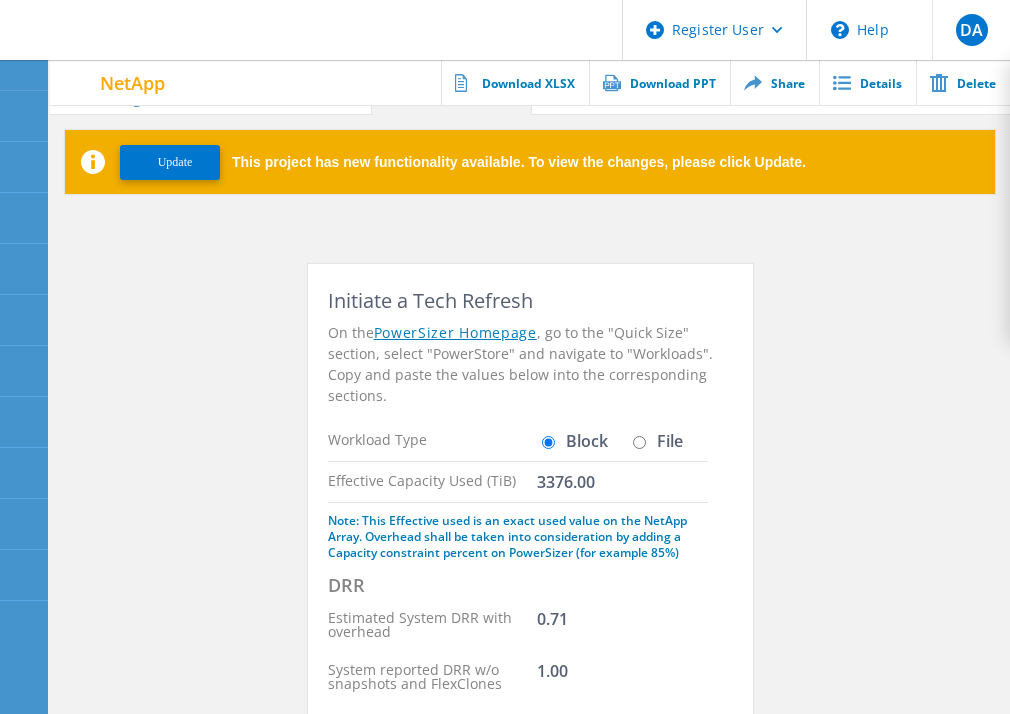 scroll, scrollTop: 0, scrollLeft: 0, axis: both 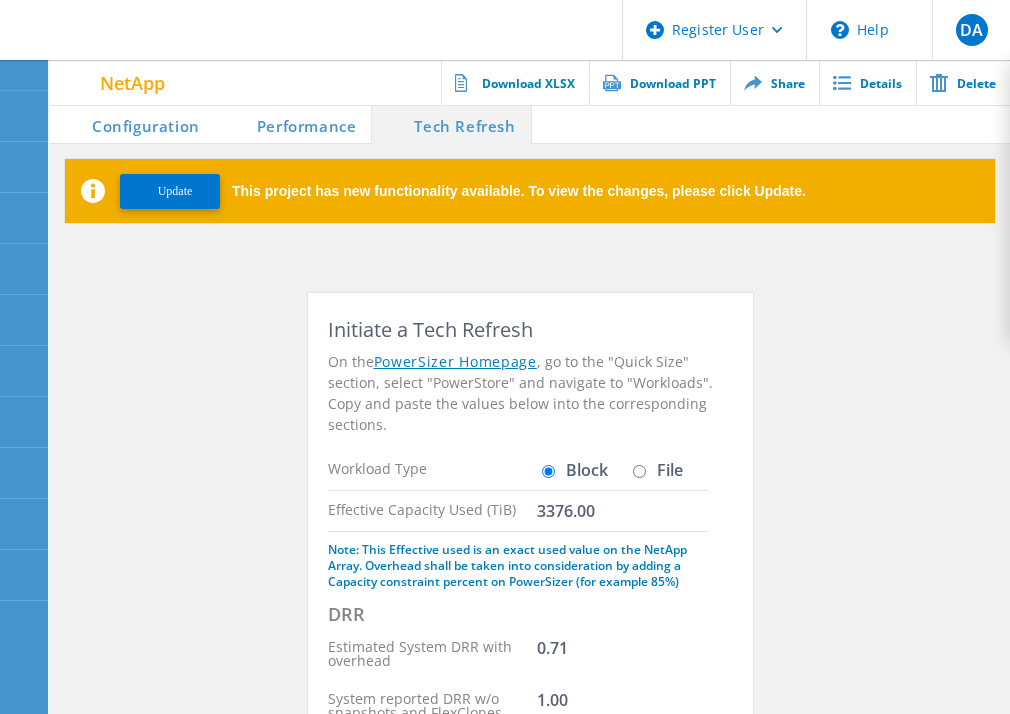 click on "Performance" 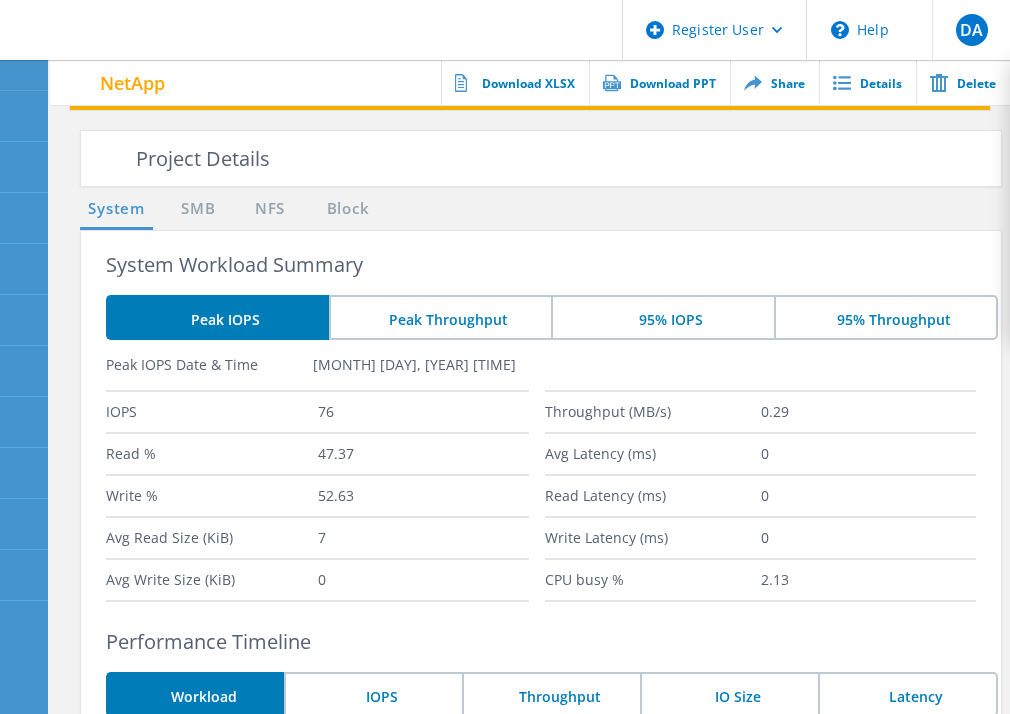 scroll, scrollTop: 0, scrollLeft: 0, axis: both 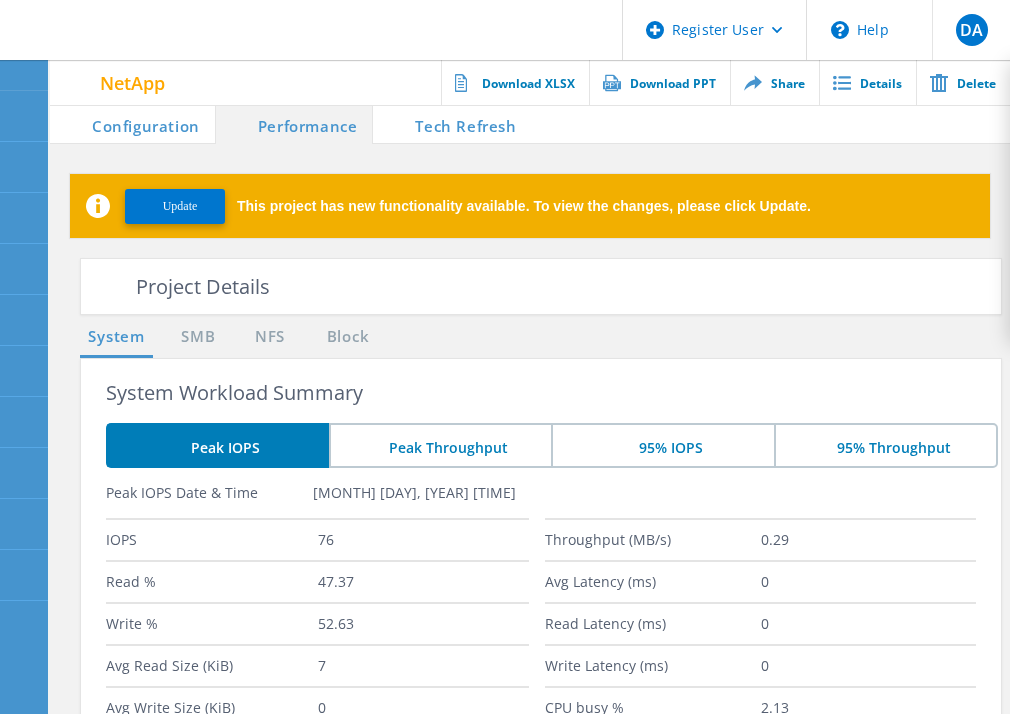 click 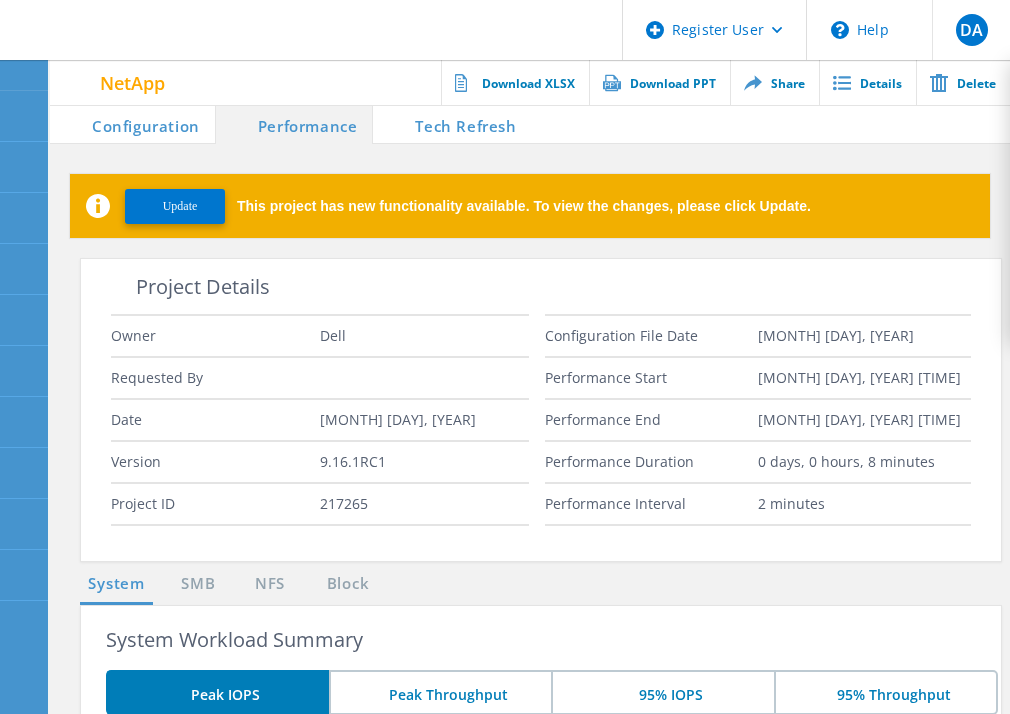 click on "Configuration" 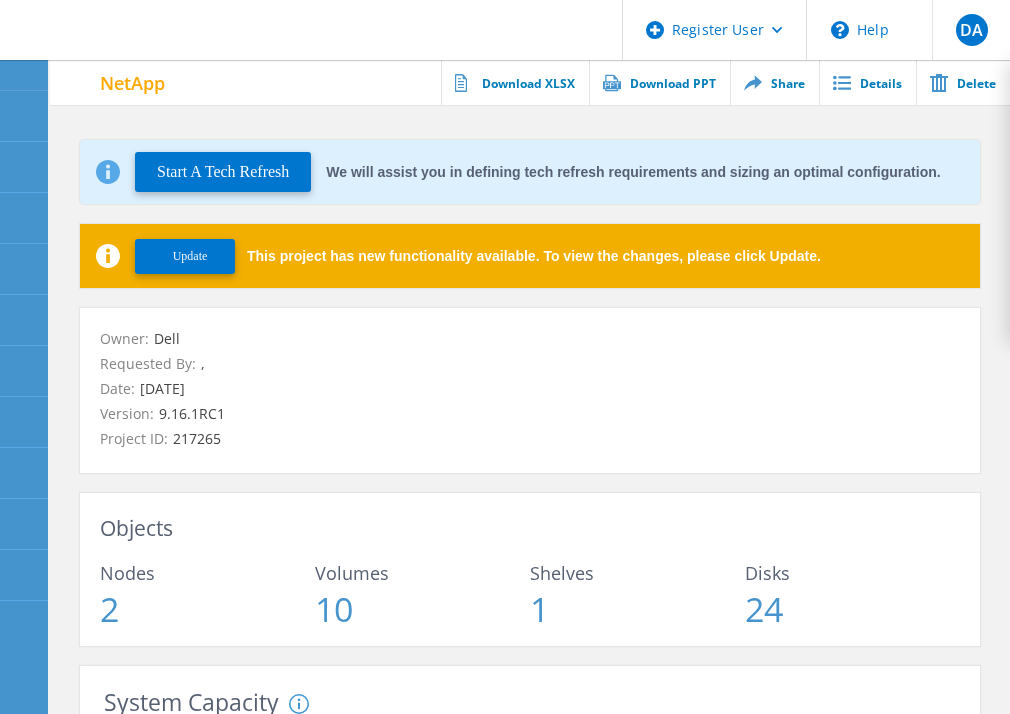 scroll, scrollTop: 0, scrollLeft: 0, axis: both 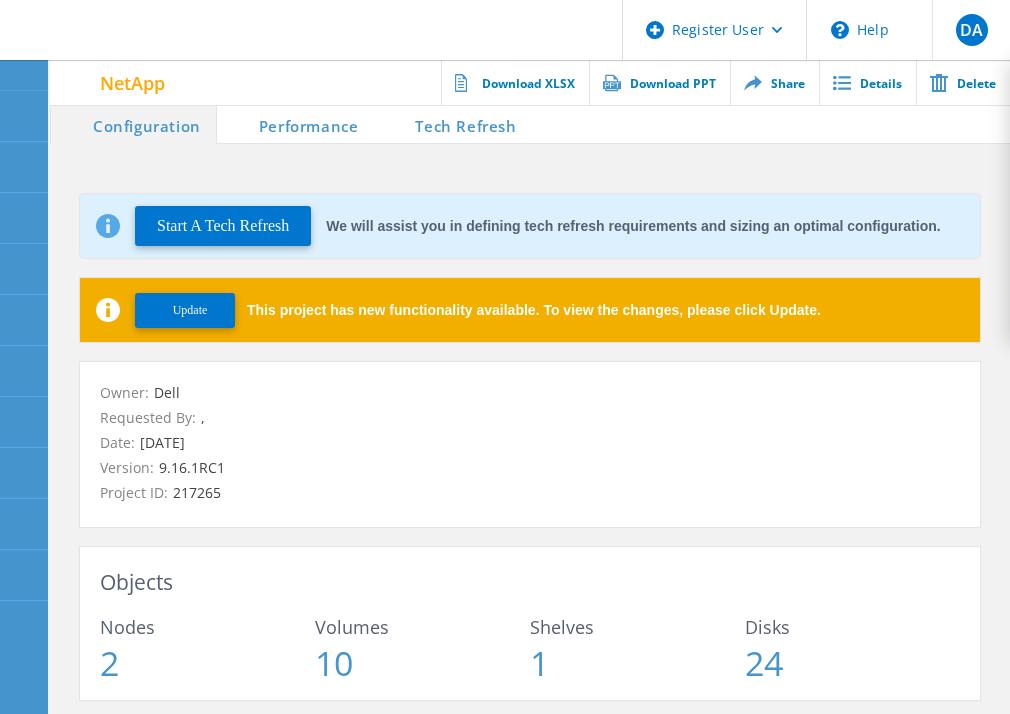 click on "Tech Refresh" at bounding box center [452, 124] 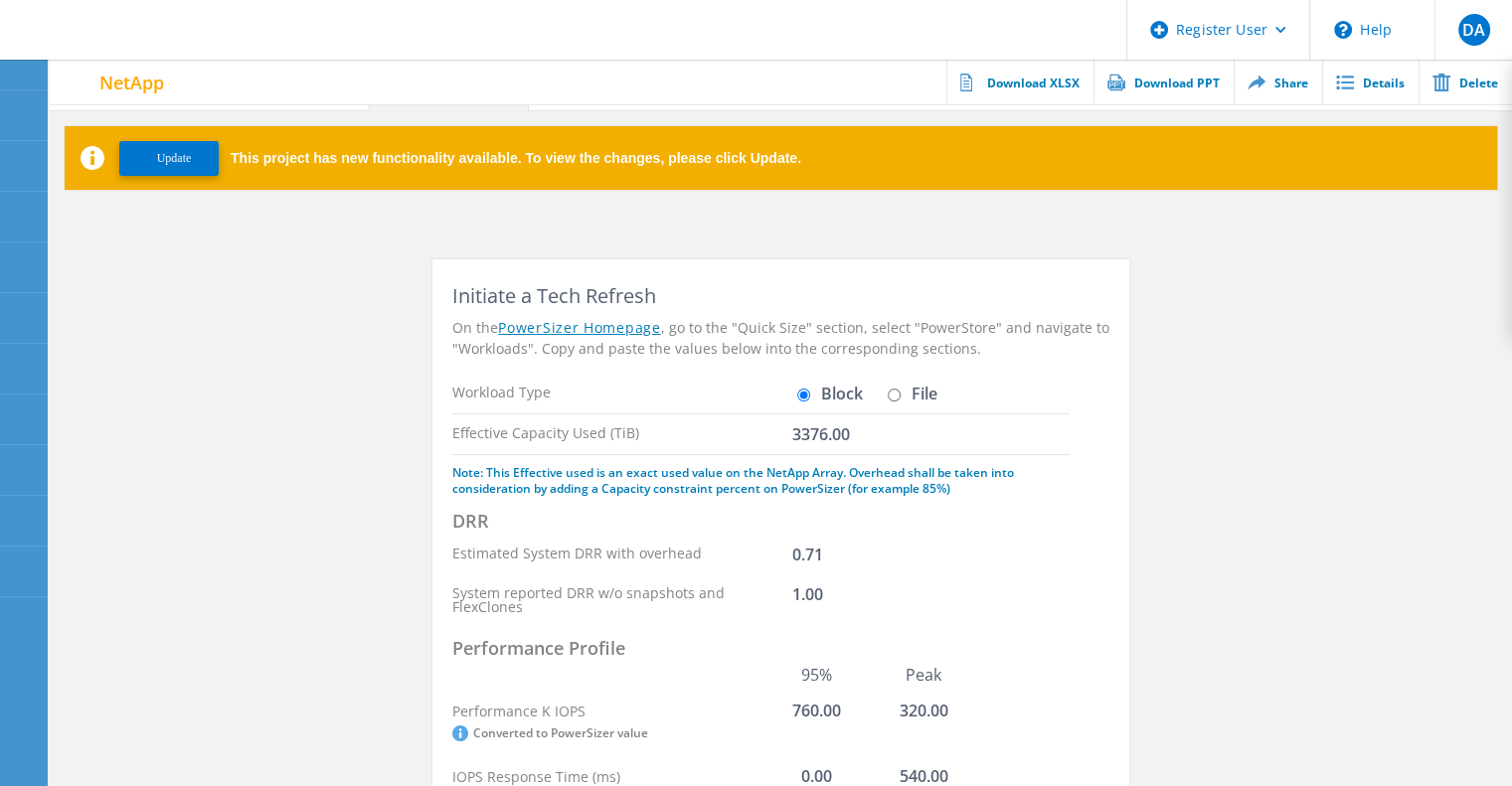 scroll, scrollTop: 0, scrollLeft: 0, axis: both 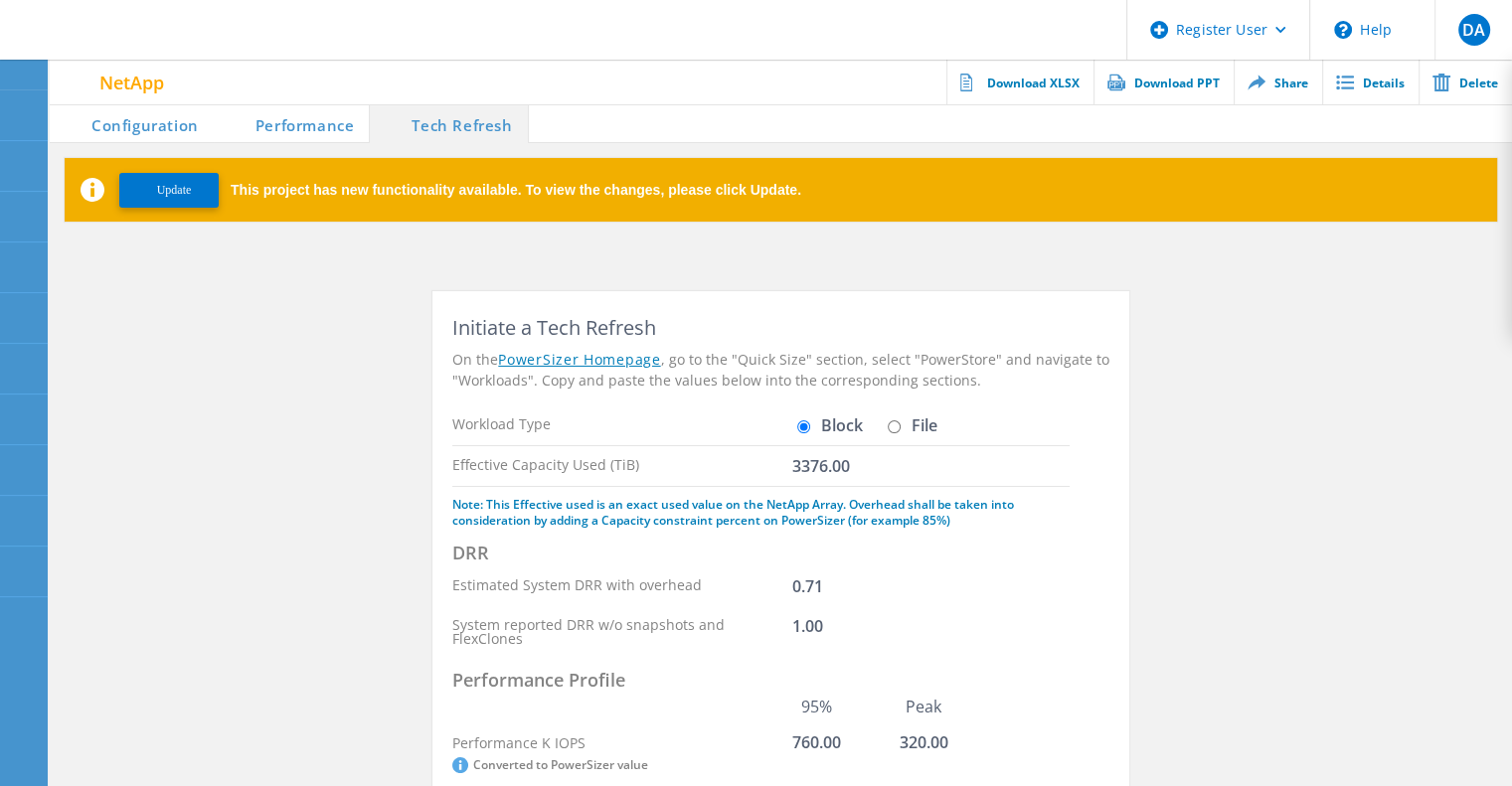 click on "File" 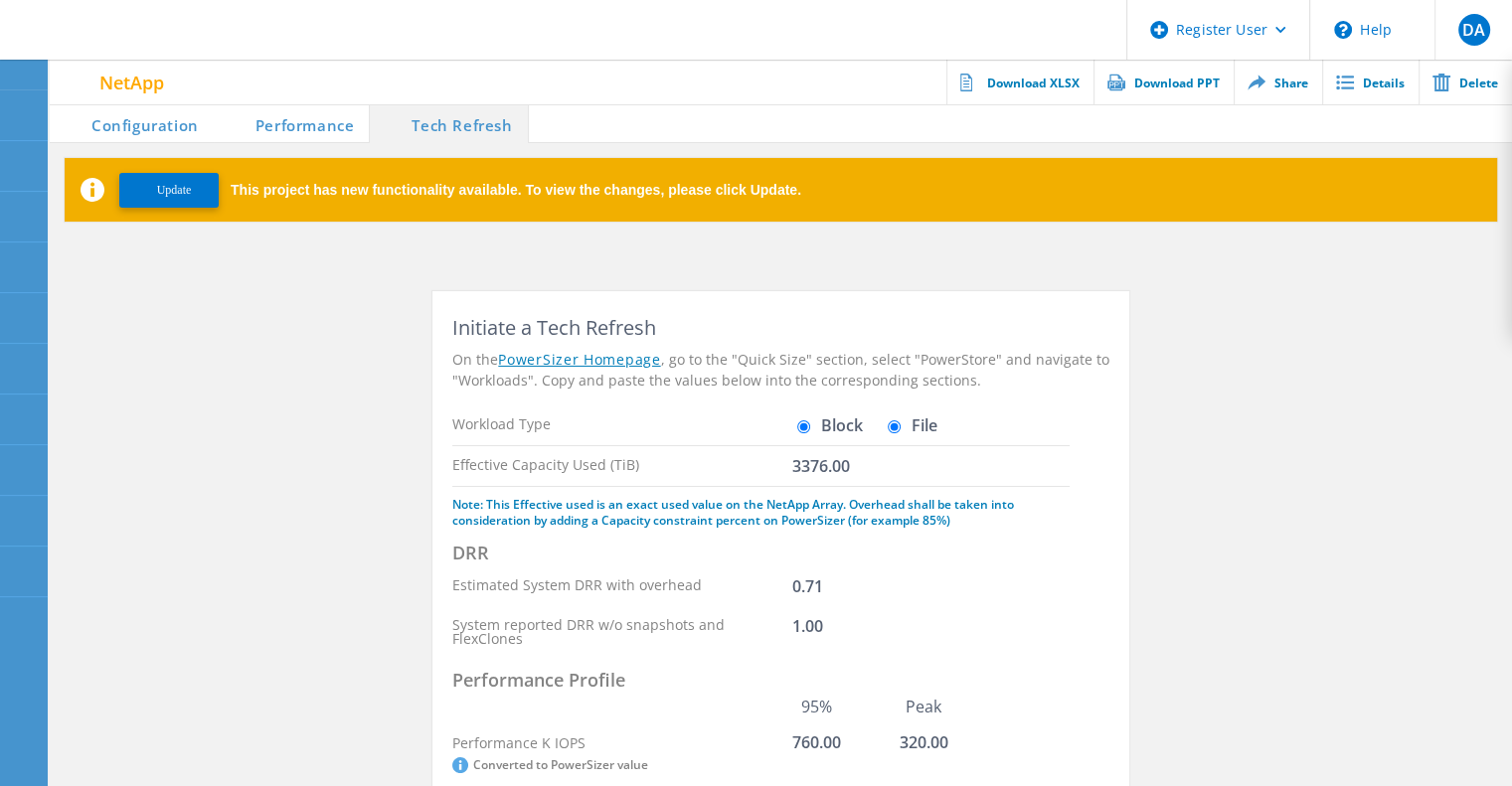 radio on "false" 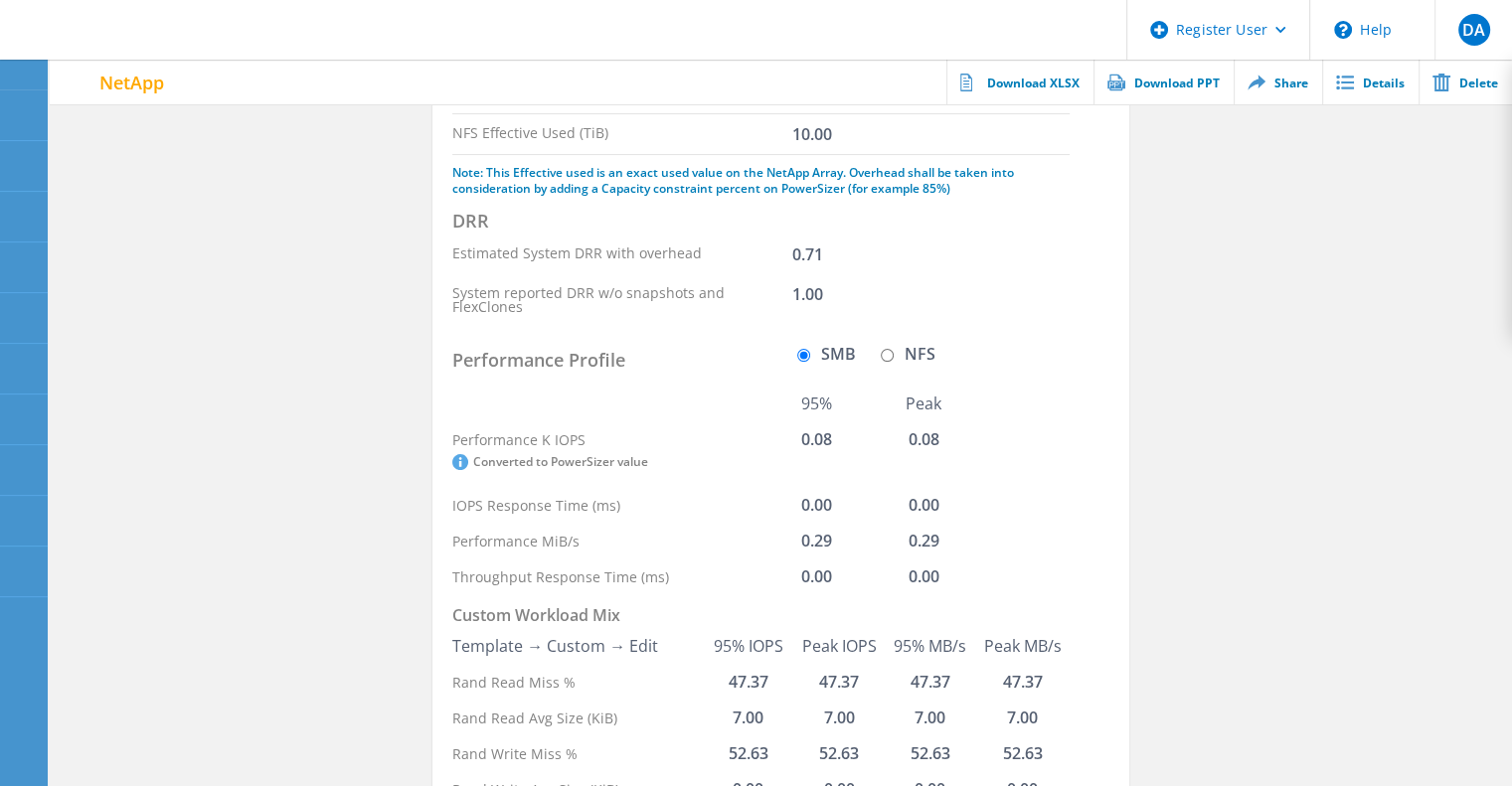 scroll, scrollTop: 409, scrollLeft: 0, axis: vertical 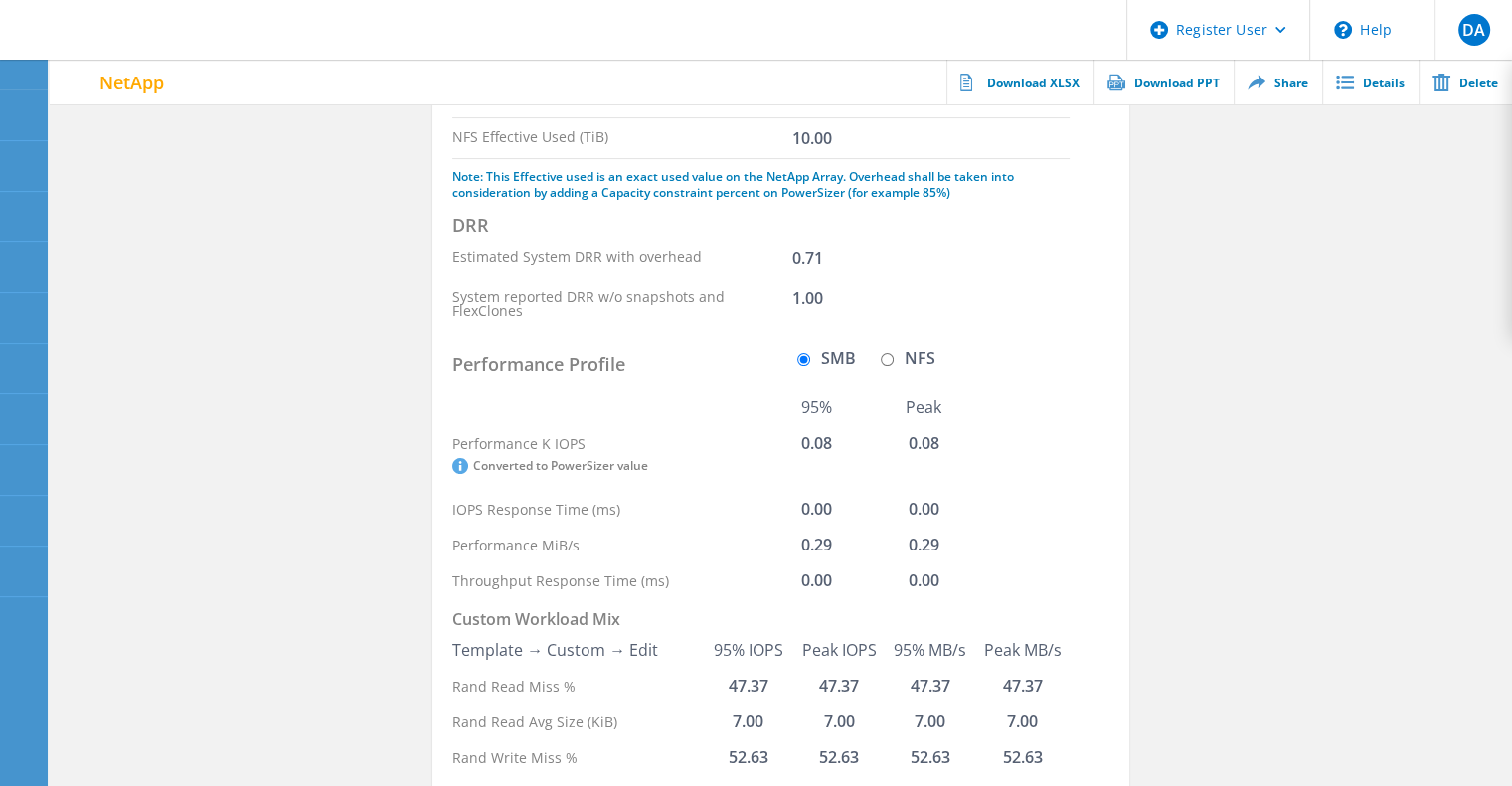 click on "NFS" 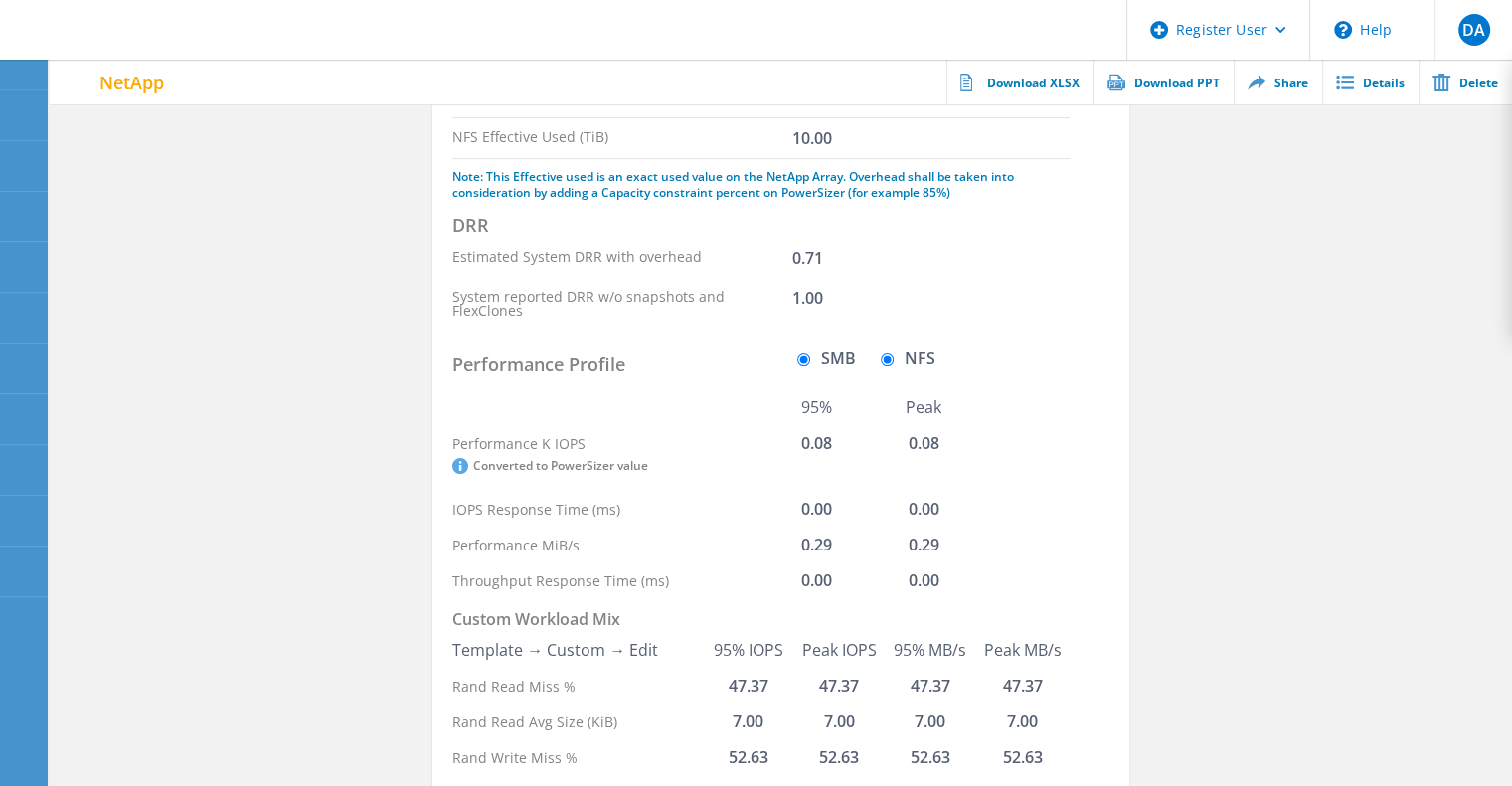 radio on "false" 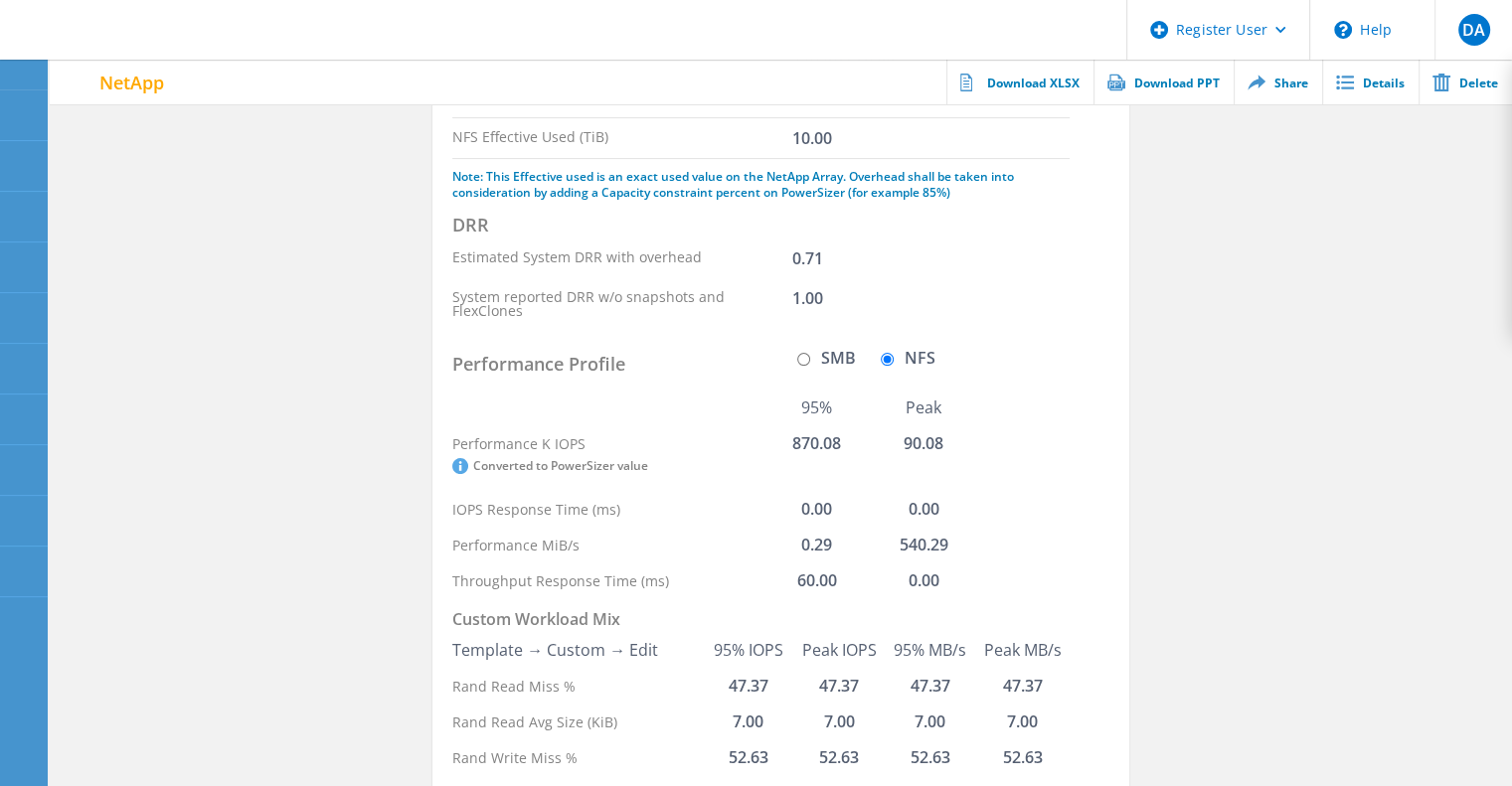 drag, startPoint x: 894, startPoint y: 318, endPoint x: 847, endPoint y: 544, distance: 230.83544 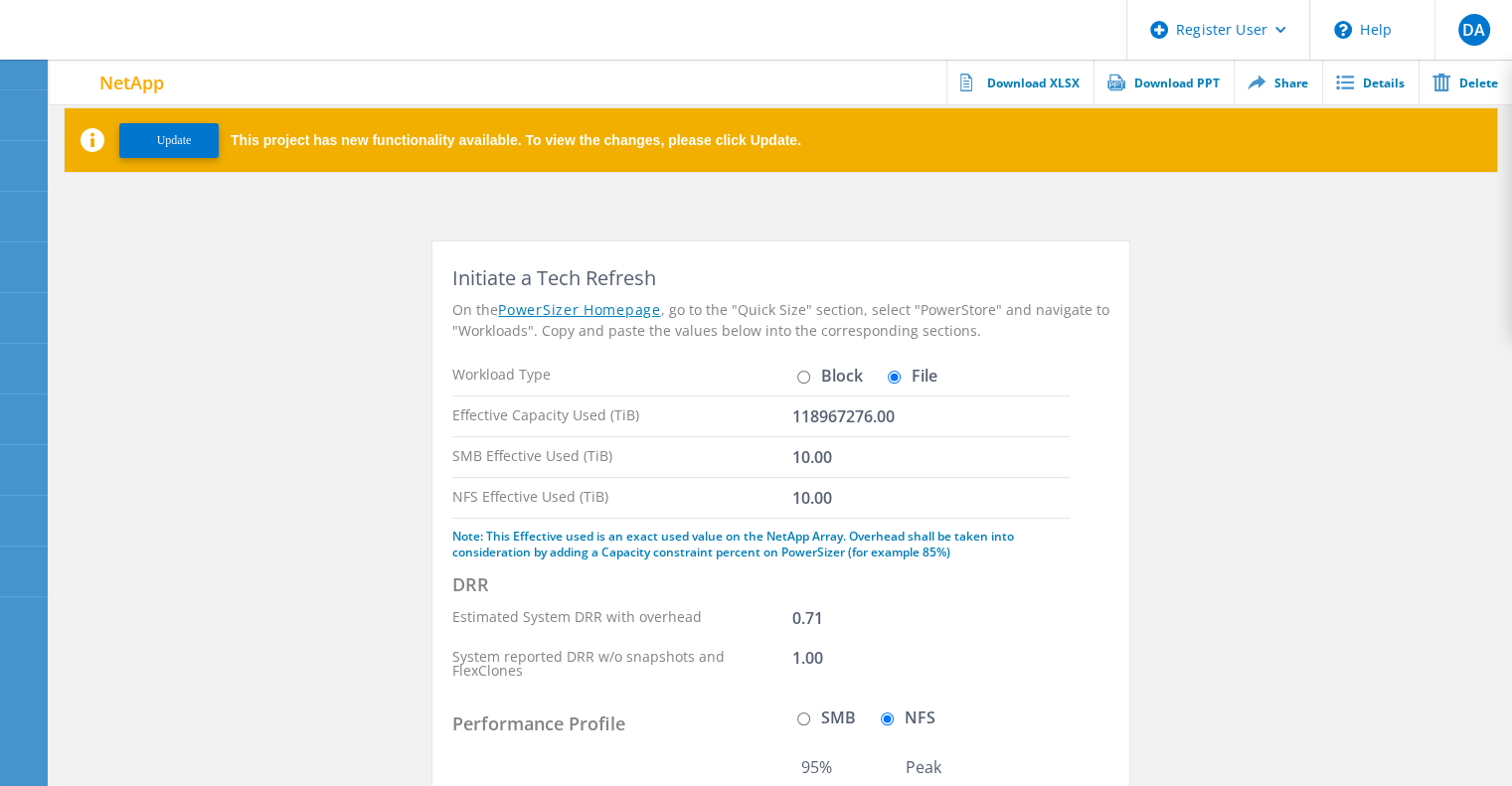 scroll, scrollTop: 0, scrollLeft: 0, axis: both 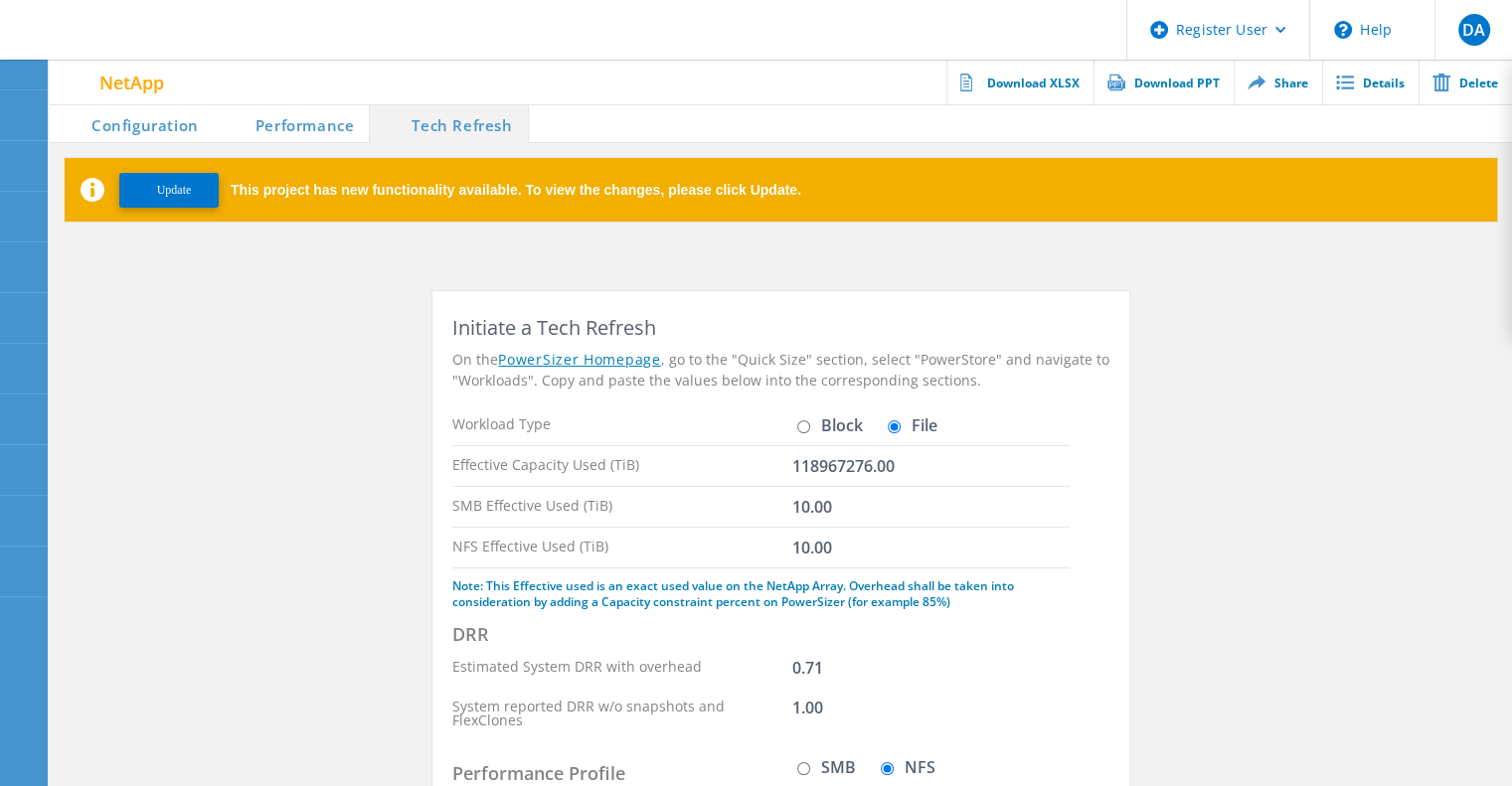 click on "Effective Capacity Used (TiB)  118967276.00" 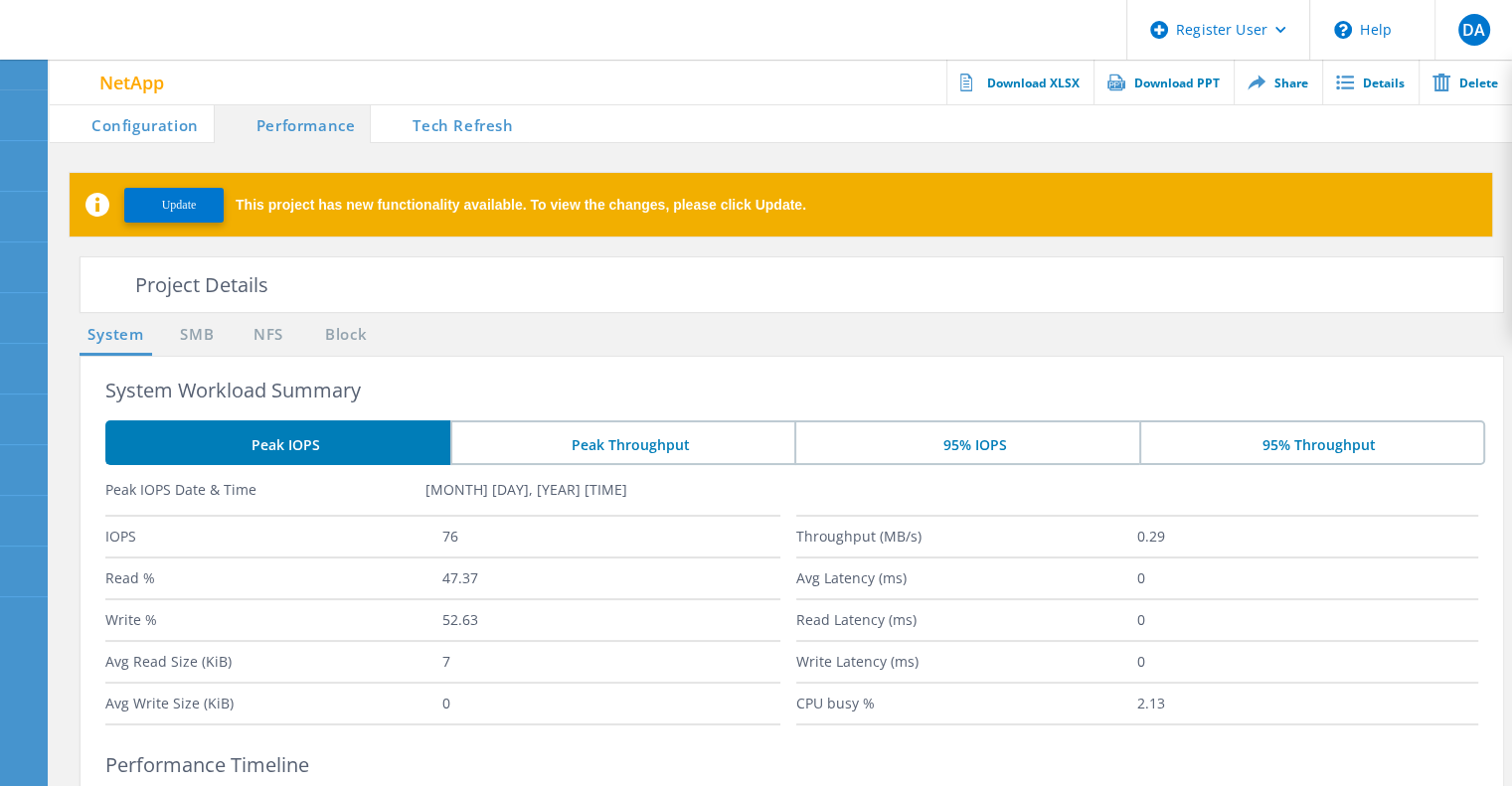 click on "Configuration" 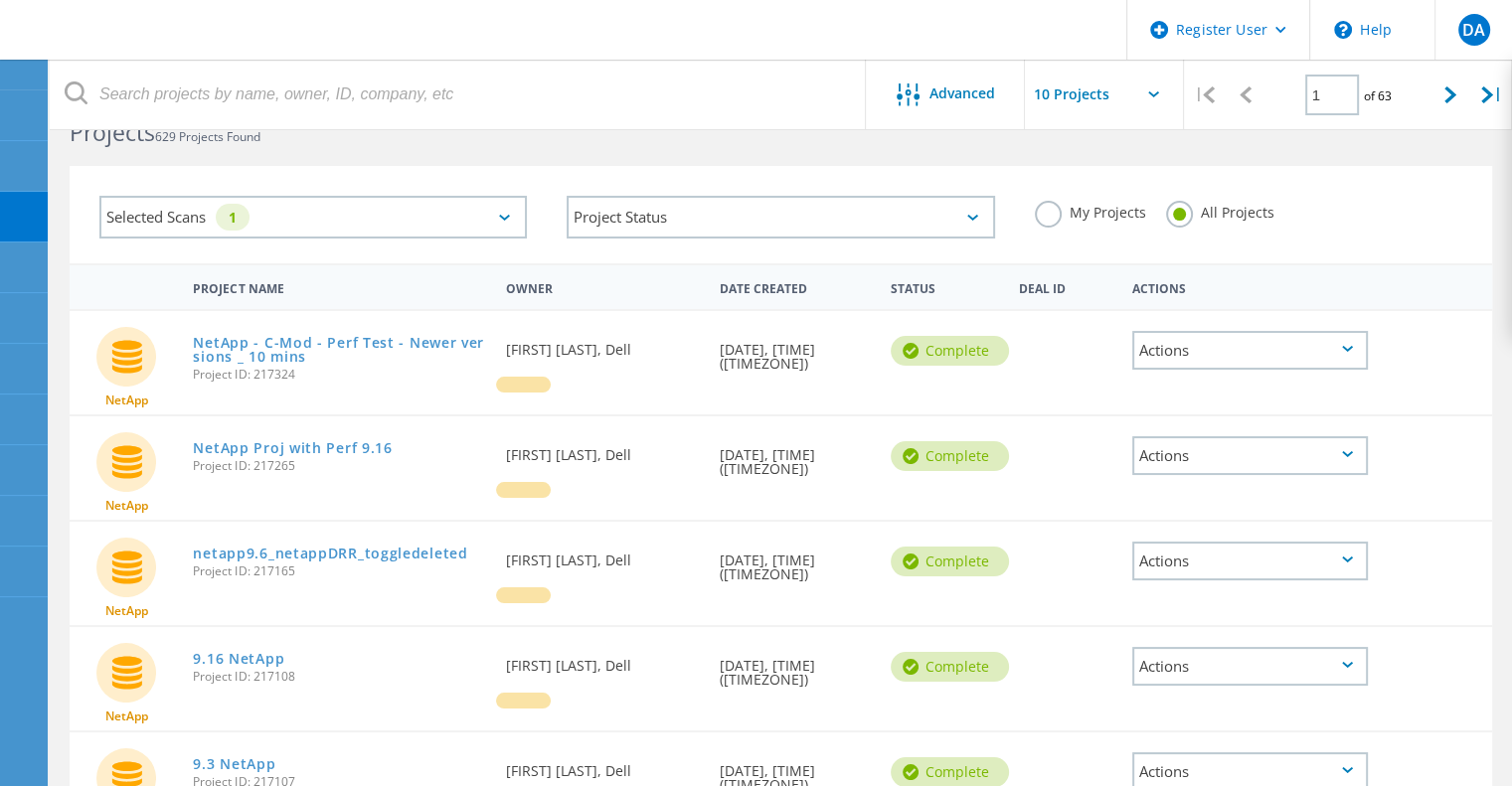 scroll, scrollTop: 8, scrollLeft: 0, axis: vertical 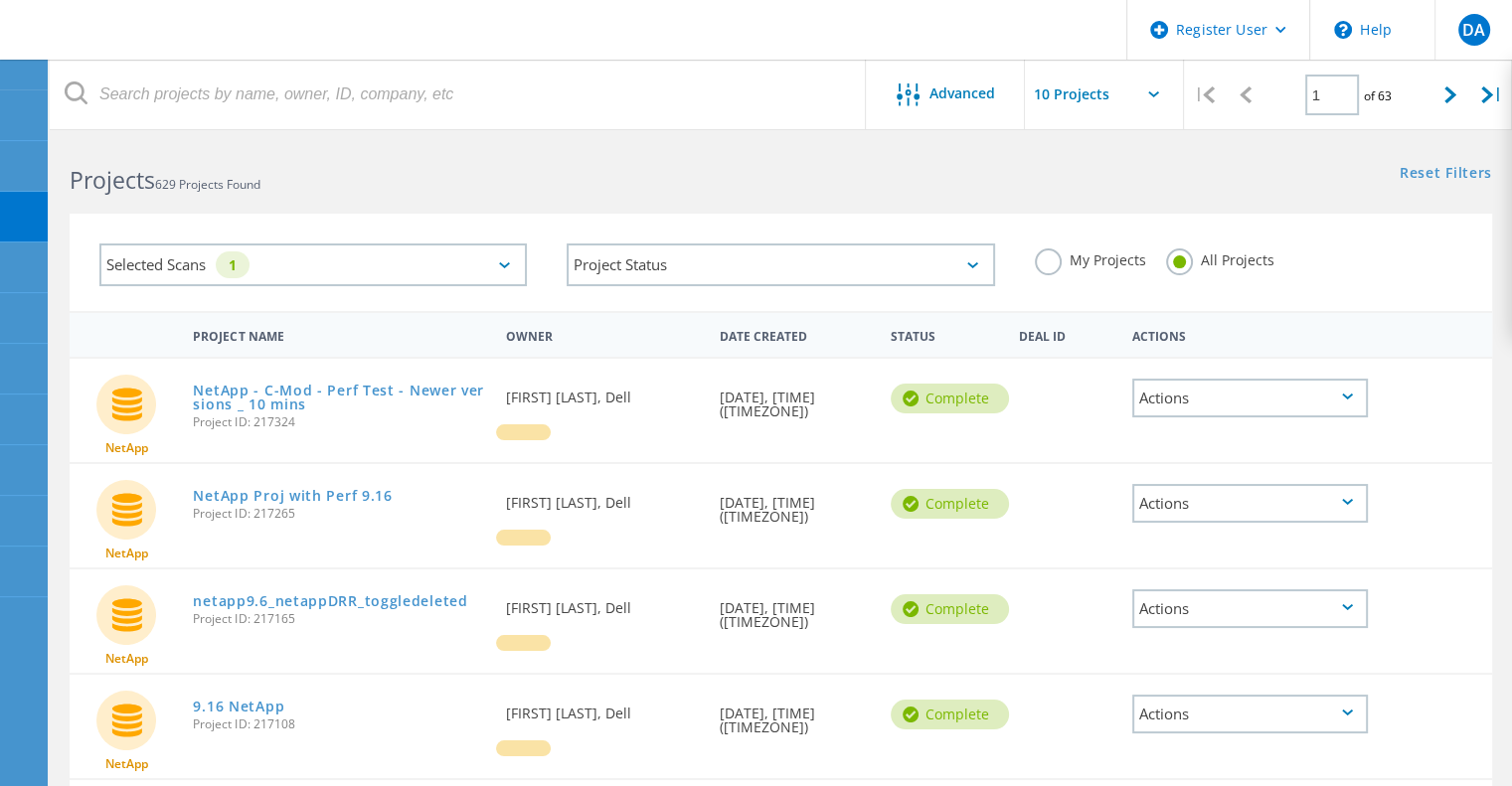 click 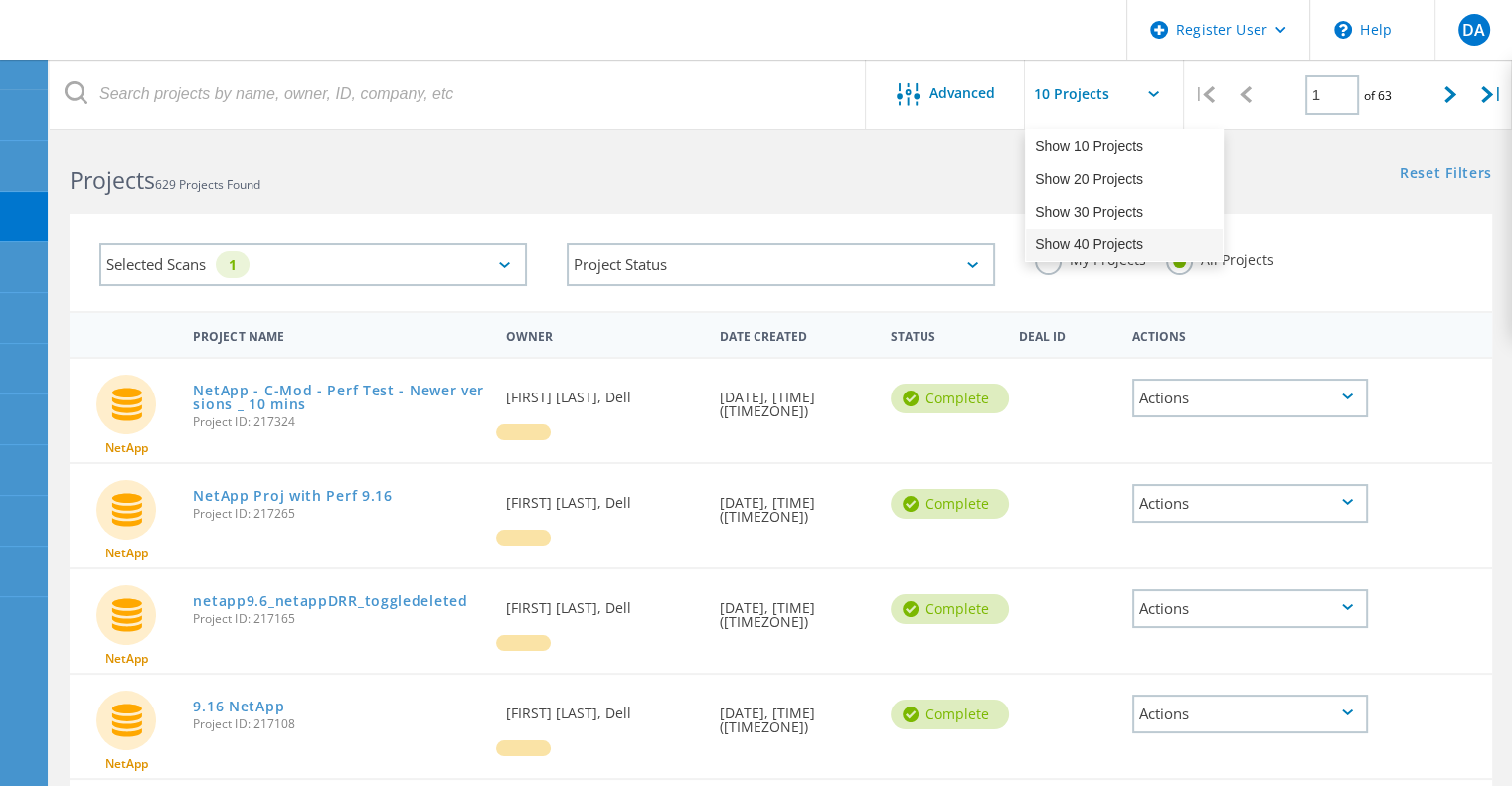 click on "Show 40 Projects" at bounding box center (1124, 244) 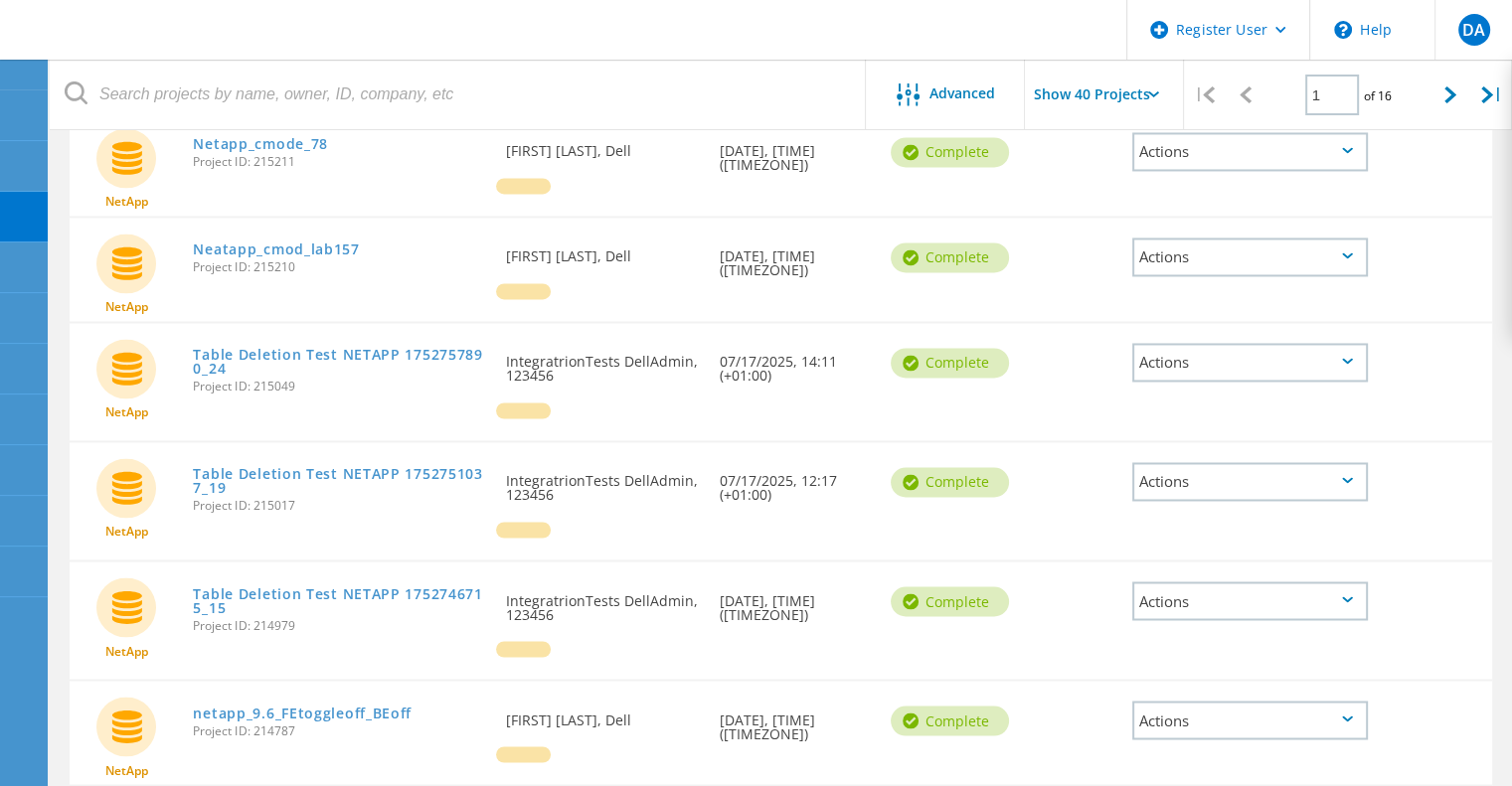 scroll, scrollTop: 2824, scrollLeft: 0, axis: vertical 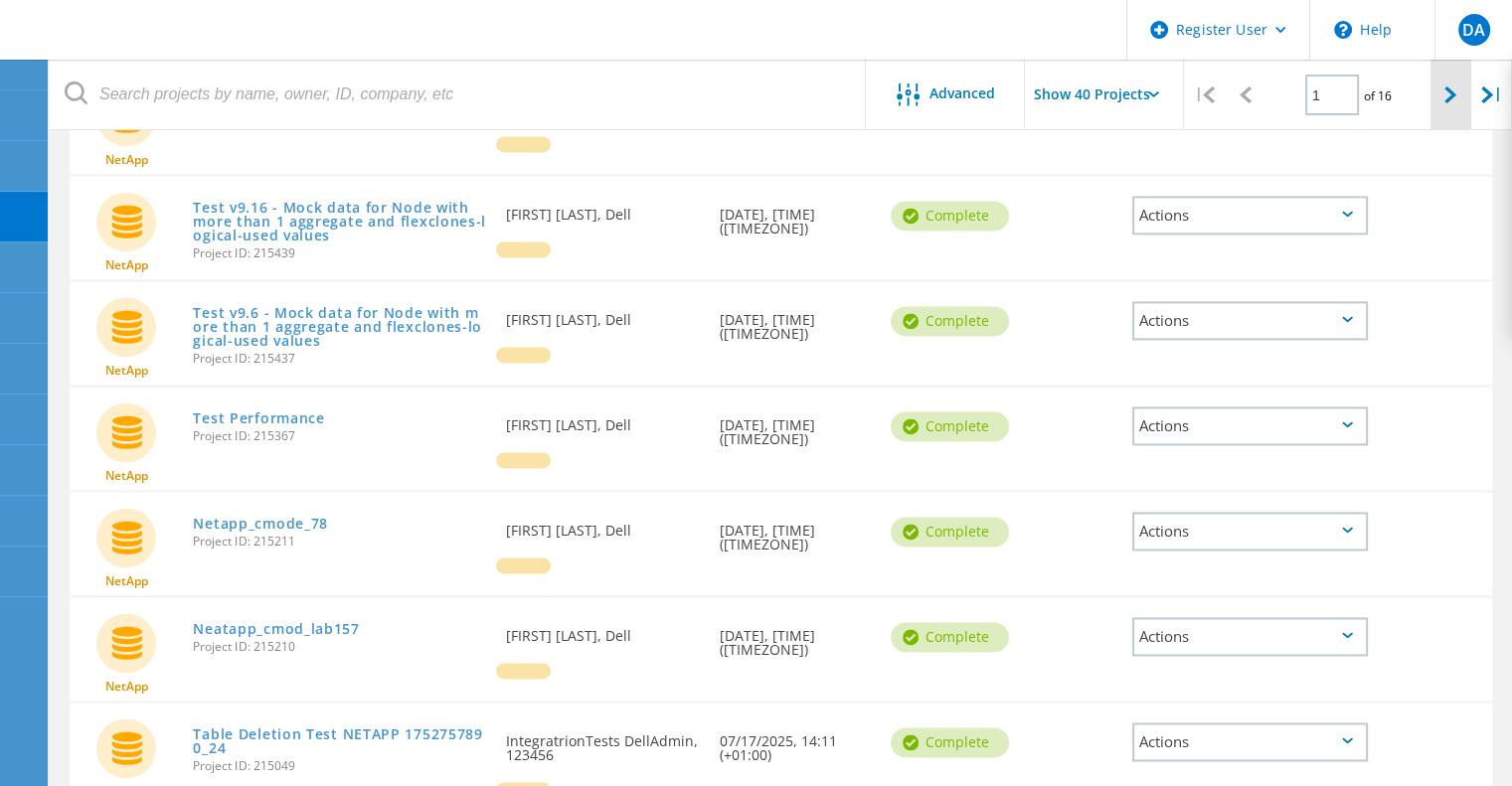 click 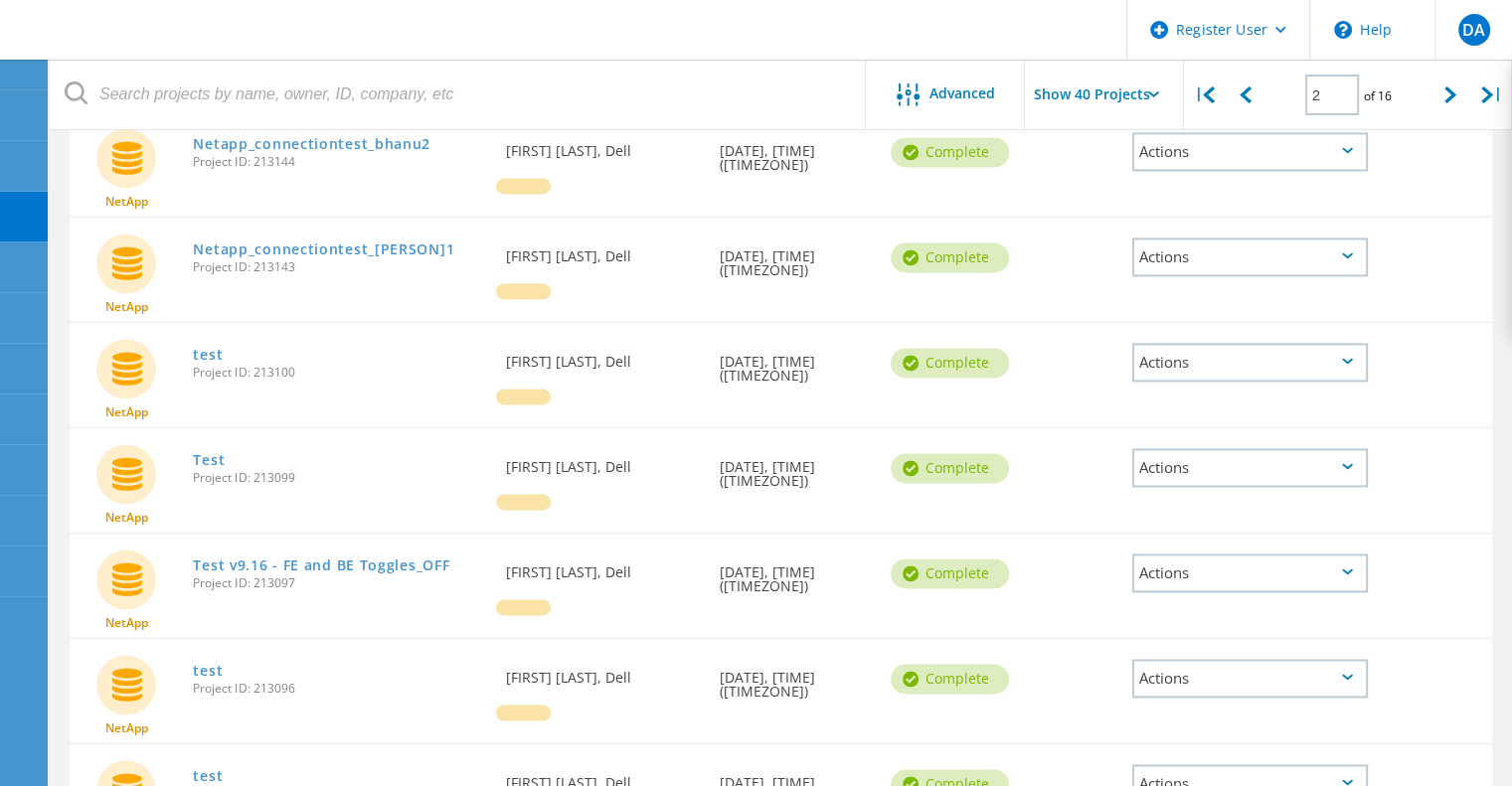 scroll, scrollTop: 2872, scrollLeft: 0, axis: vertical 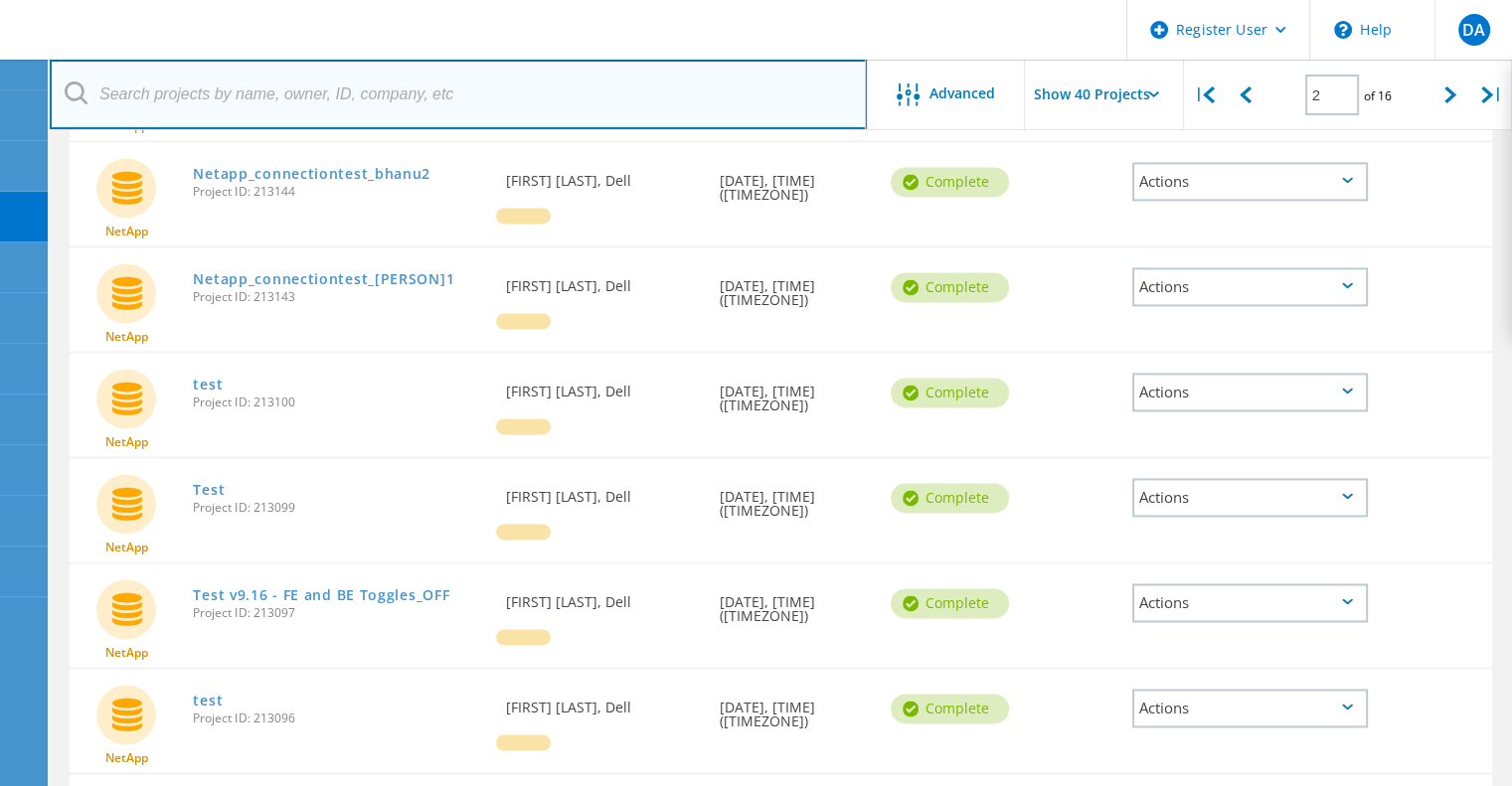 click at bounding box center (458, 94) 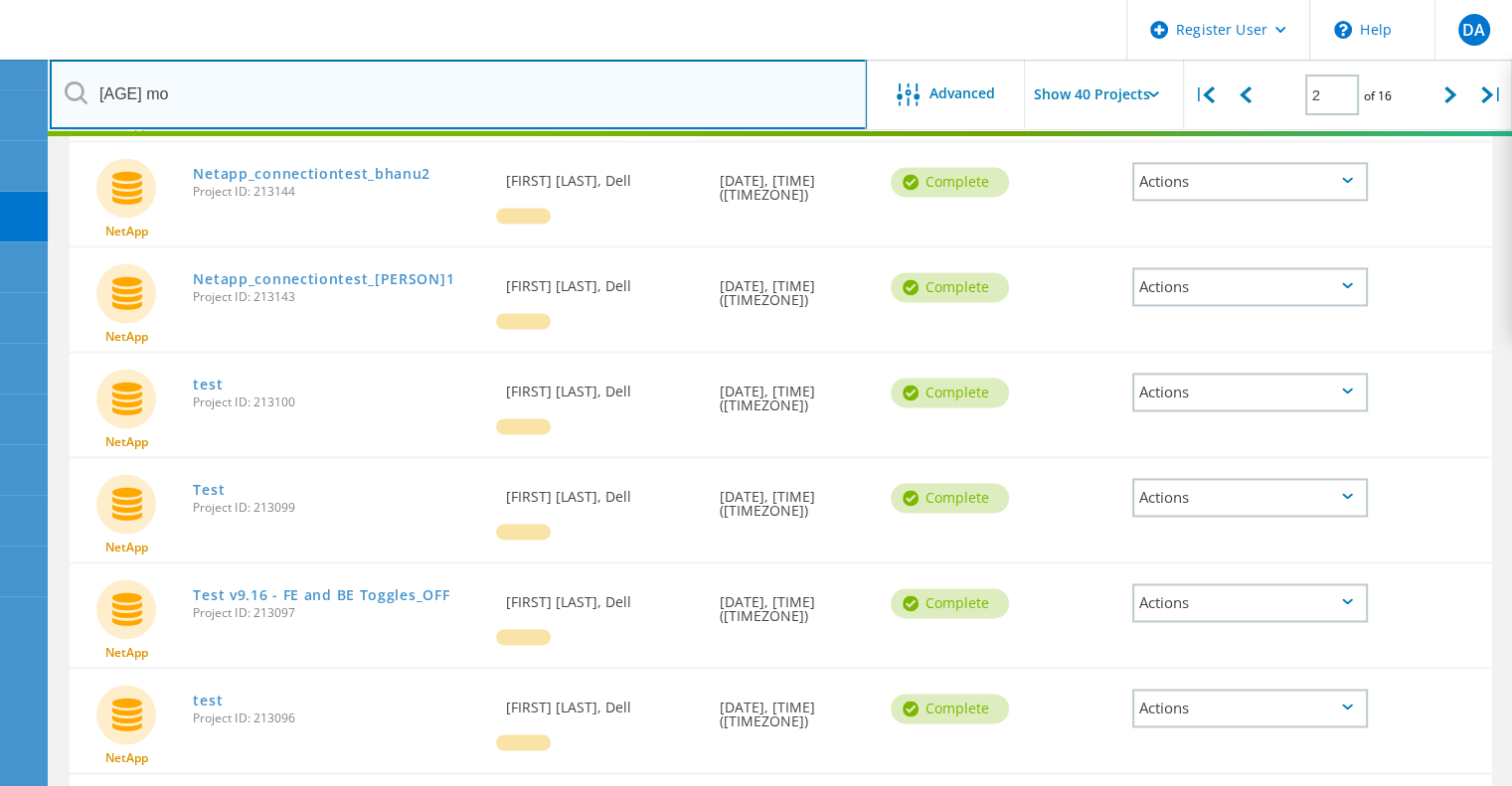 type on "7 mod" 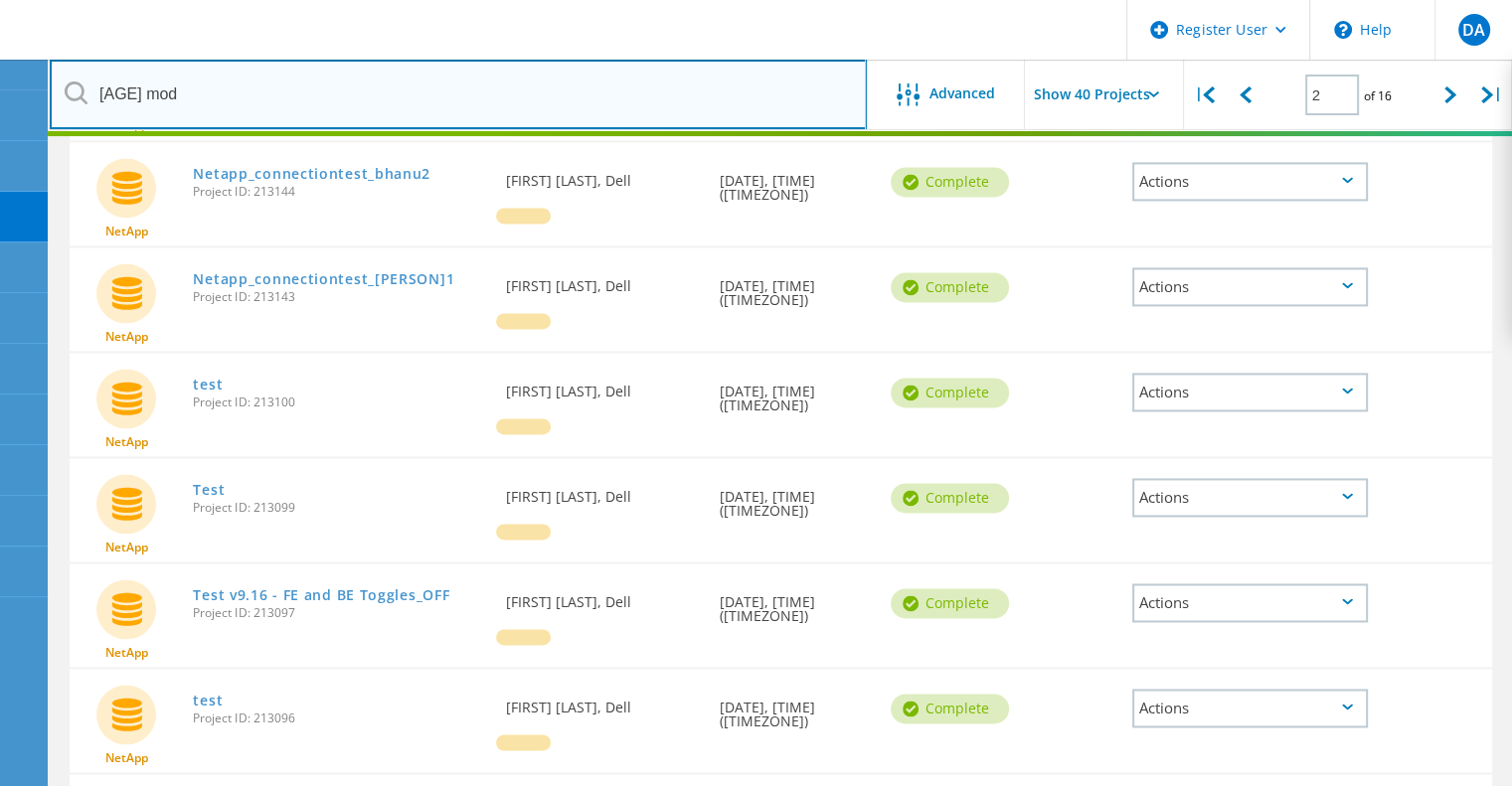 type on "1" 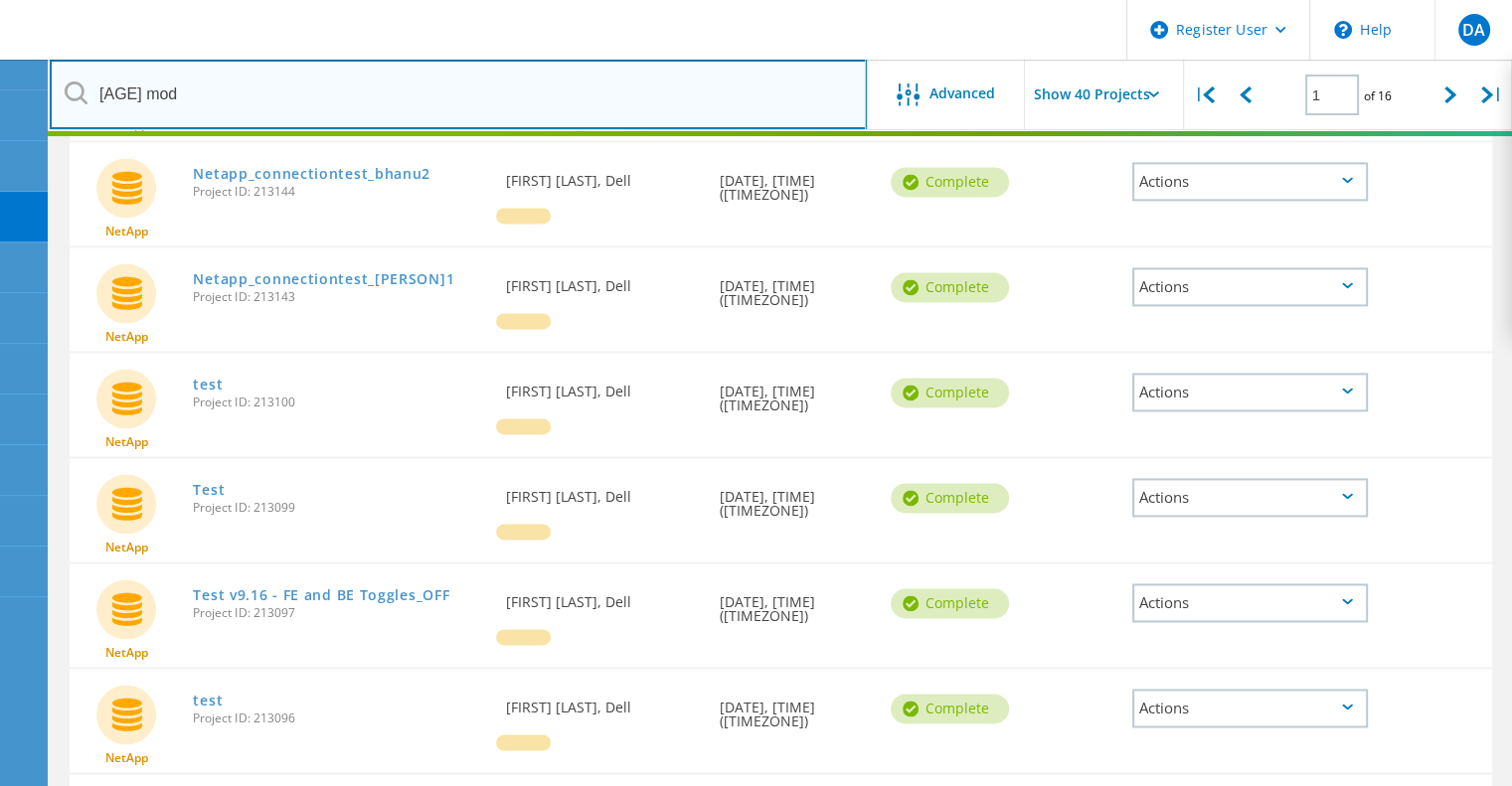 type on "7 mod" 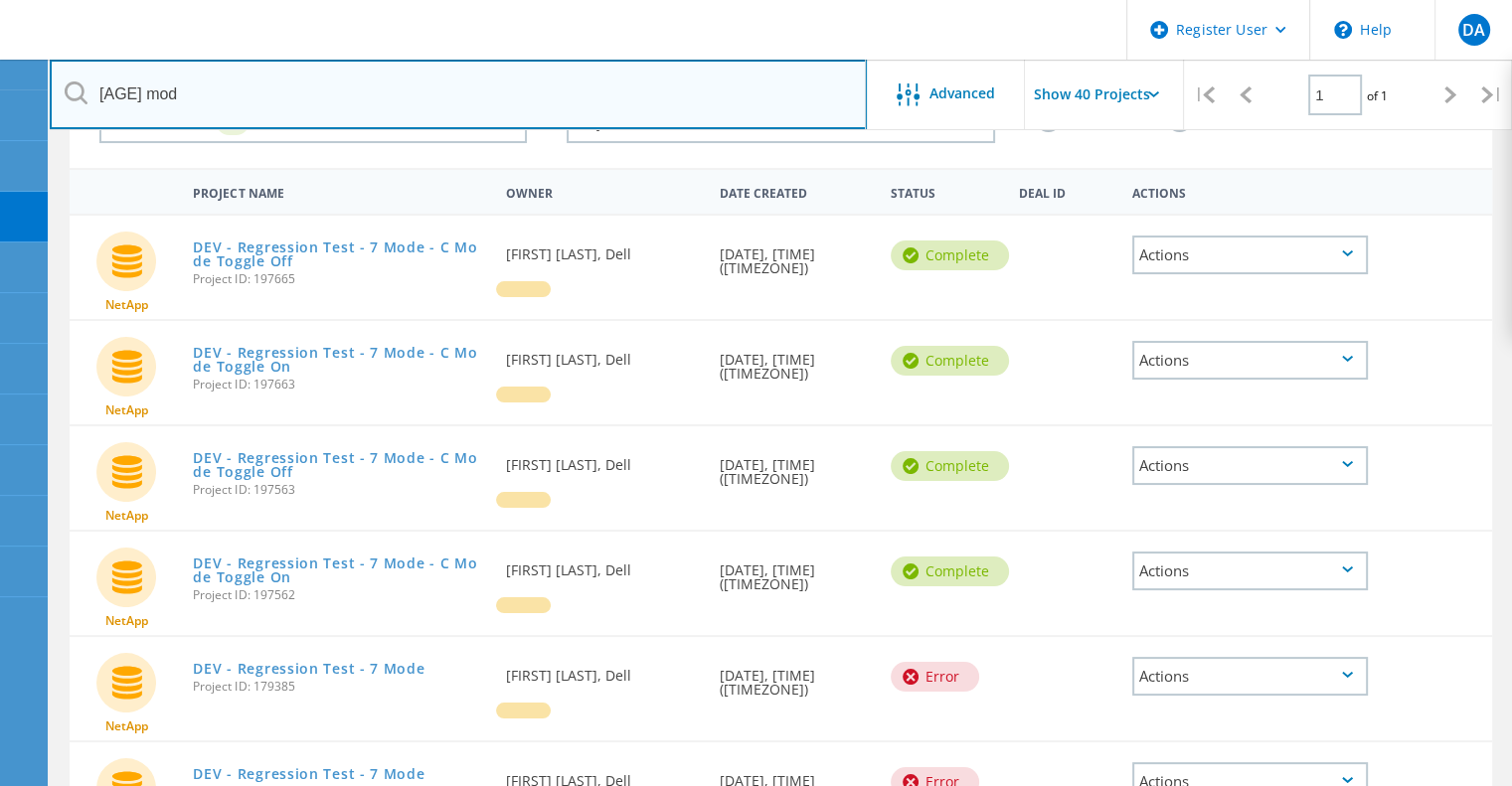 scroll, scrollTop: 0, scrollLeft: 0, axis: both 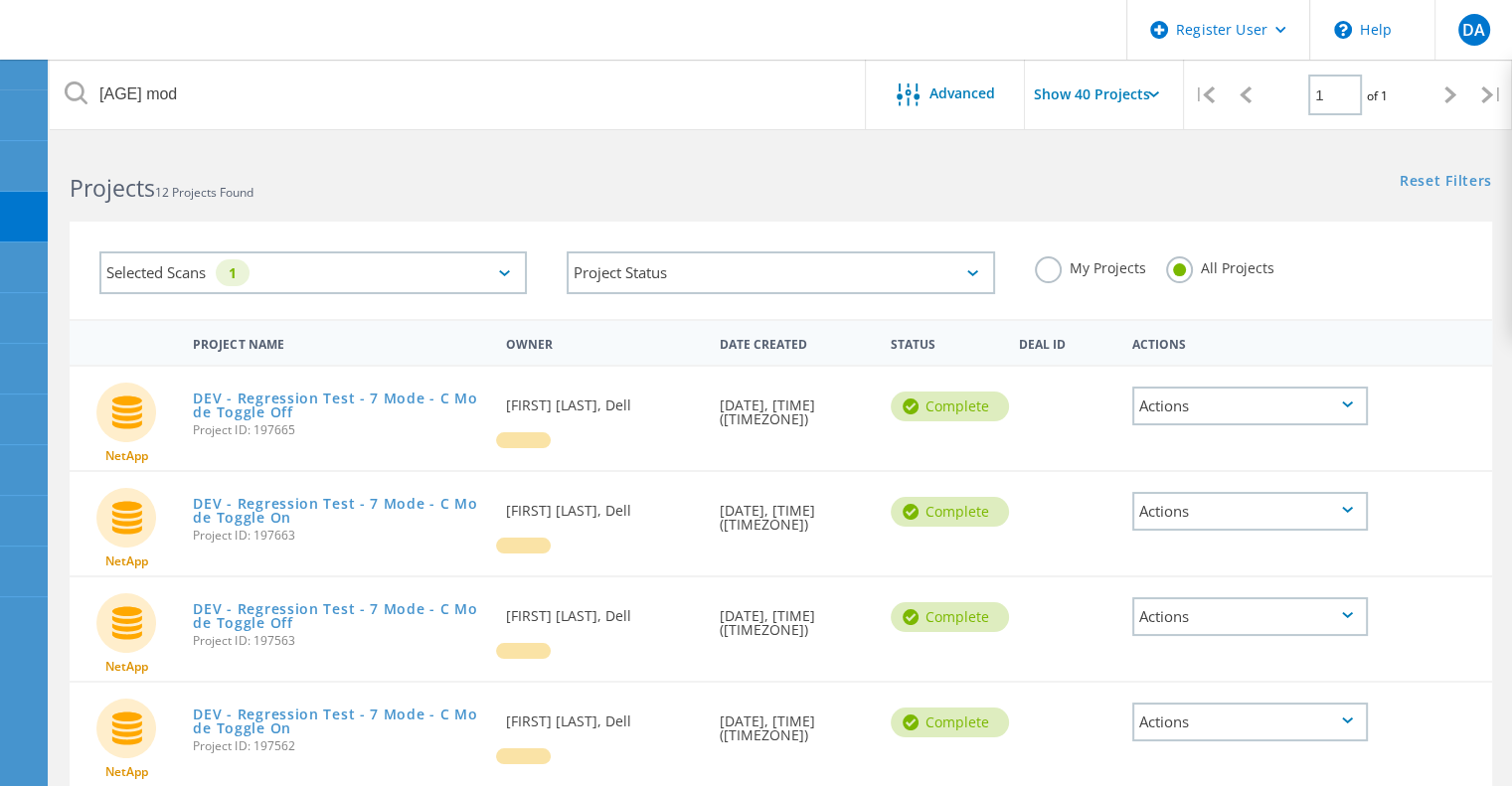click on "Project ID: 197665" 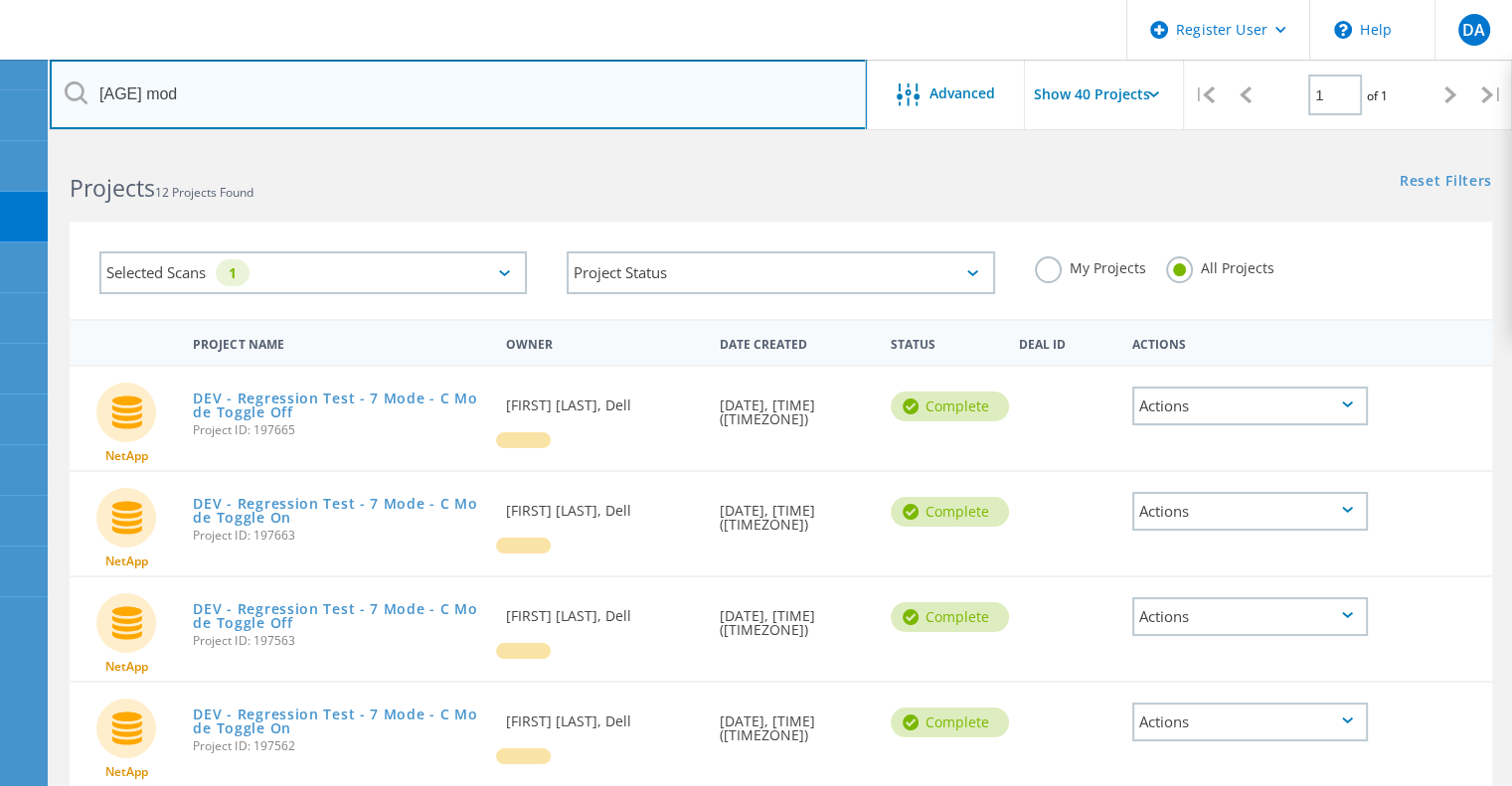 drag, startPoint x: 166, startPoint y: 102, endPoint x: 67, endPoint y: 96, distance: 99.18165 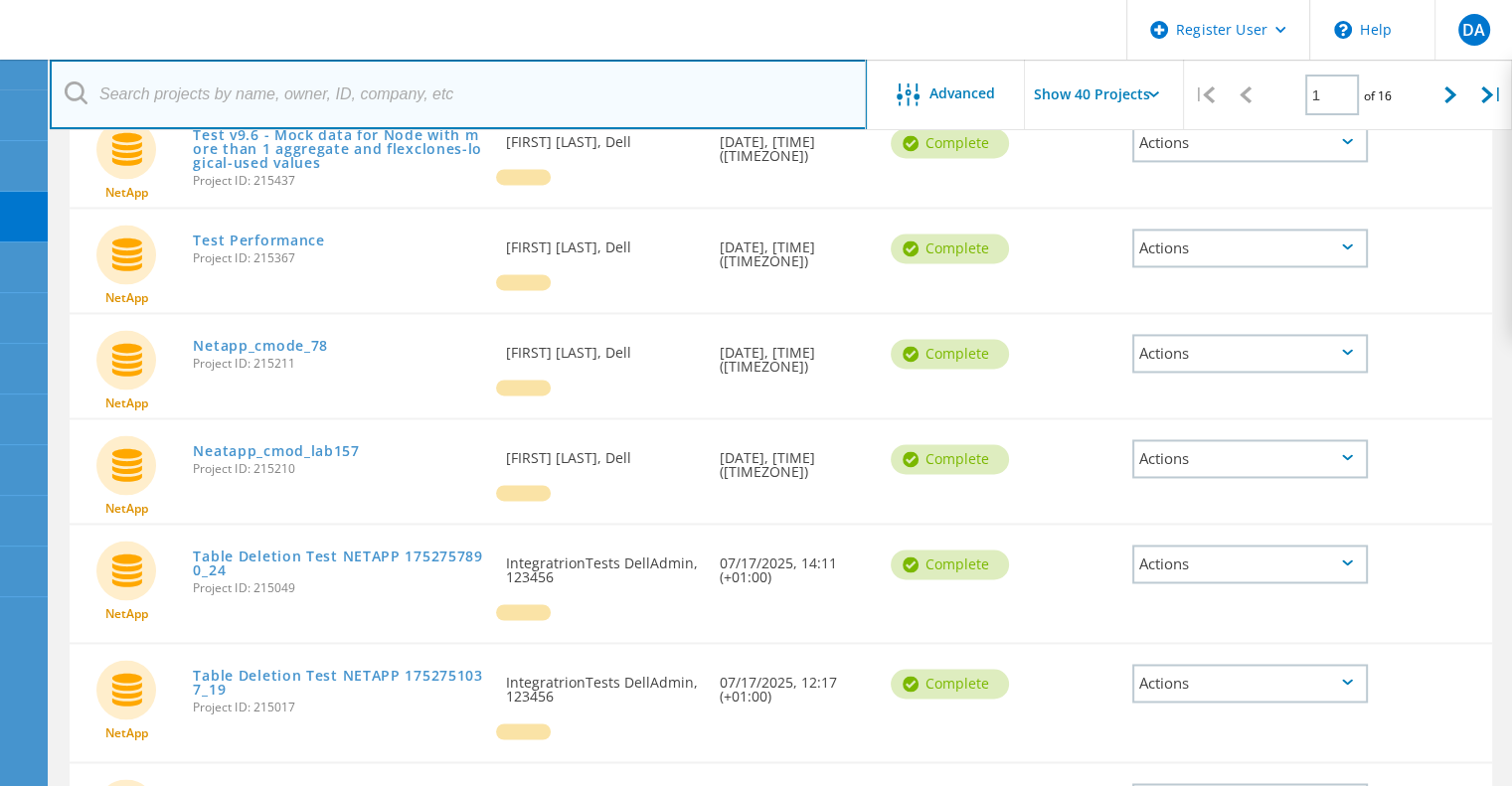 scroll, scrollTop: 3001, scrollLeft: 0, axis: vertical 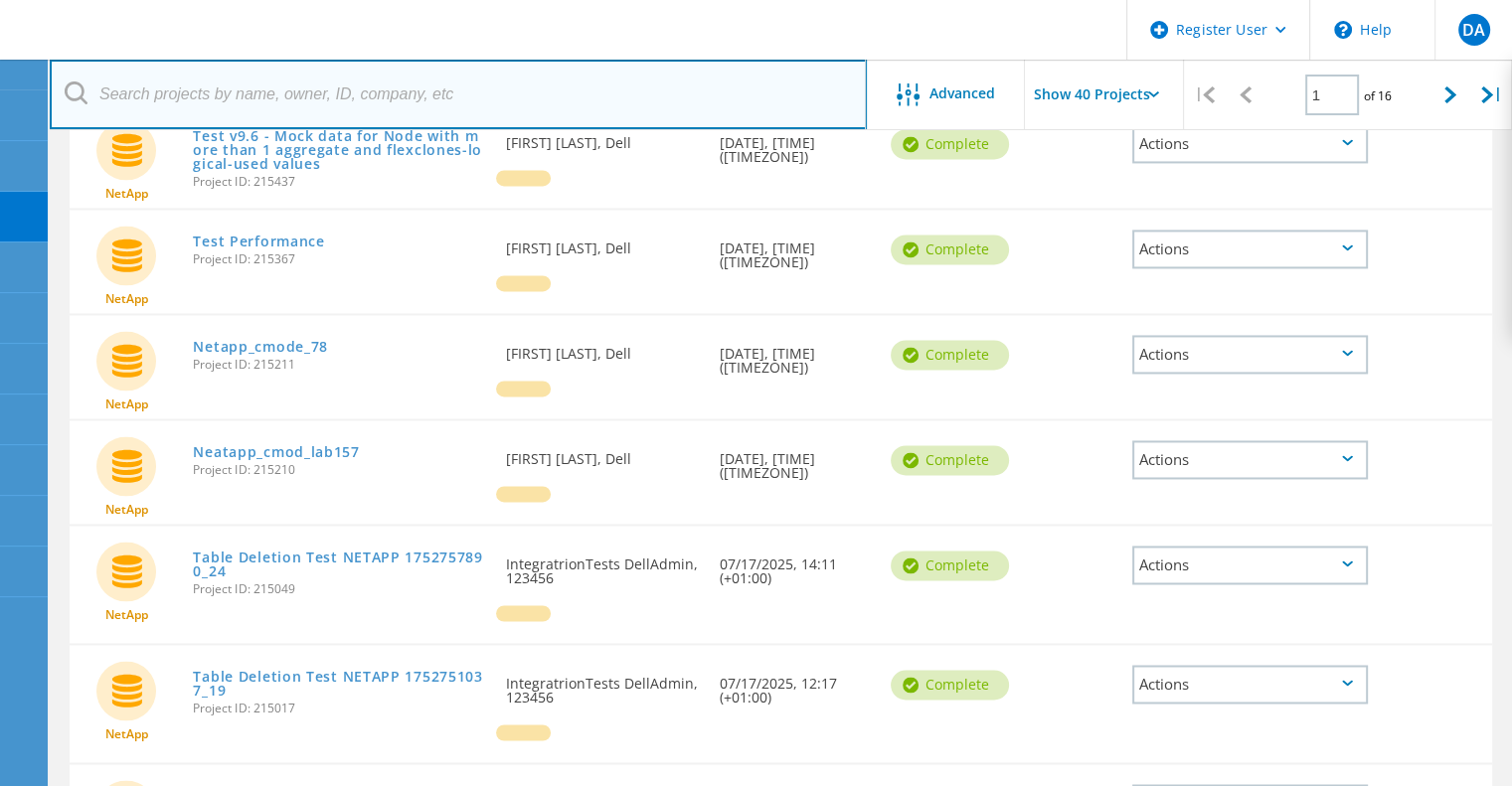 type 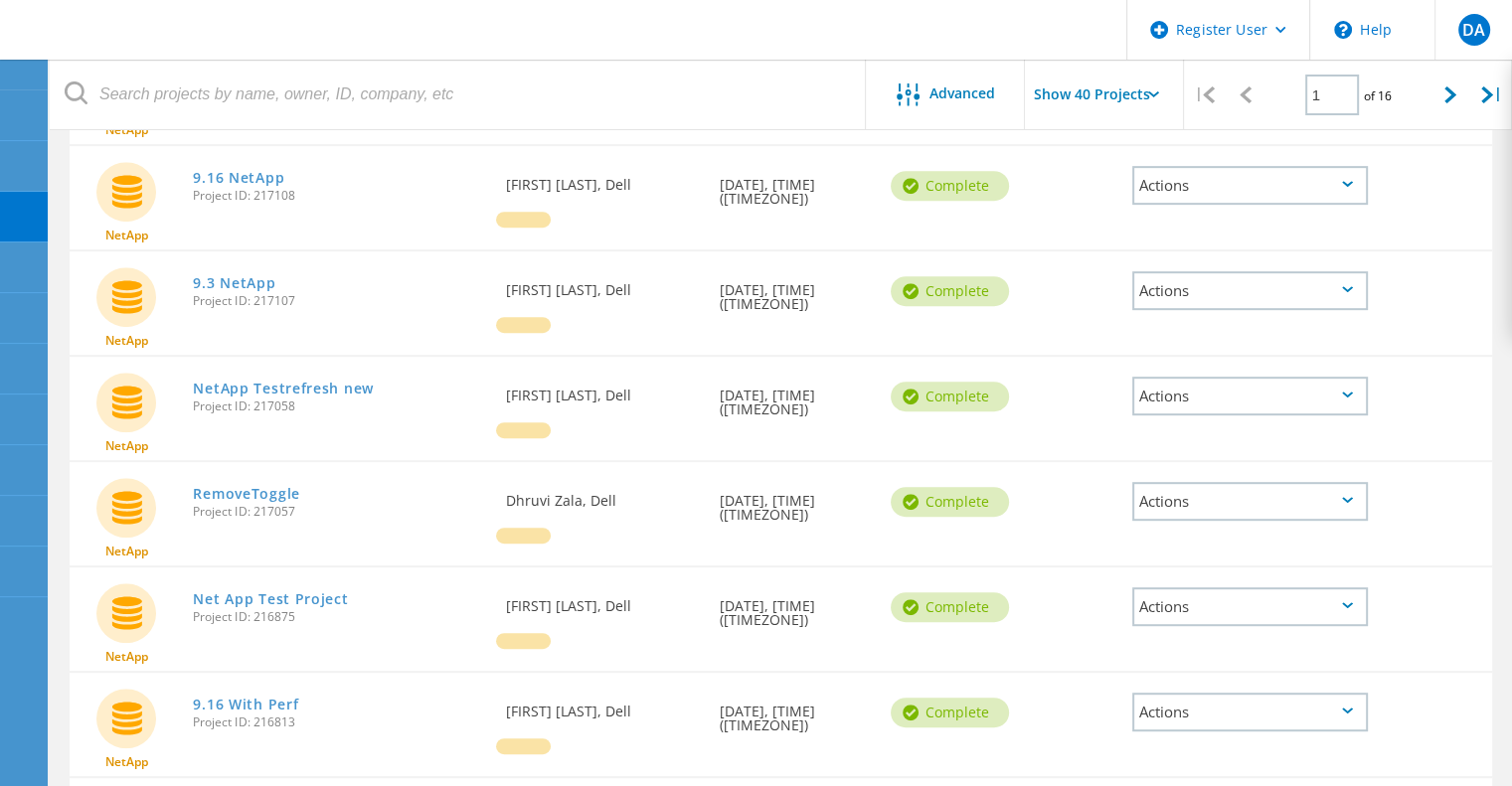 scroll, scrollTop: 432, scrollLeft: 0, axis: vertical 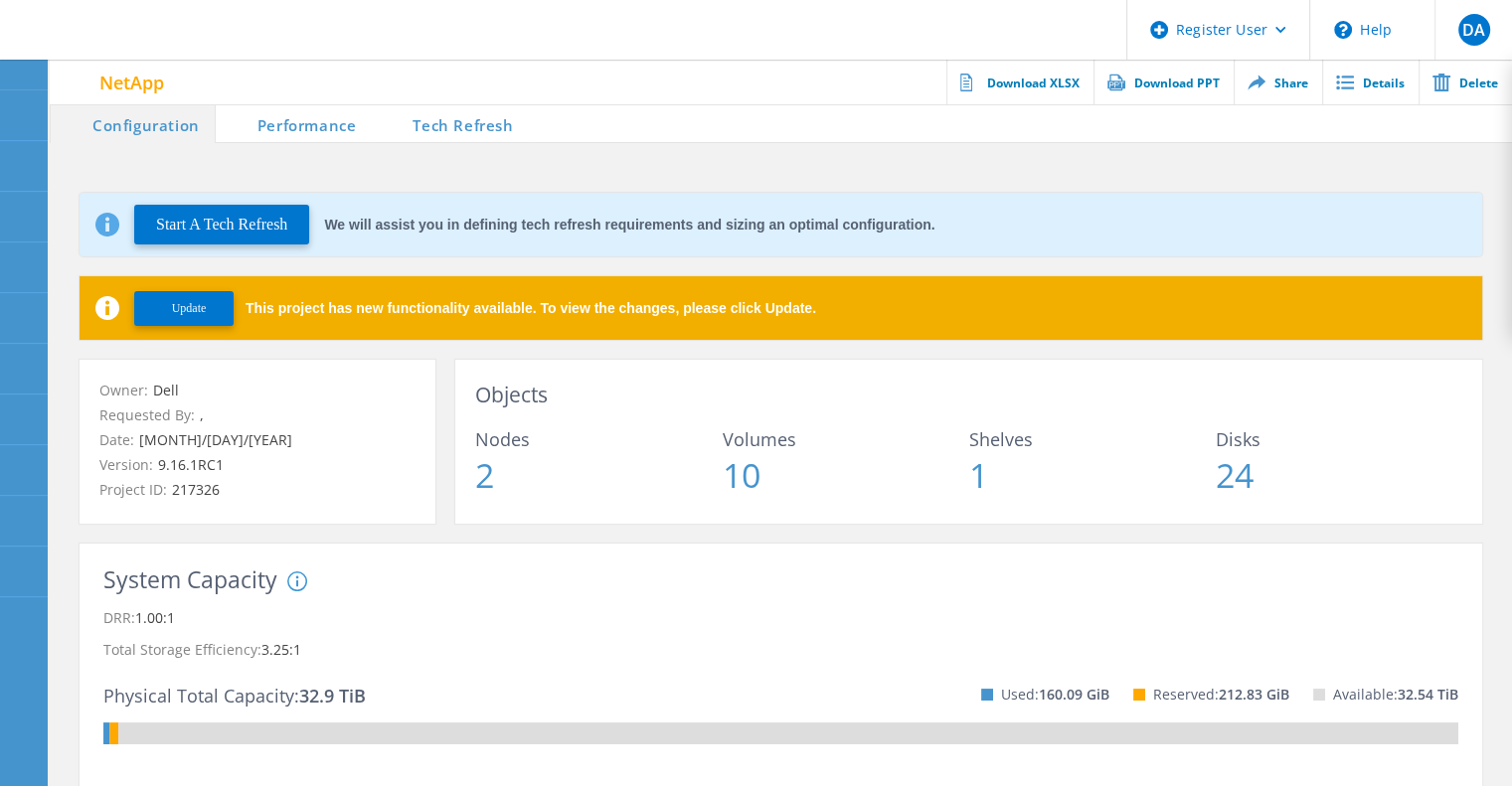 click on "Performance" 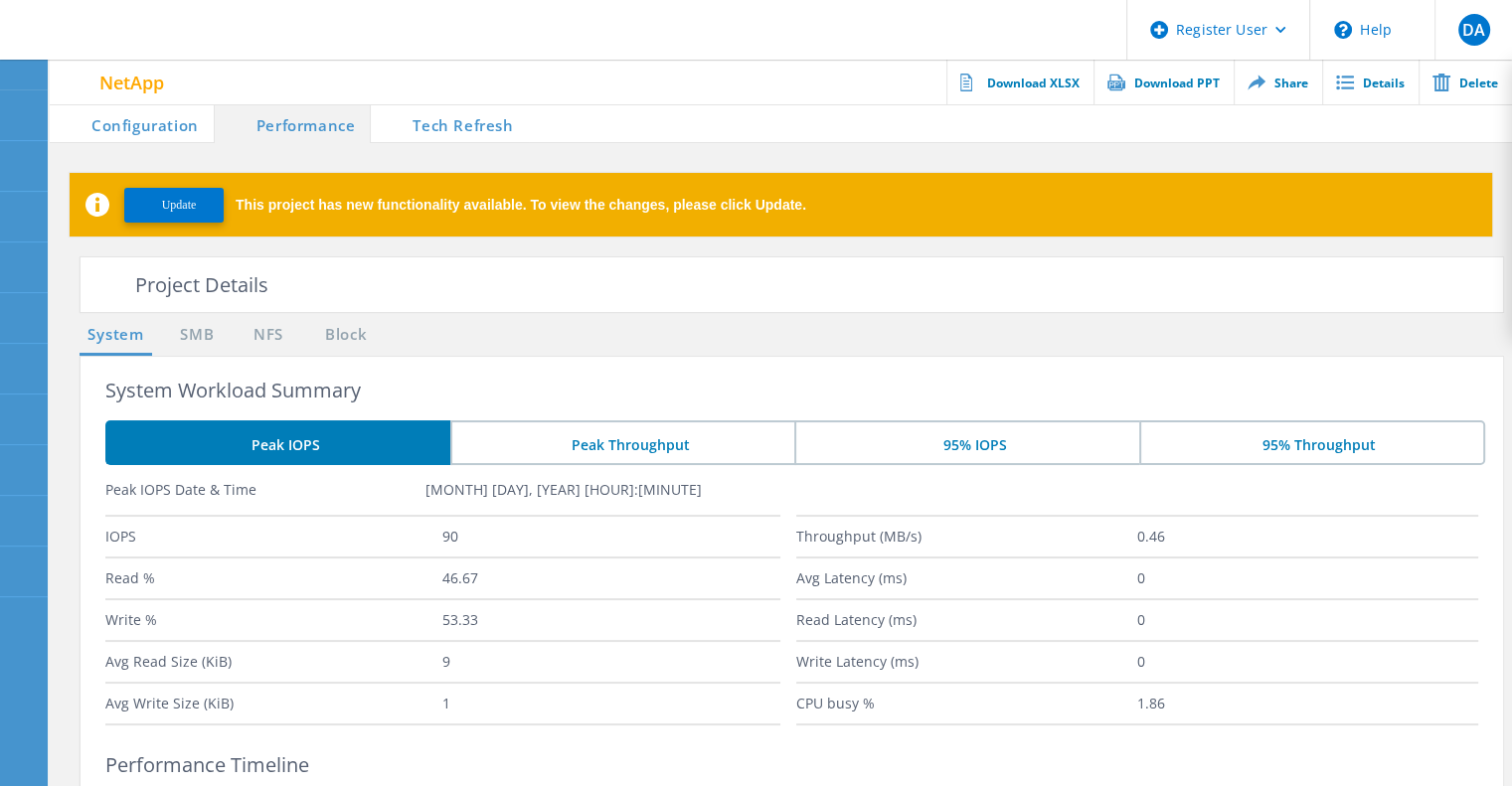 click on "Tech Refresh" at bounding box center (449, 123) 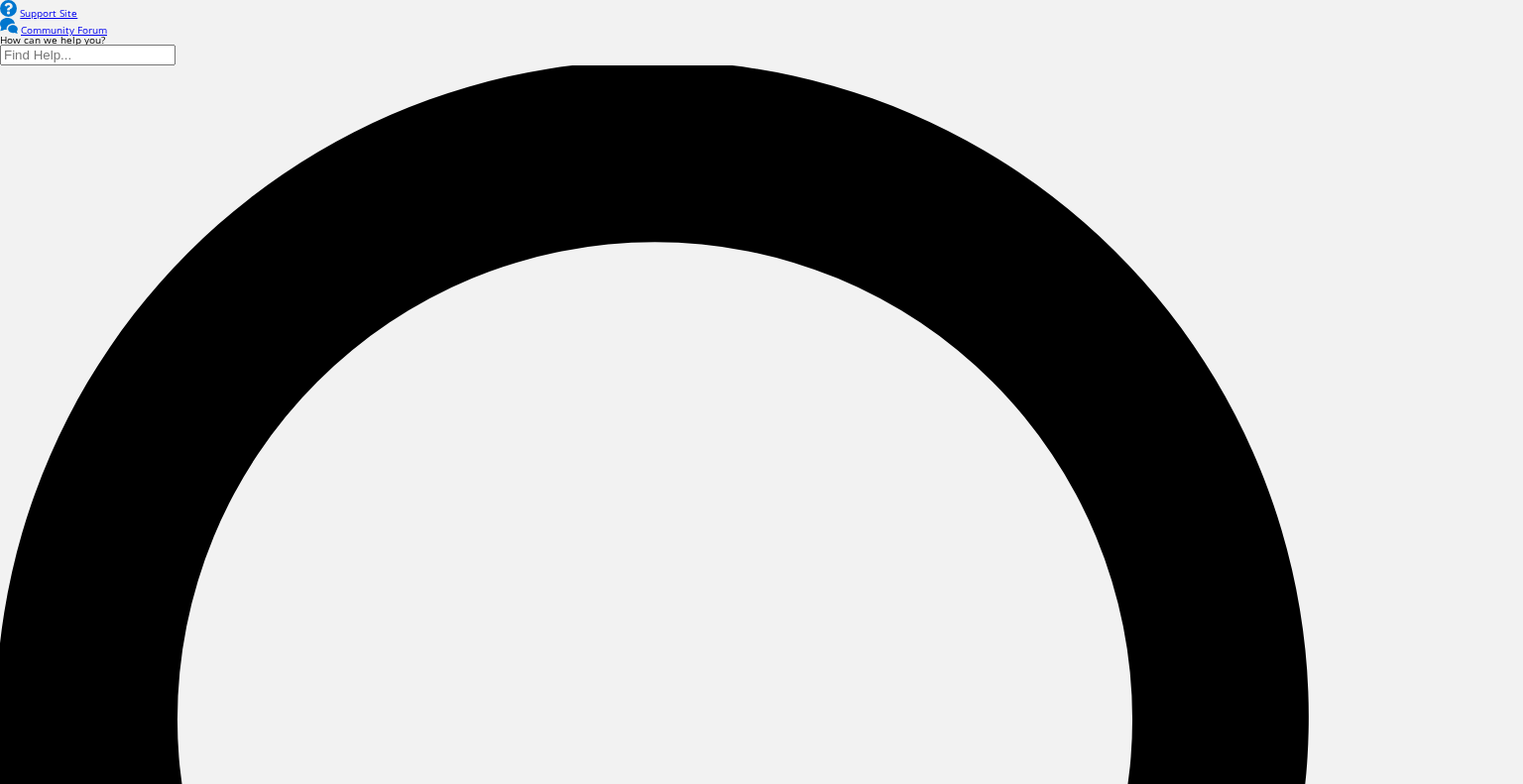 scroll, scrollTop: 0, scrollLeft: 0, axis: both 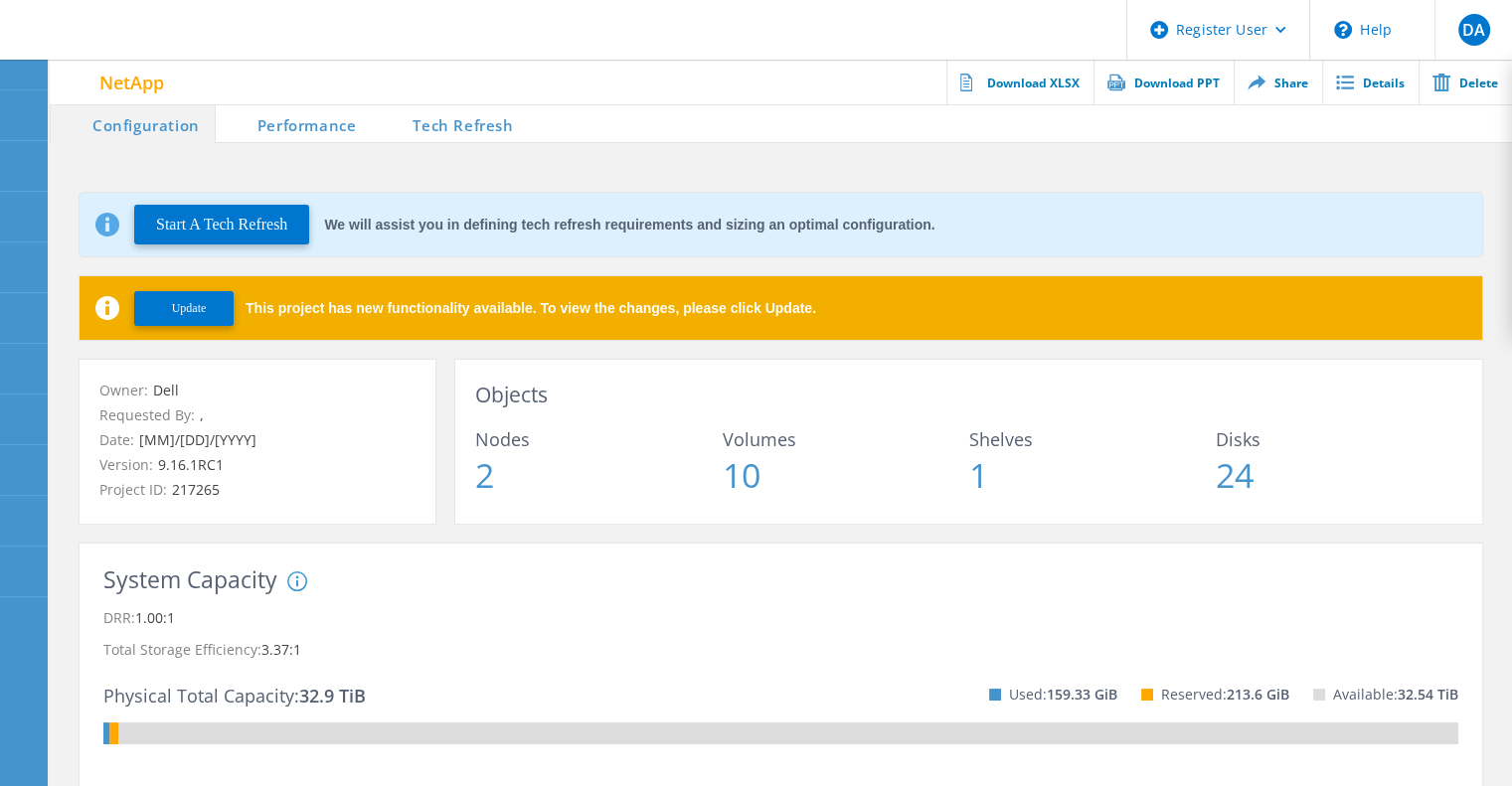 click on "Performance" 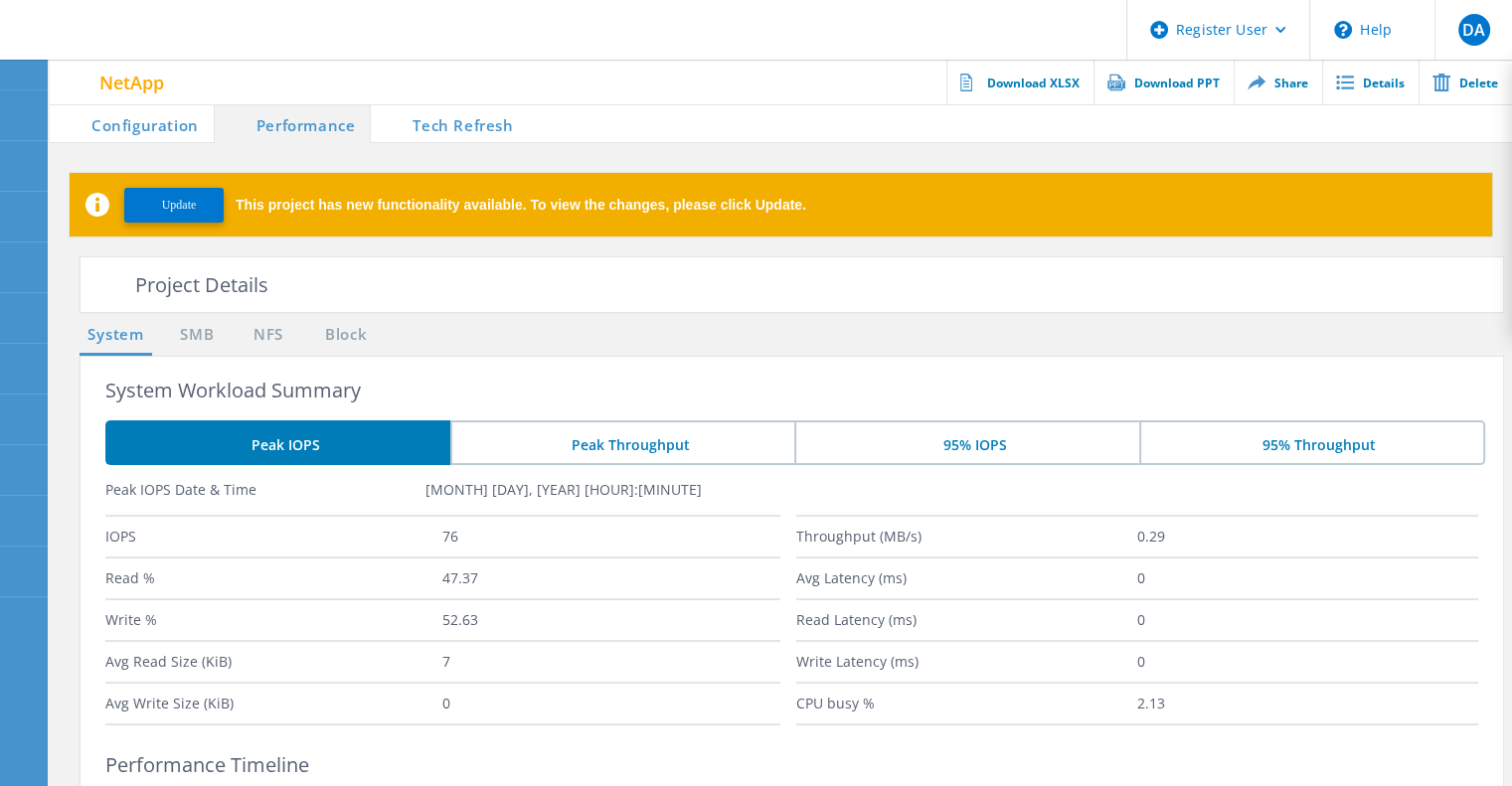 click on "Tech Refresh" at bounding box center (449, 123) 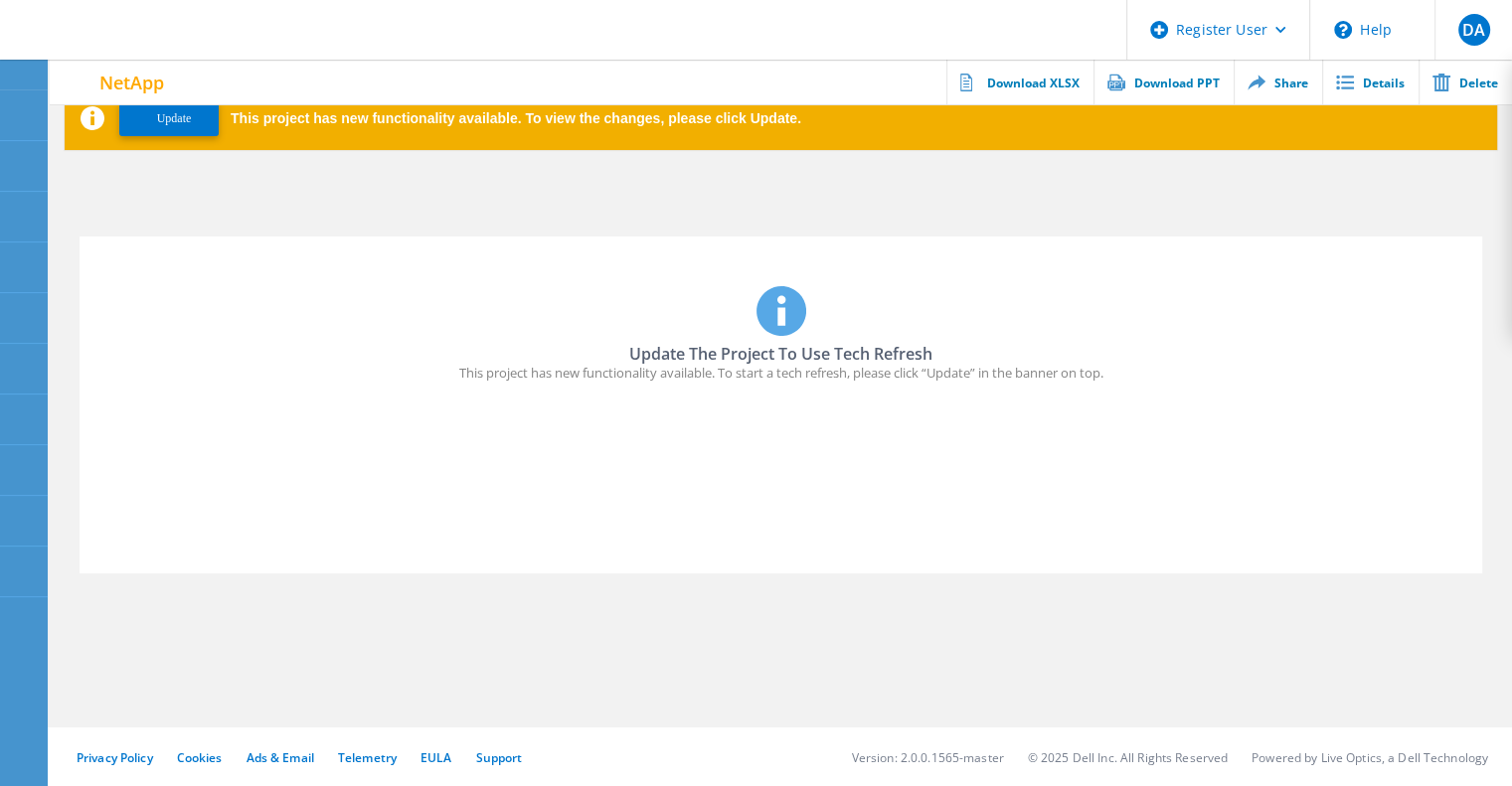 scroll, scrollTop: 0, scrollLeft: 0, axis: both 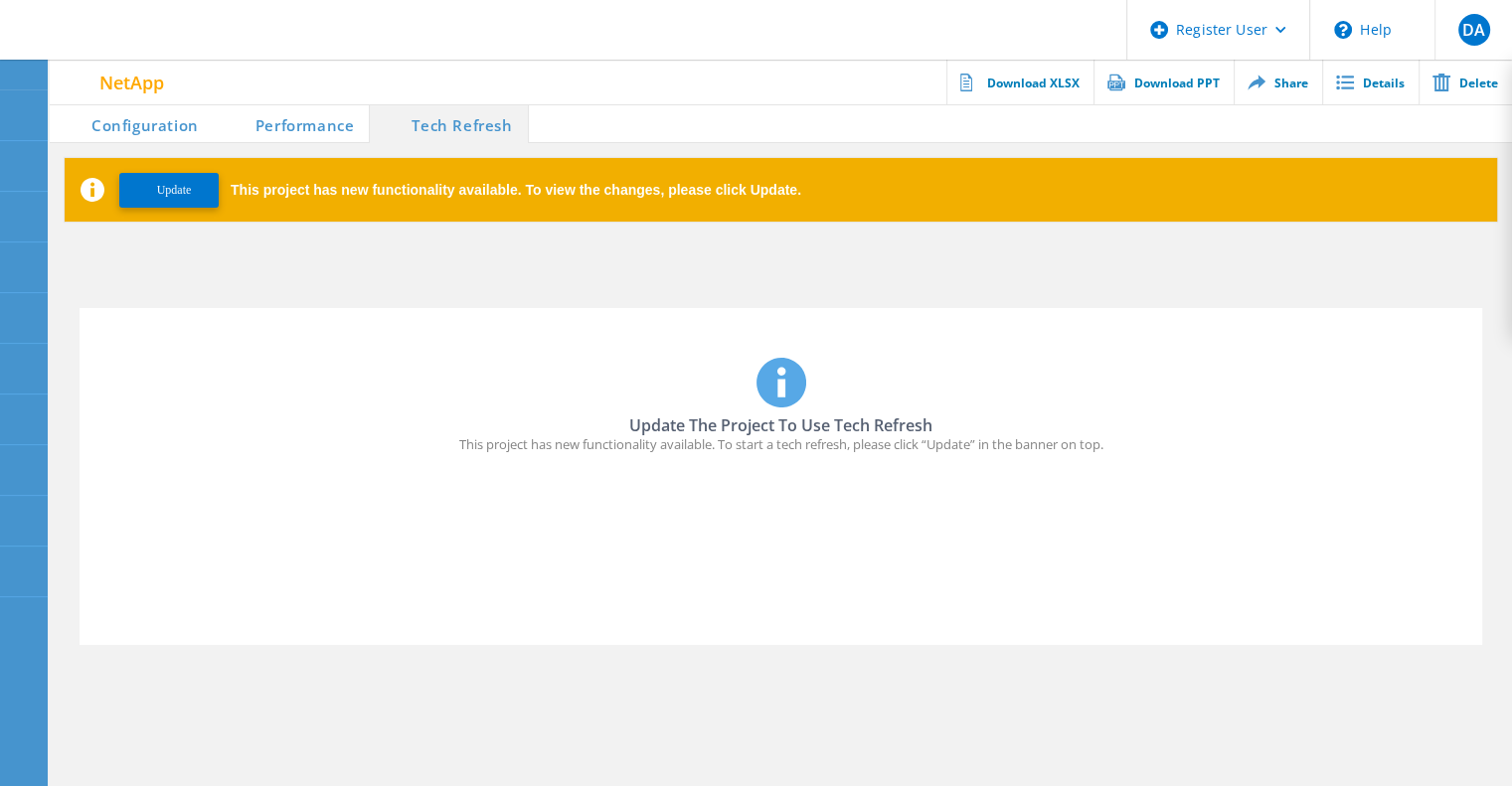 click on "Update The Project To Use Tech Refresh This project has new functionality available. To start a tech refresh, please click “Update” in the banner on top." 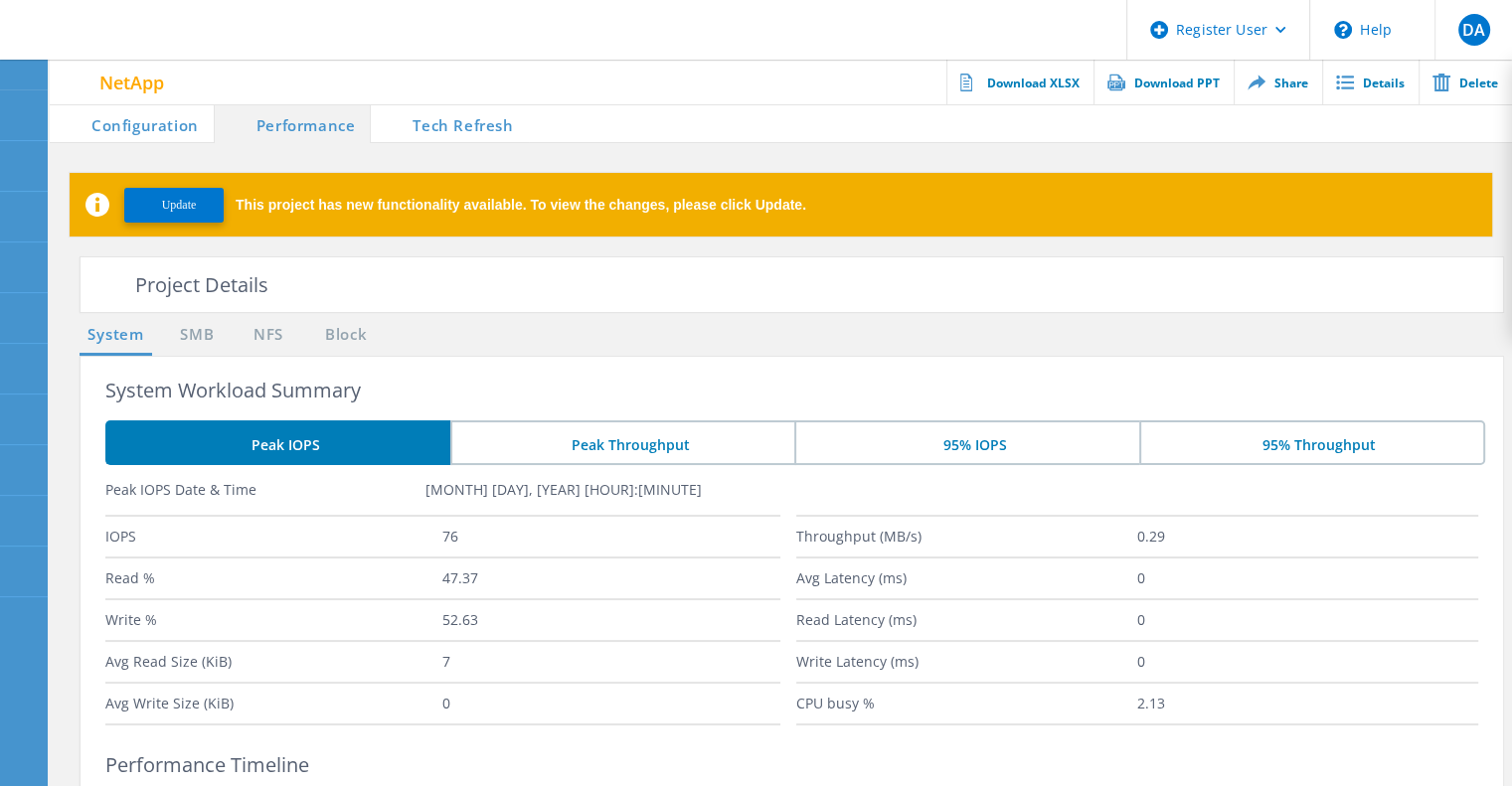 click on "Configuration" 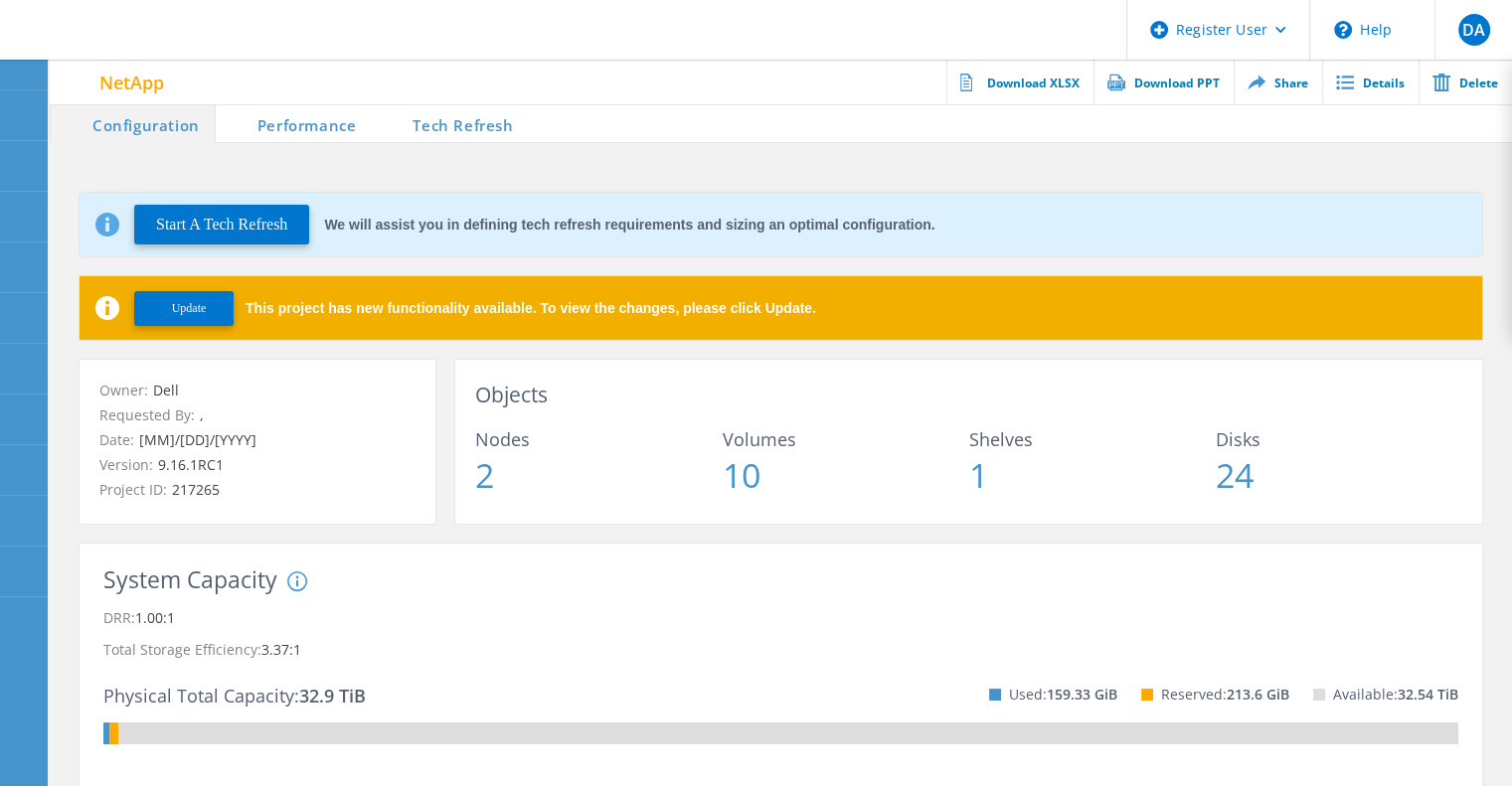 click on "Tech Refresh" at bounding box center (449, 123) 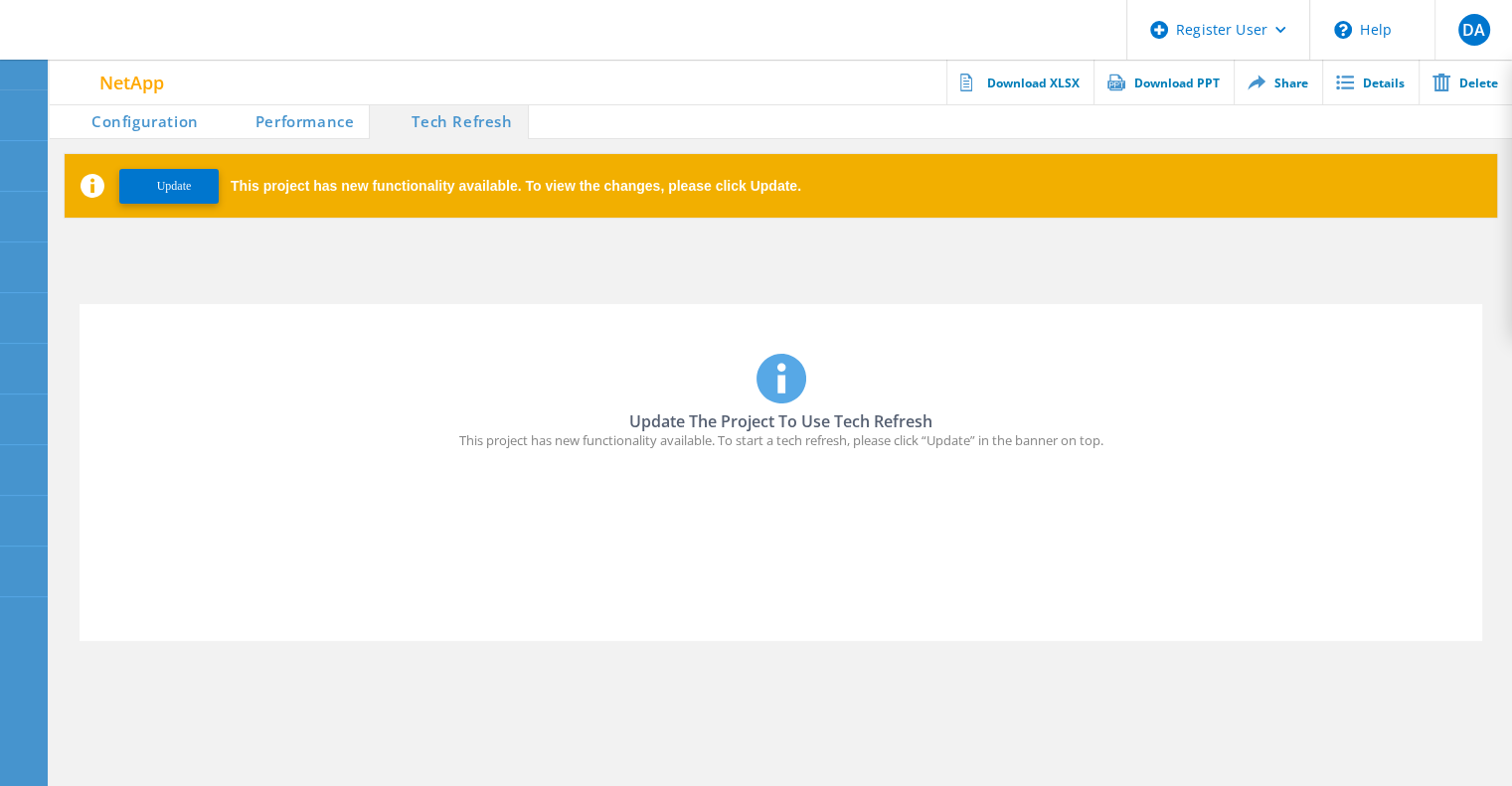 scroll, scrollTop: 0, scrollLeft: 0, axis: both 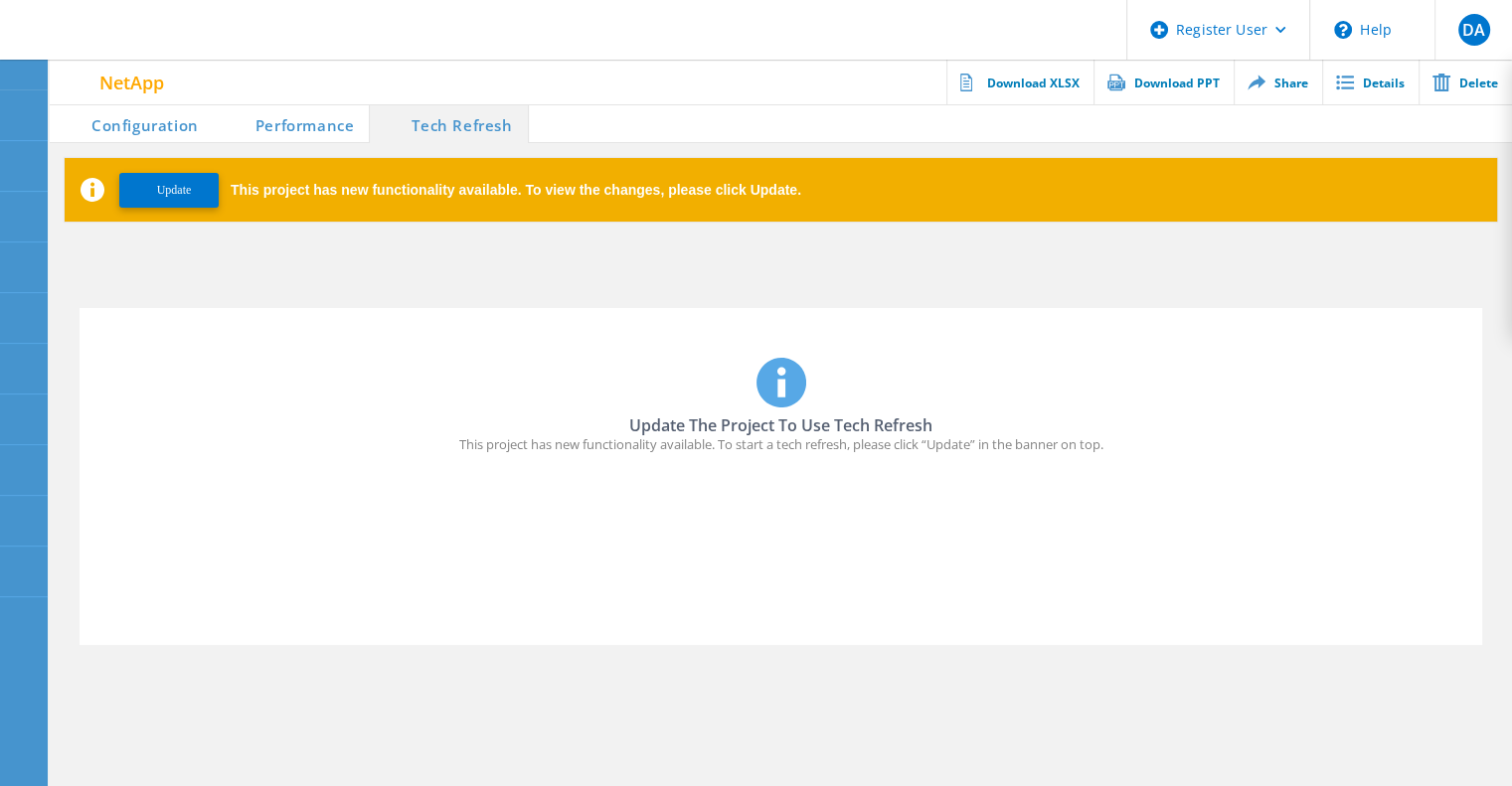 click on "Performance" 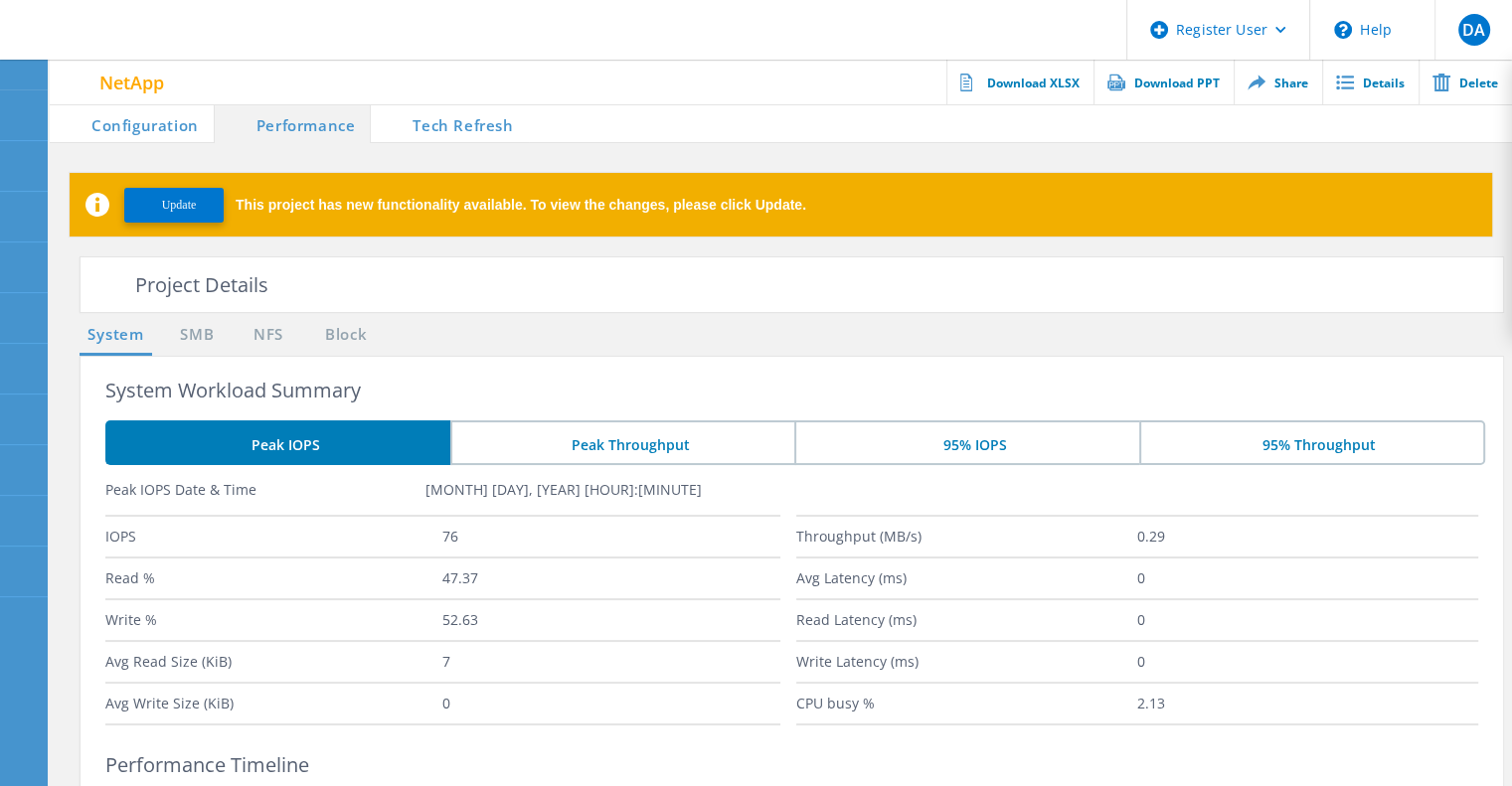 click on "Tech Refresh" at bounding box center [449, 123] 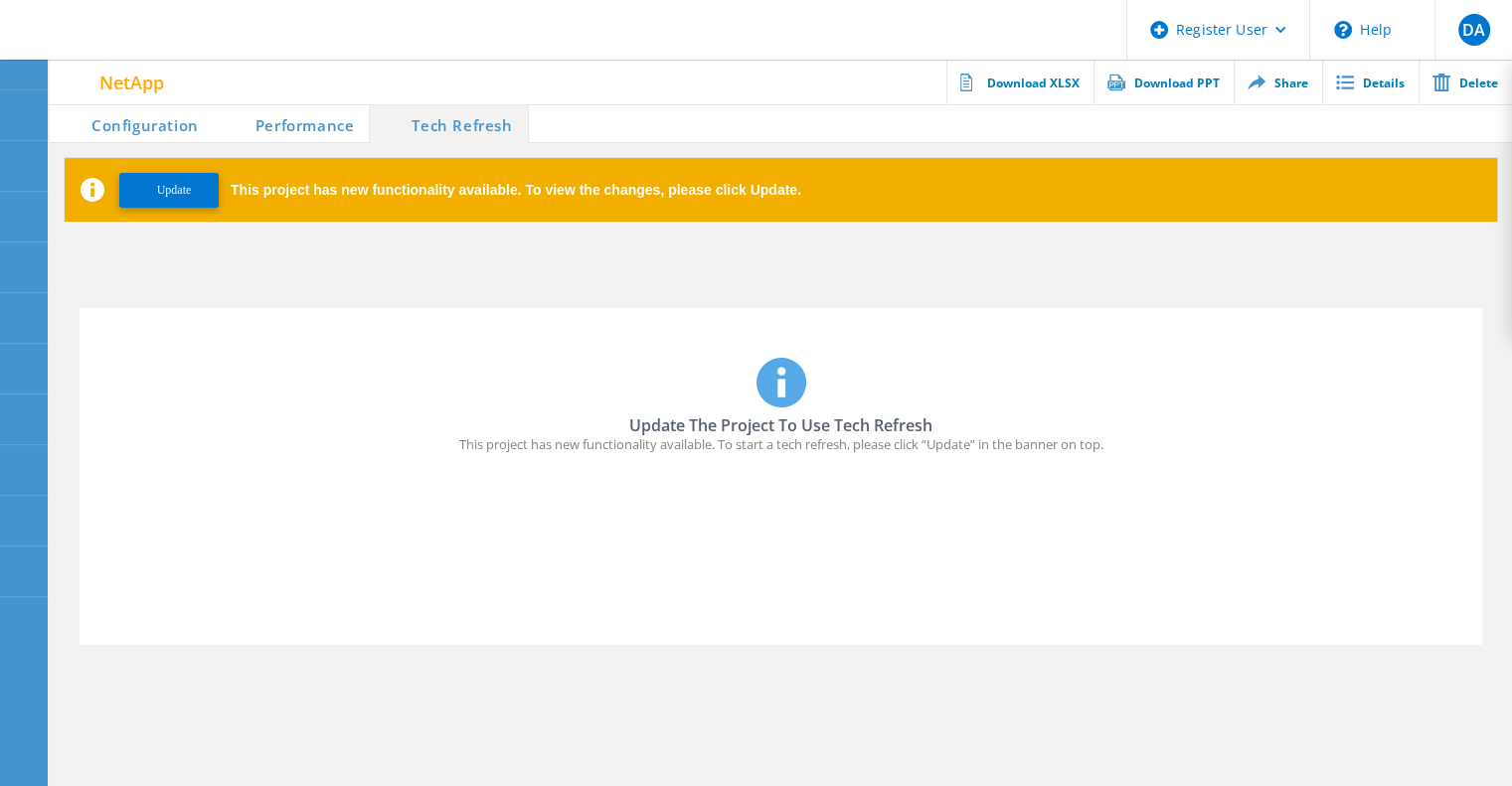 click on "Configuration" 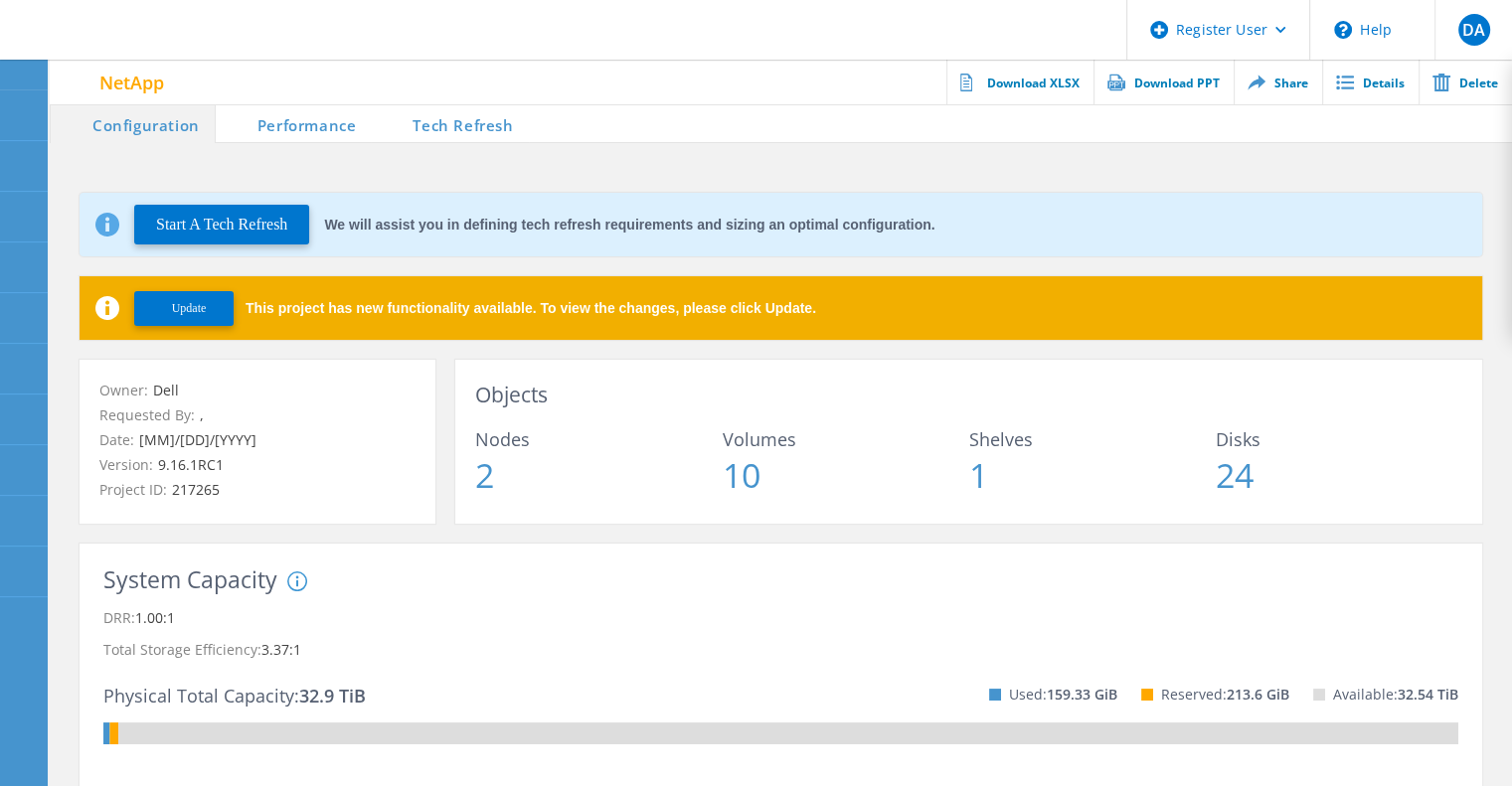 click on "Tech Refresh" at bounding box center (449, 123) 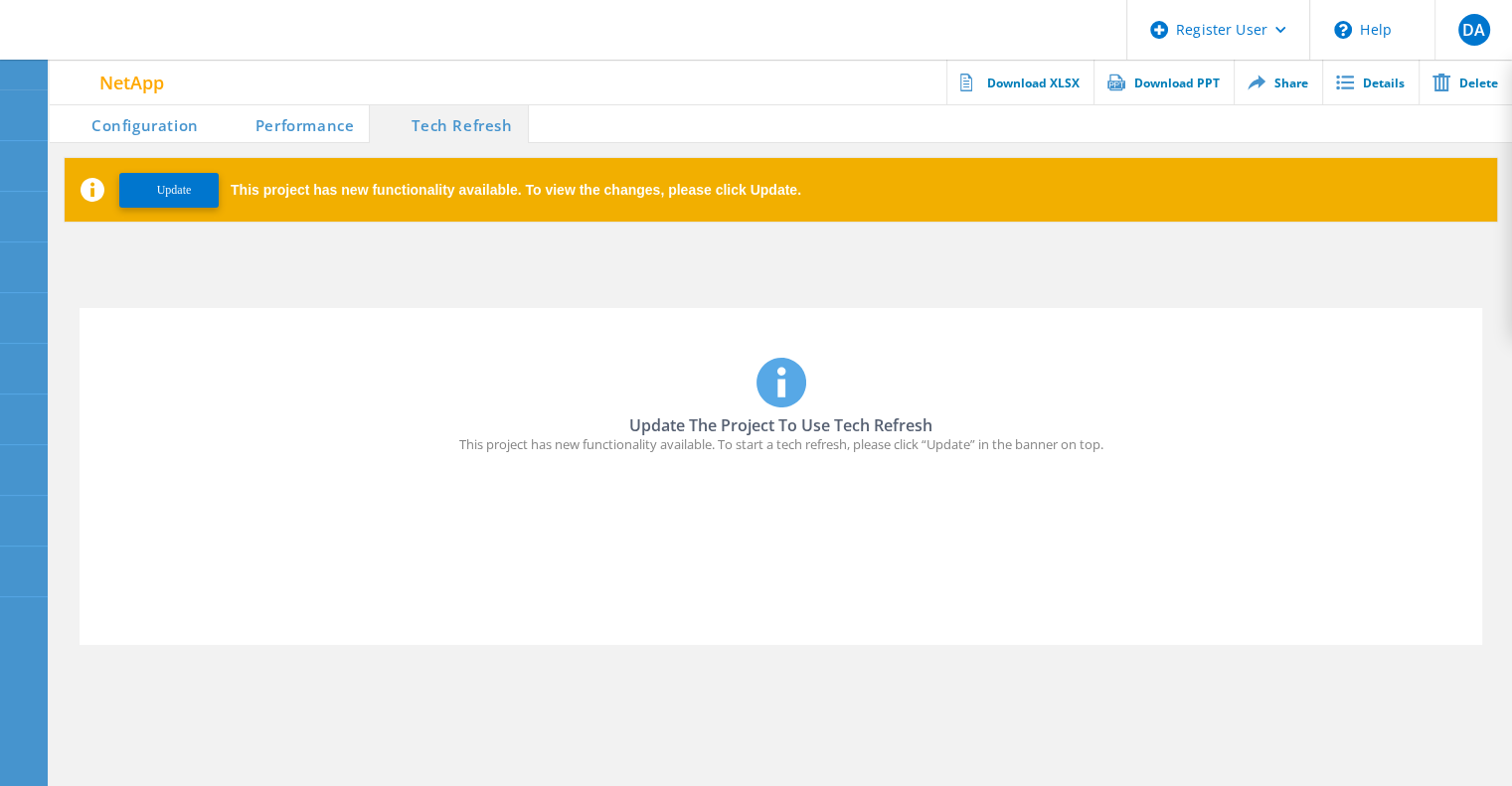 click on "Configuration" 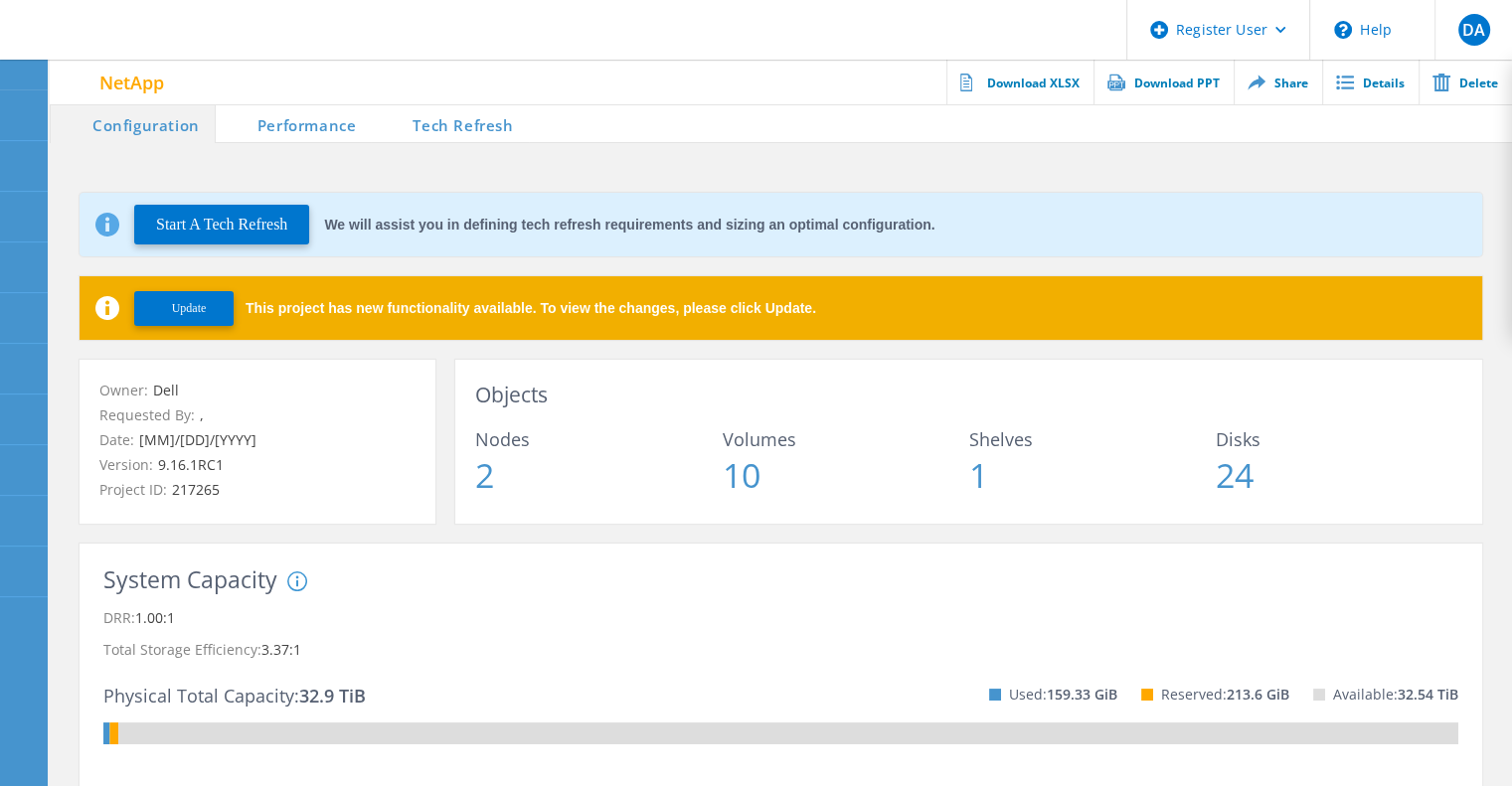 click on "Performance" 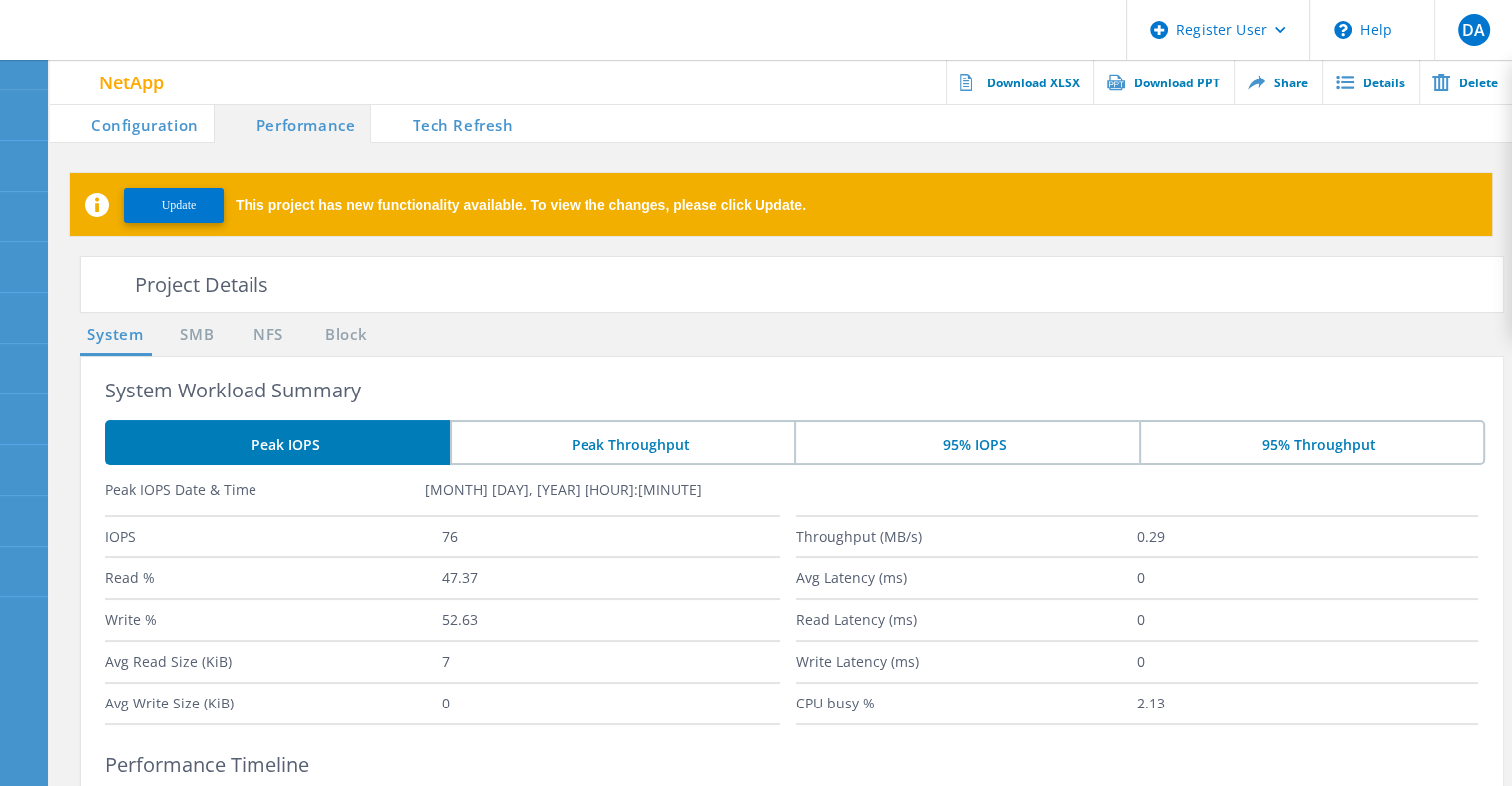 click on "Tech Refresh" at bounding box center (449, 123) 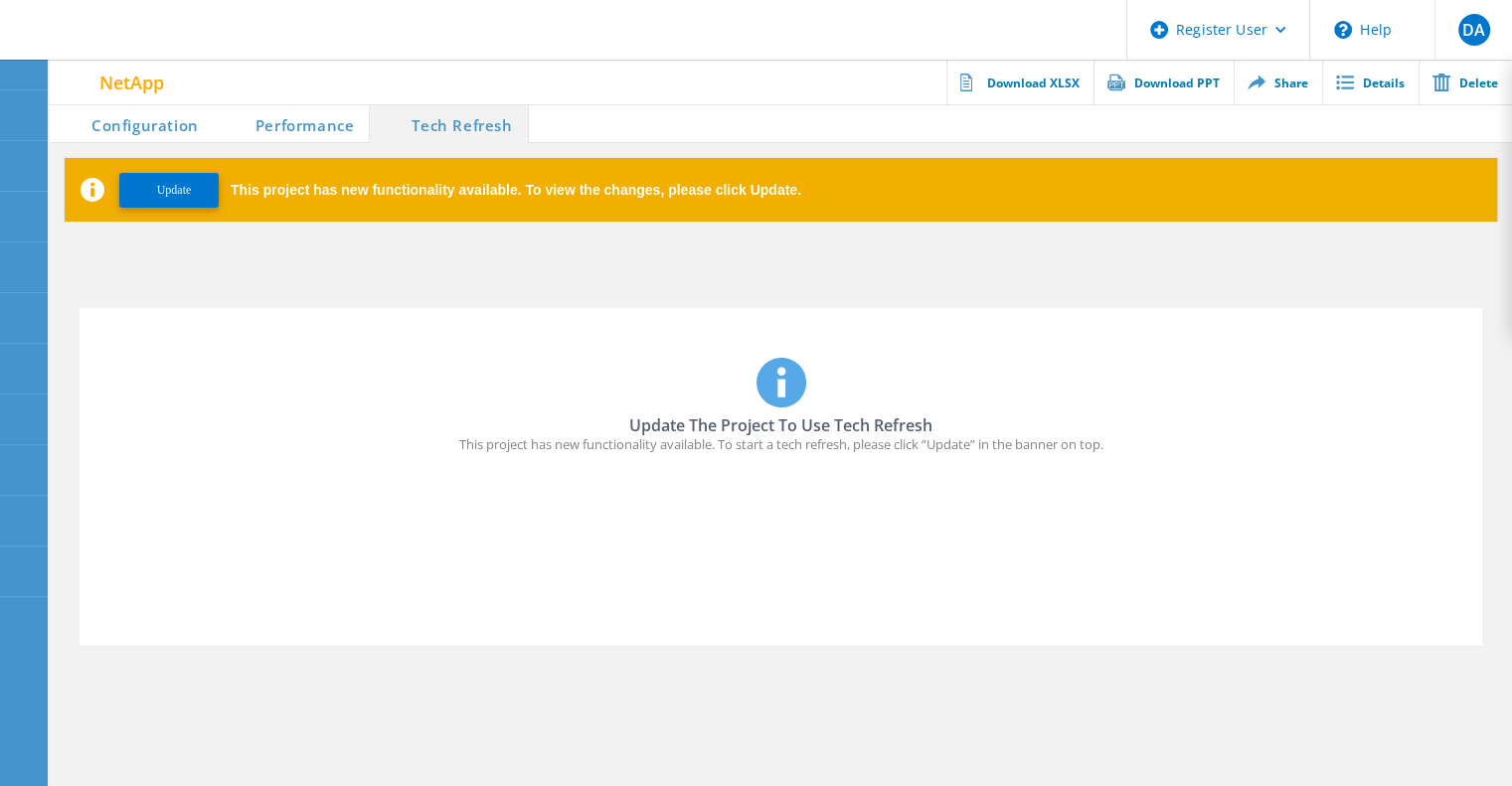 click on "Performance" 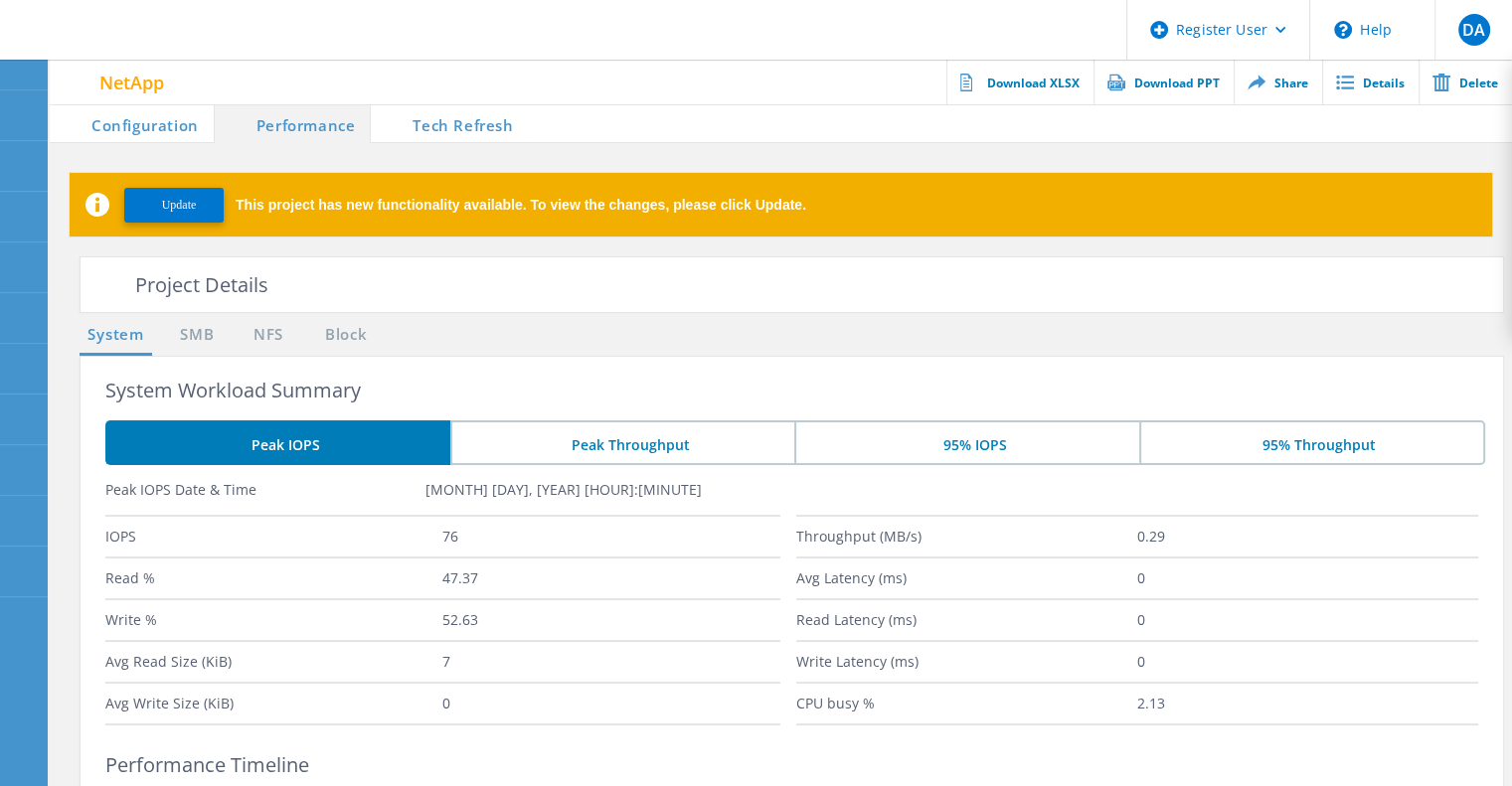 click on "Configuration" 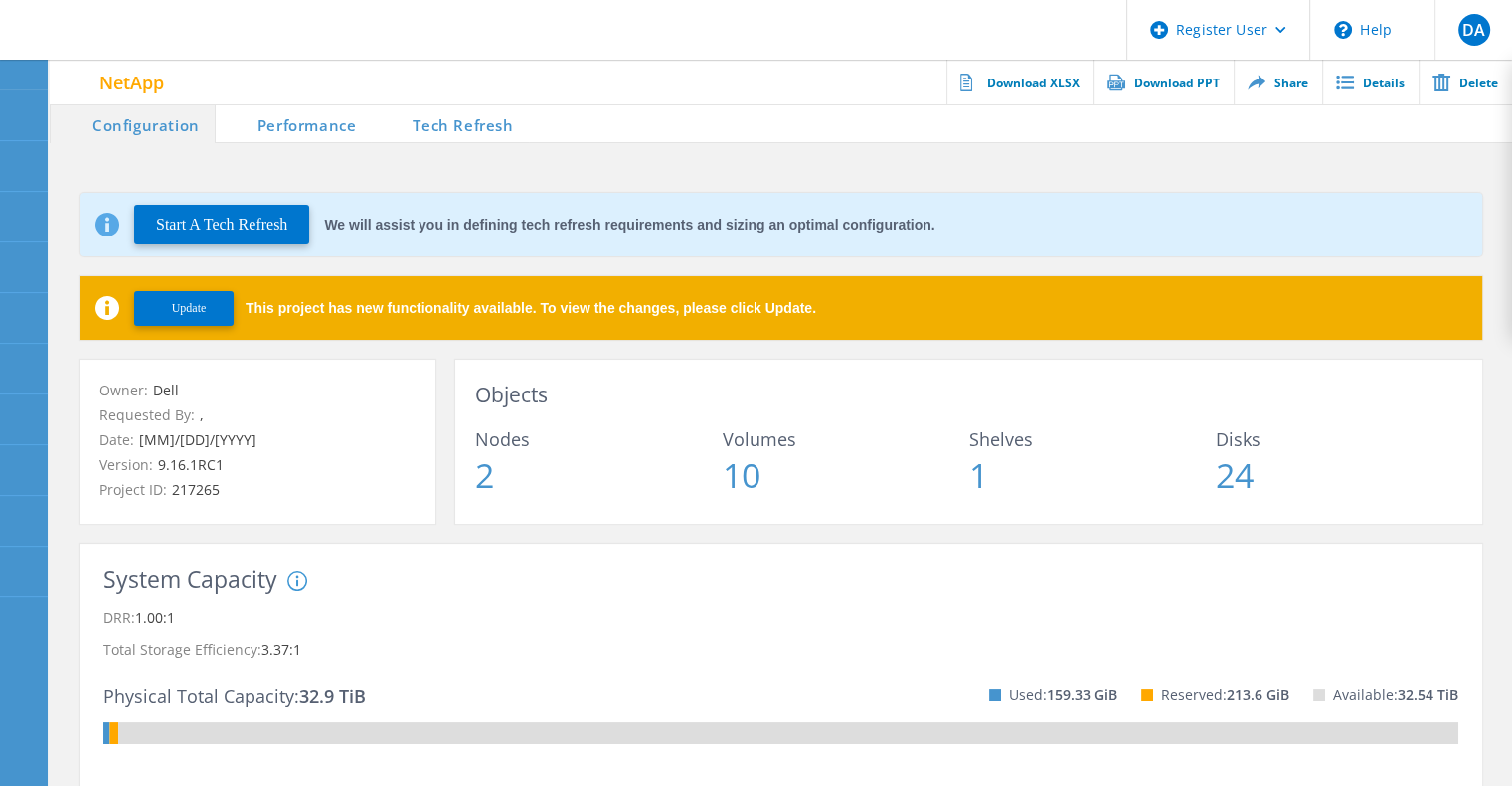 click on "Performance" 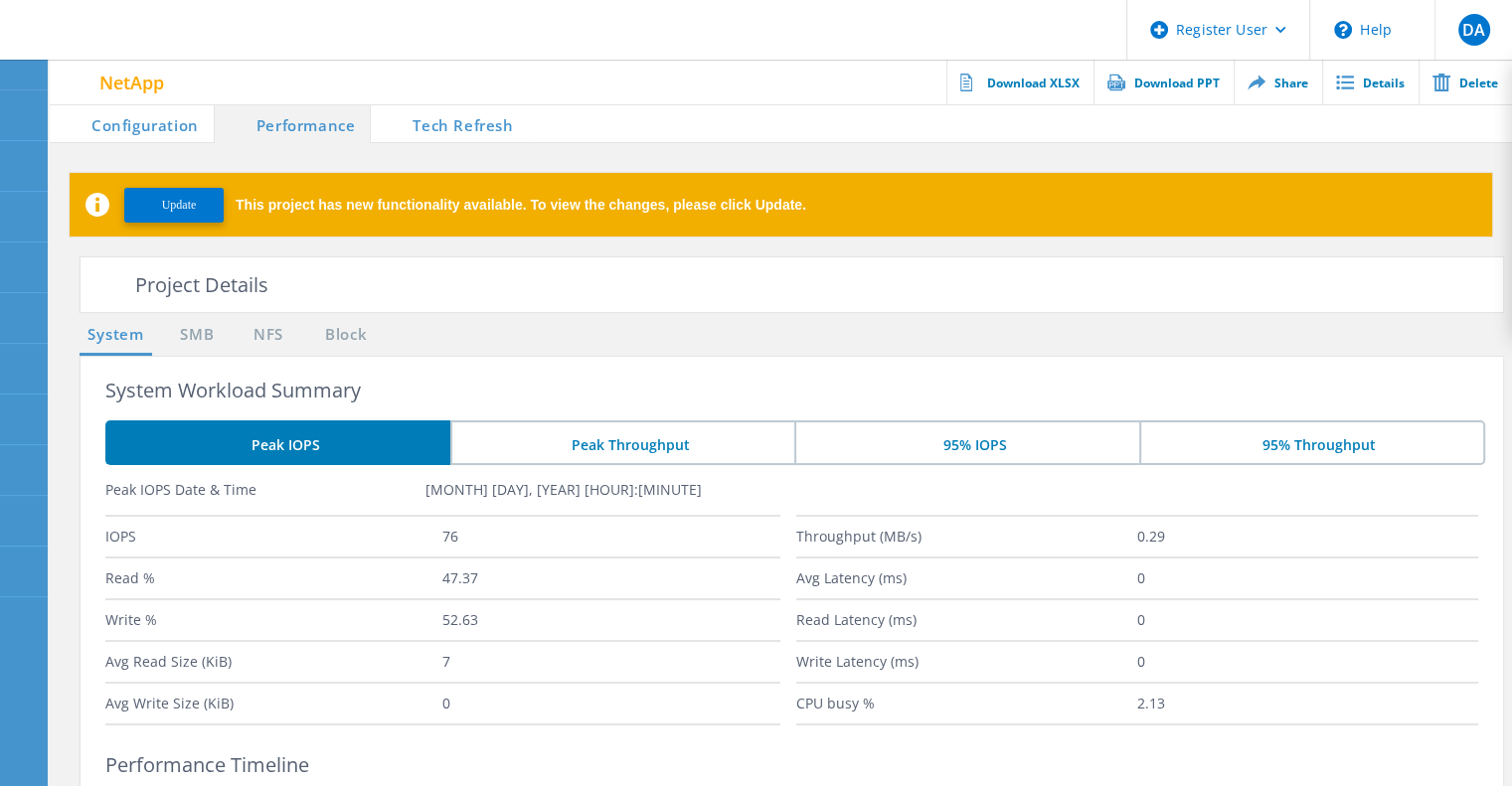 click on "Tech Refresh" at bounding box center [449, 123] 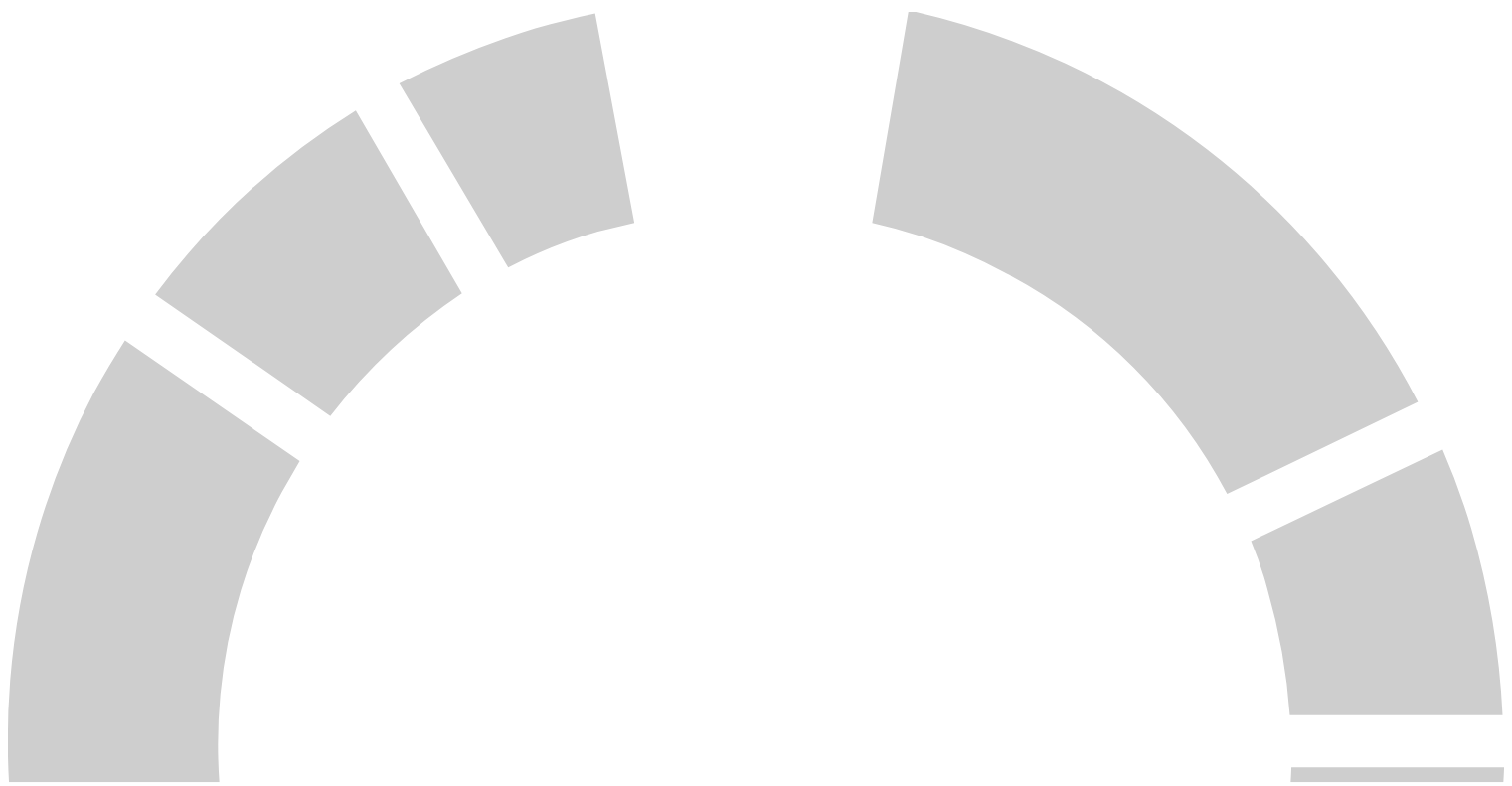 scroll, scrollTop: 0, scrollLeft: 0, axis: both 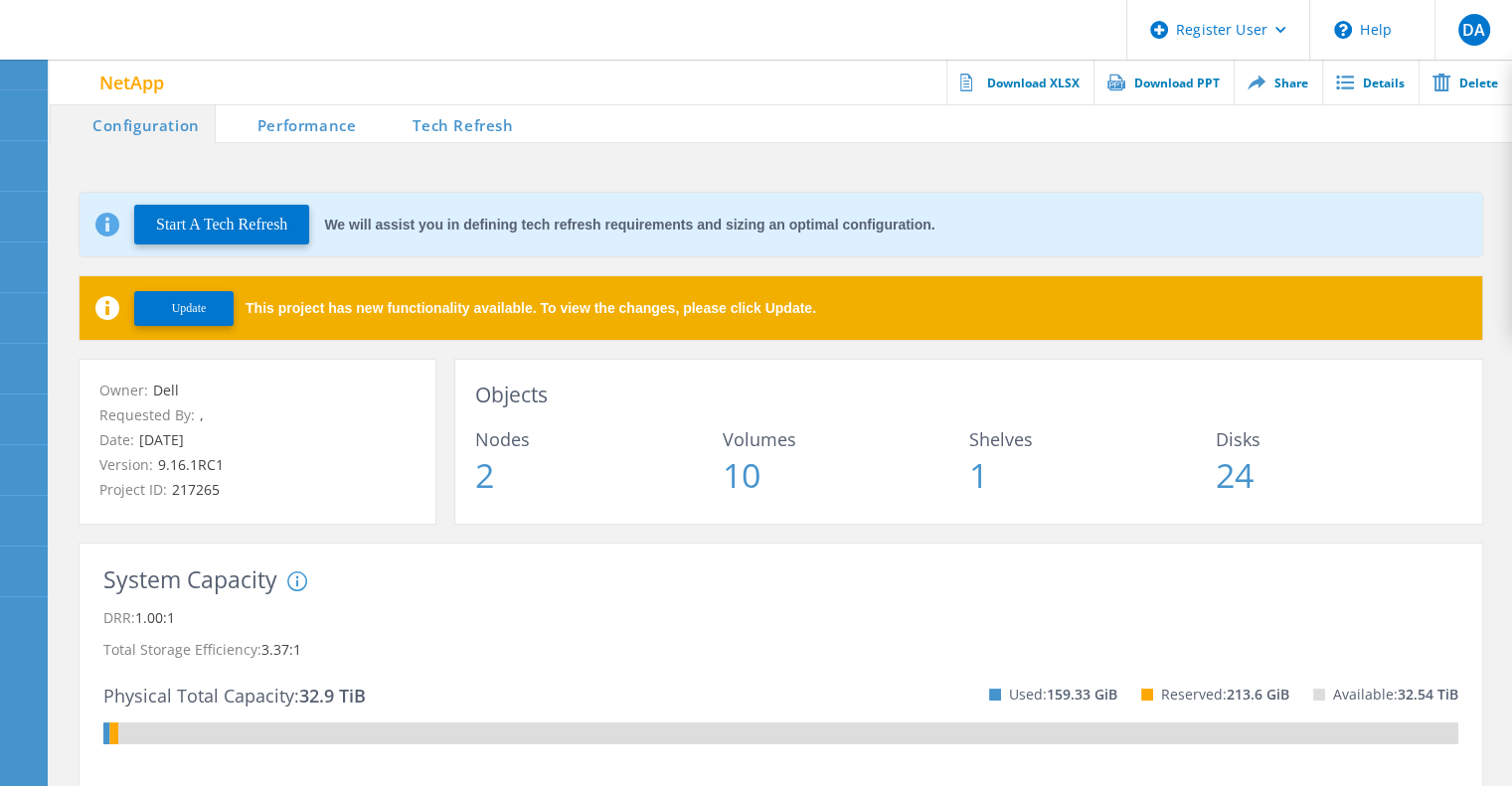 click on "Tech Refresh" at bounding box center [449, 123] 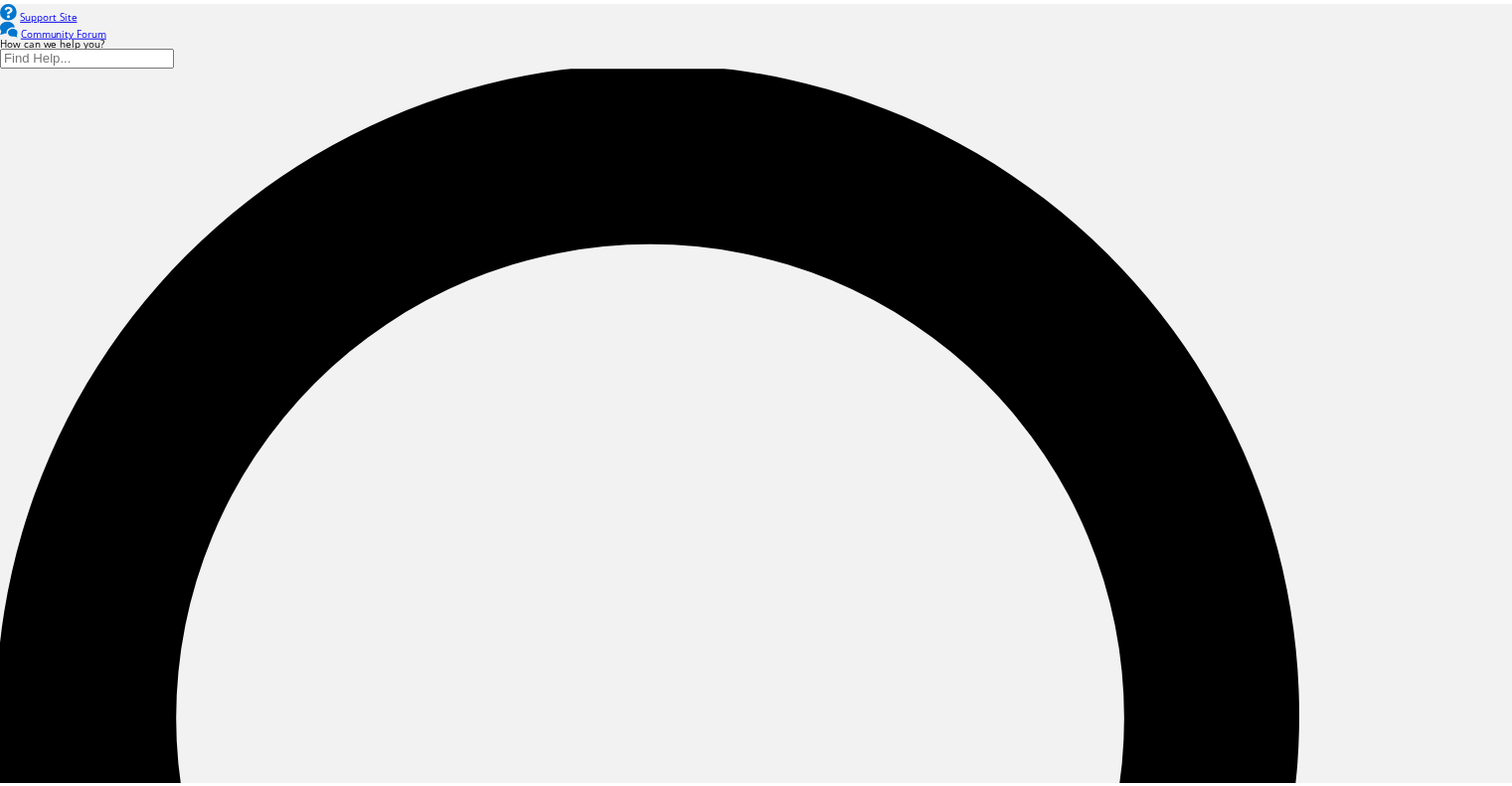 scroll, scrollTop: 0, scrollLeft: 0, axis: both 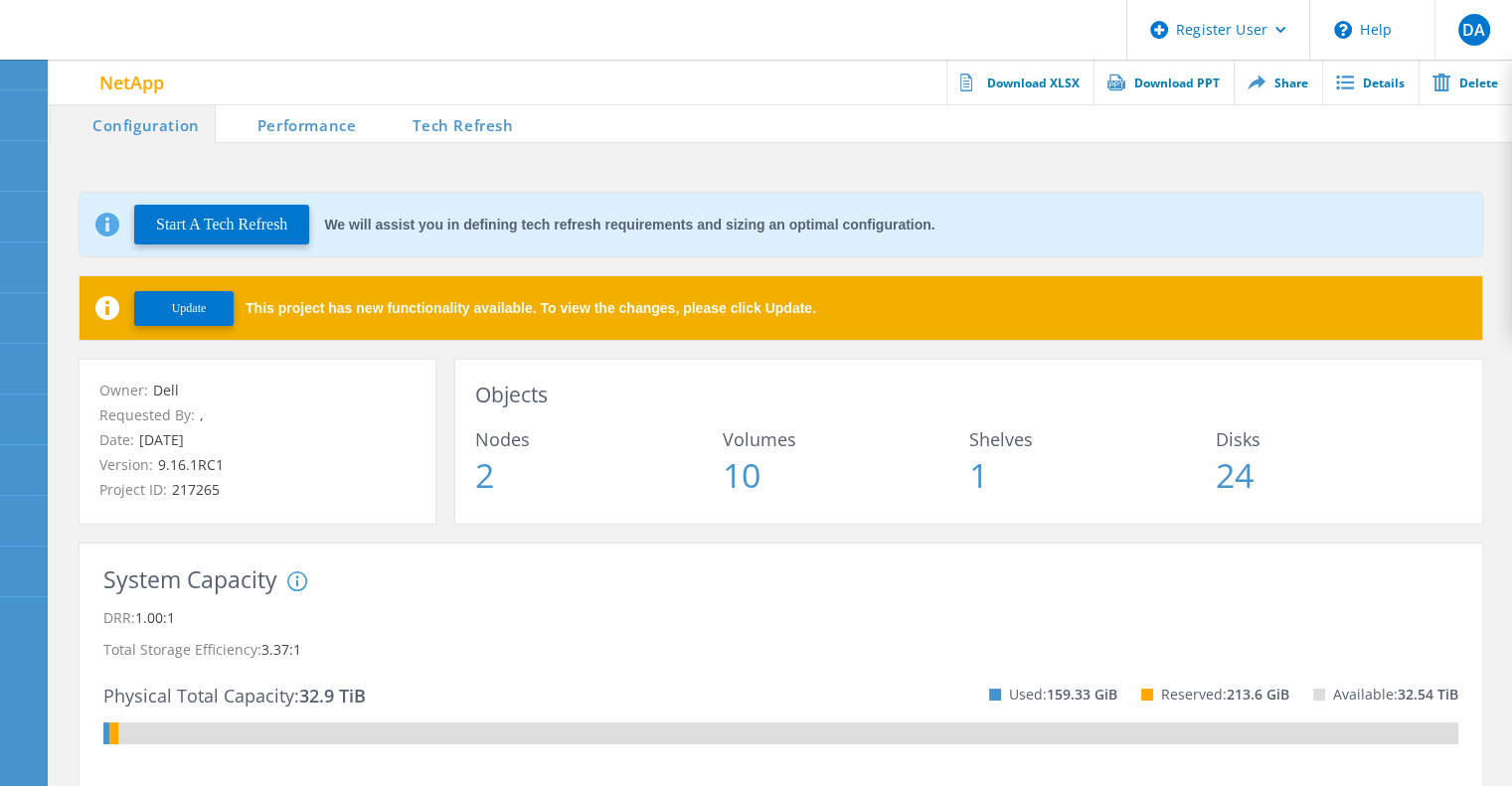 click on "Tech Refresh" at bounding box center (449, 123) 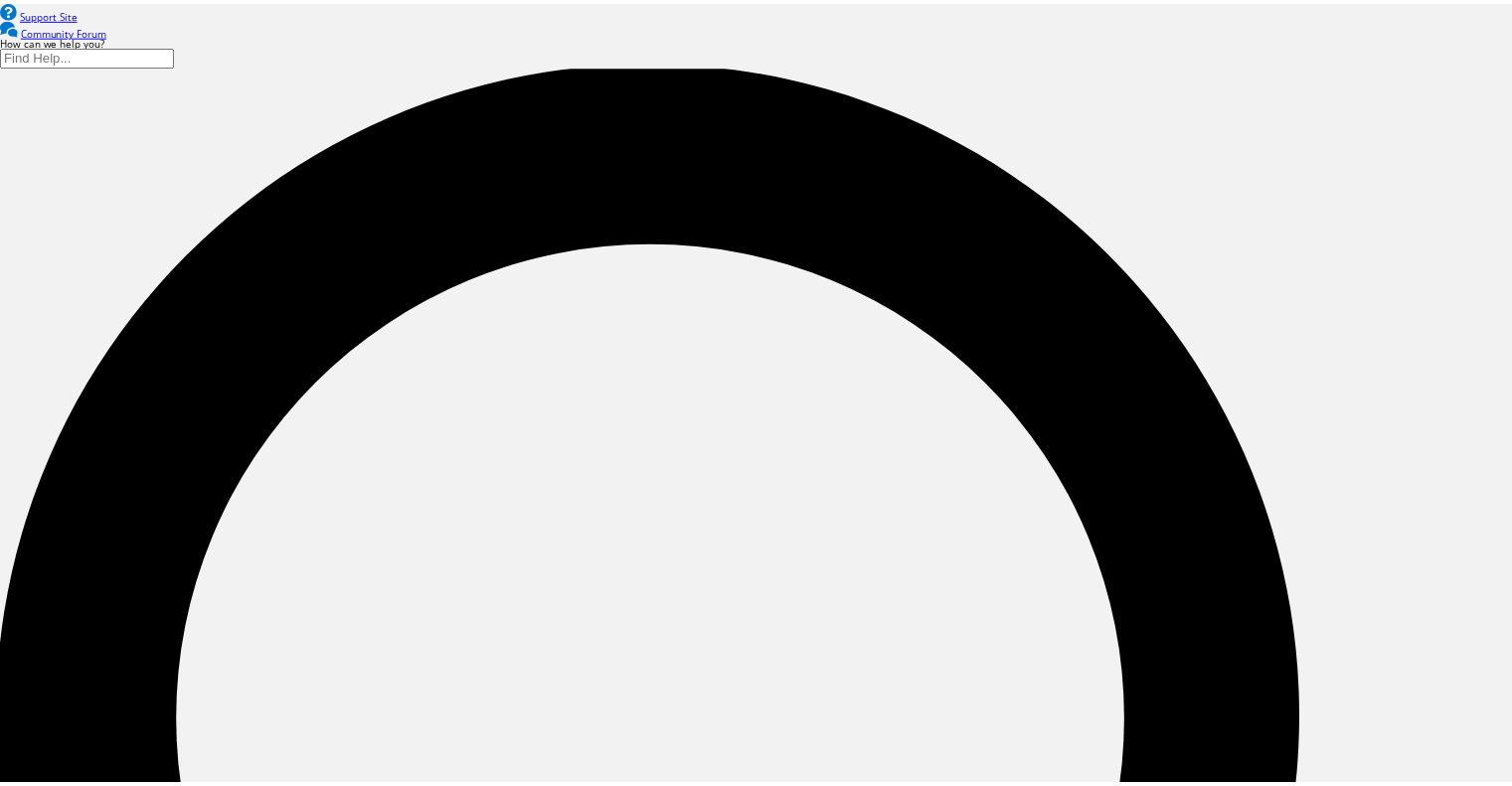 scroll, scrollTop: 0, scrollLeft: 0, axis: both 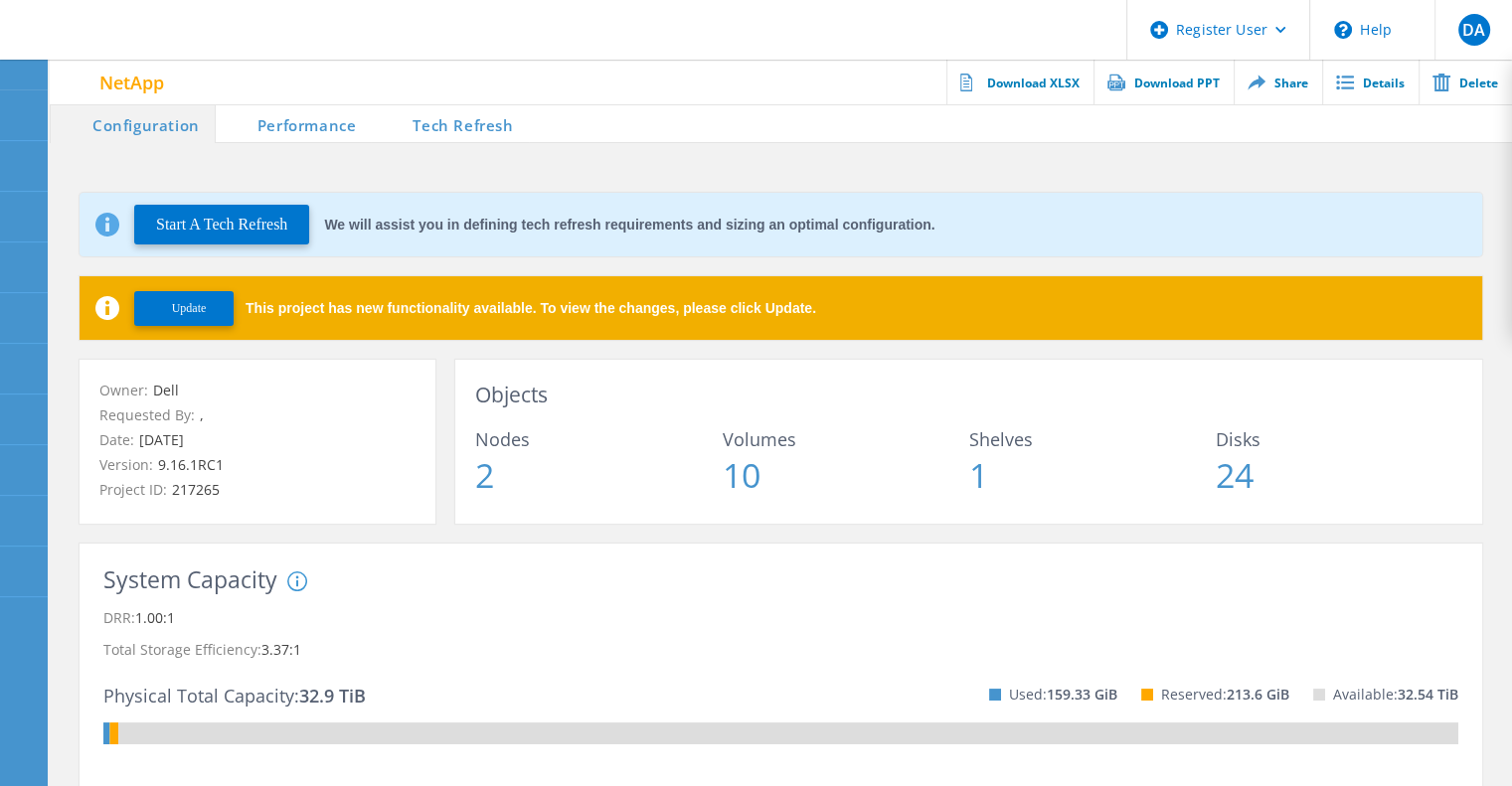click on "Tech Refresh" at bounding box center [449, 123] 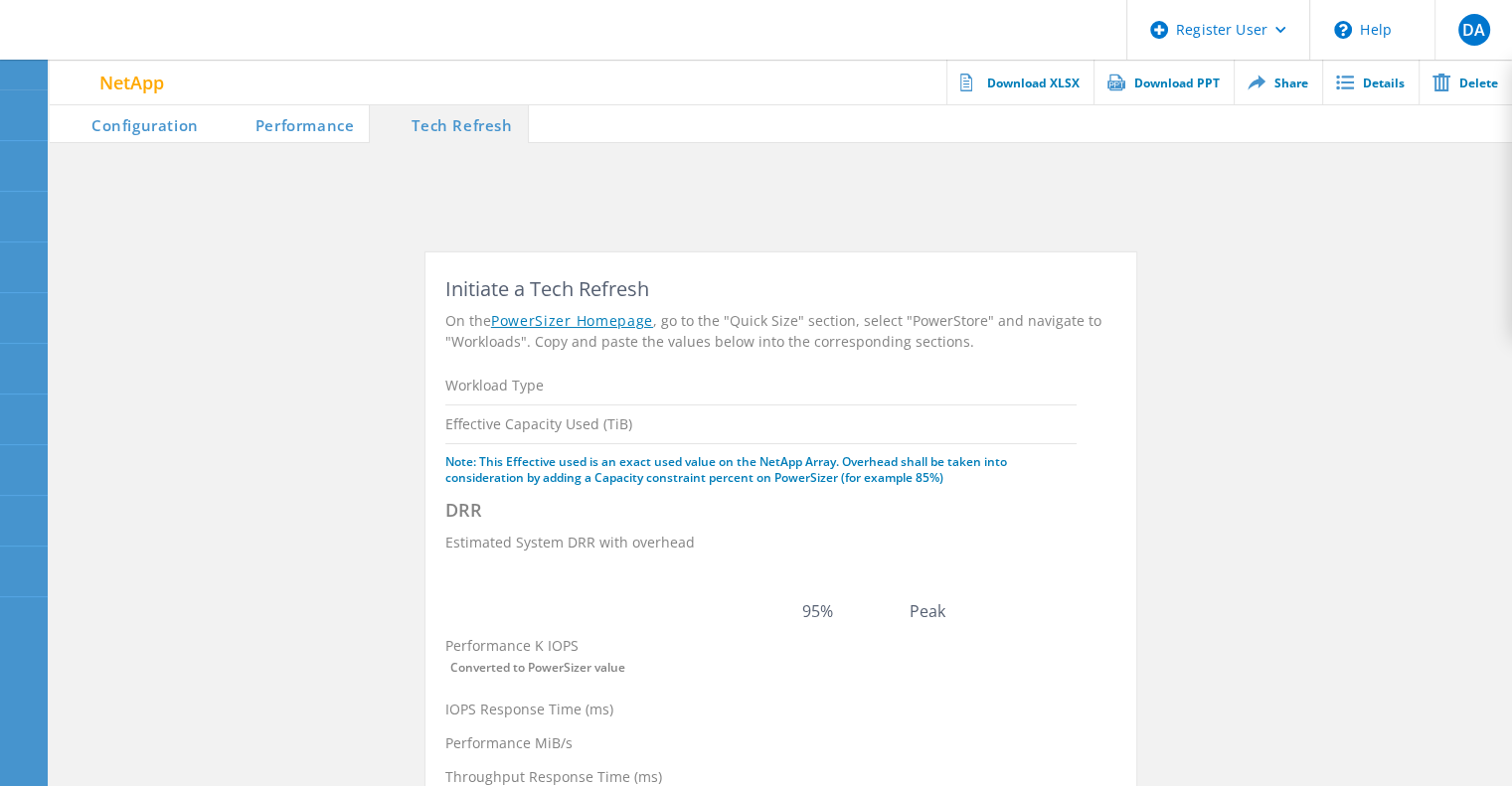 scroll, scrollTop: 319, scrollLeft: 0, axis: vertical 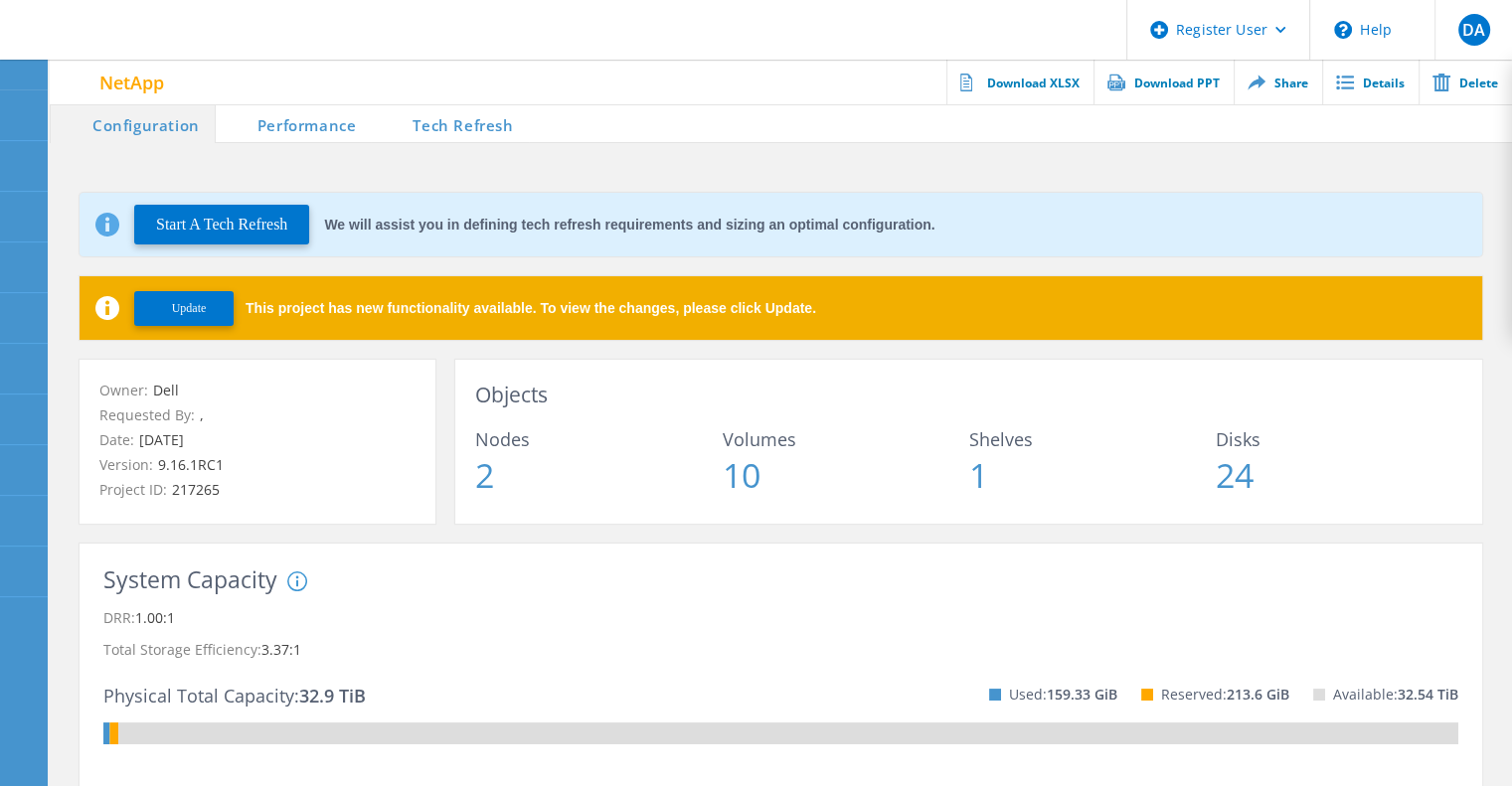 click on "Tech Refresh" at bounding box center [449, 123] 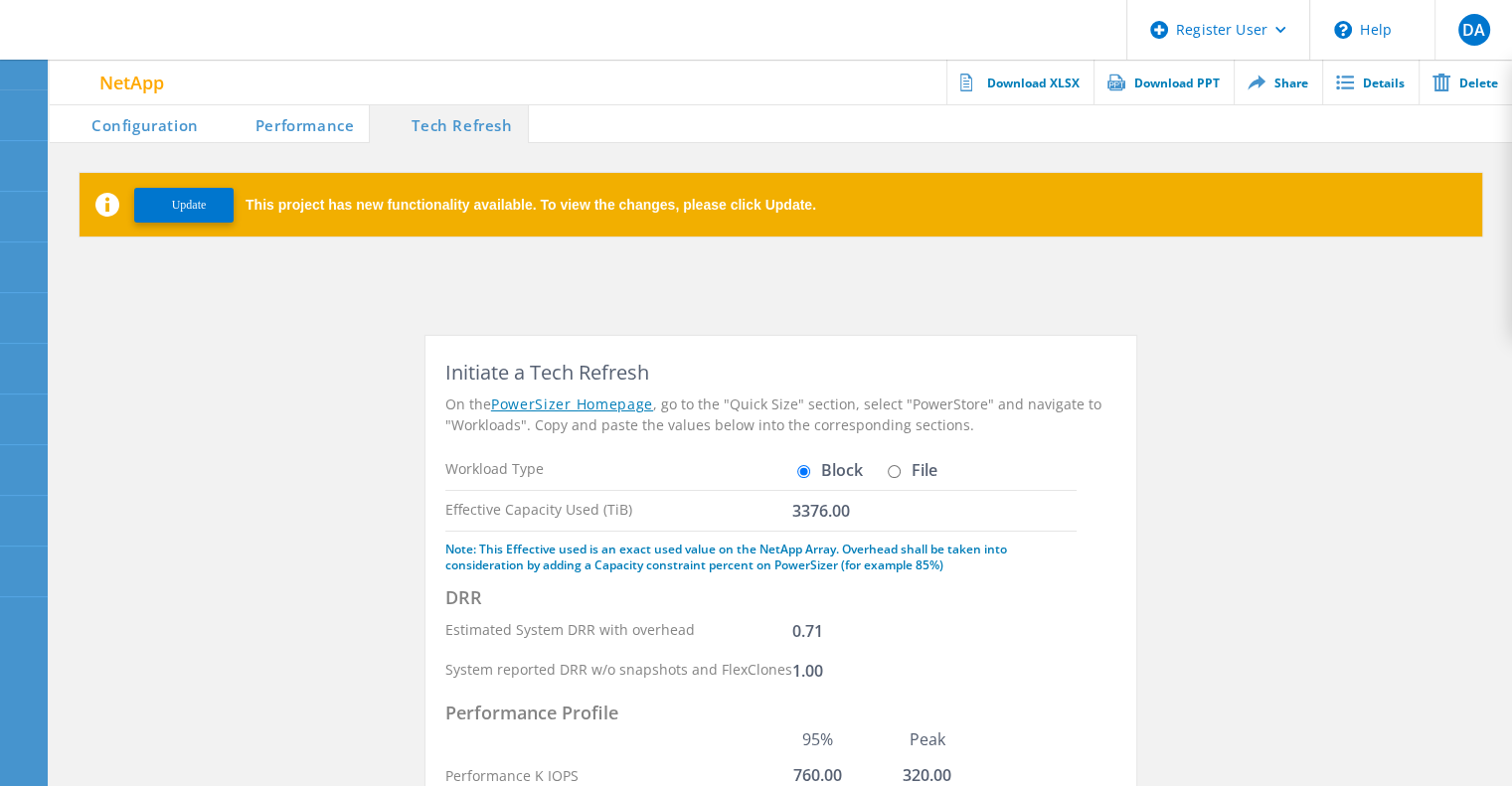 click on "Initiate a Tech Refresh On the  PowerSizer Homepage , go to the "Quick Size" section, select "PowerStore" and navigate to "Workloads". Copy and paste the values below into the corresponding sections.  Workload Type  Block   File  Effective Capacity Used (TiB)  3376.00  Note: This Effective used is an exact used value on the NetApp Array. Overhead shall be taken into consideration by adding a Capacity constraint percent on PowerSizer (for example 85%)   DRR  Estimated System DRR with overhead 0.71 System reported DRR w/o snapshots and FlexClones 1.00  Performance Profile  95% Peak Performance K IOPS   Converted to PowerSizer value  760.00 320.00 IOPS Response Time (ms) 0.00 540.00 Performance MiB/s 560.00 7670.00 Throughput Response Time (ms) 0.00 32320.00 Custom Workload Mix  Template → Custom → Edit  95% IOPS Peak IOPS 95% MB/s Peak MB/s Rand Read Miss % 0.00  540.00 0.00 0.00 Rand Read Avg Size (KiB) 0.00 90.00 0.00 0.00 Rand Write Miss % 0.00 0.00 0.00 0.00 Rand Write Avg Size (KiB) 0.00 0.00 0.00 0.00" 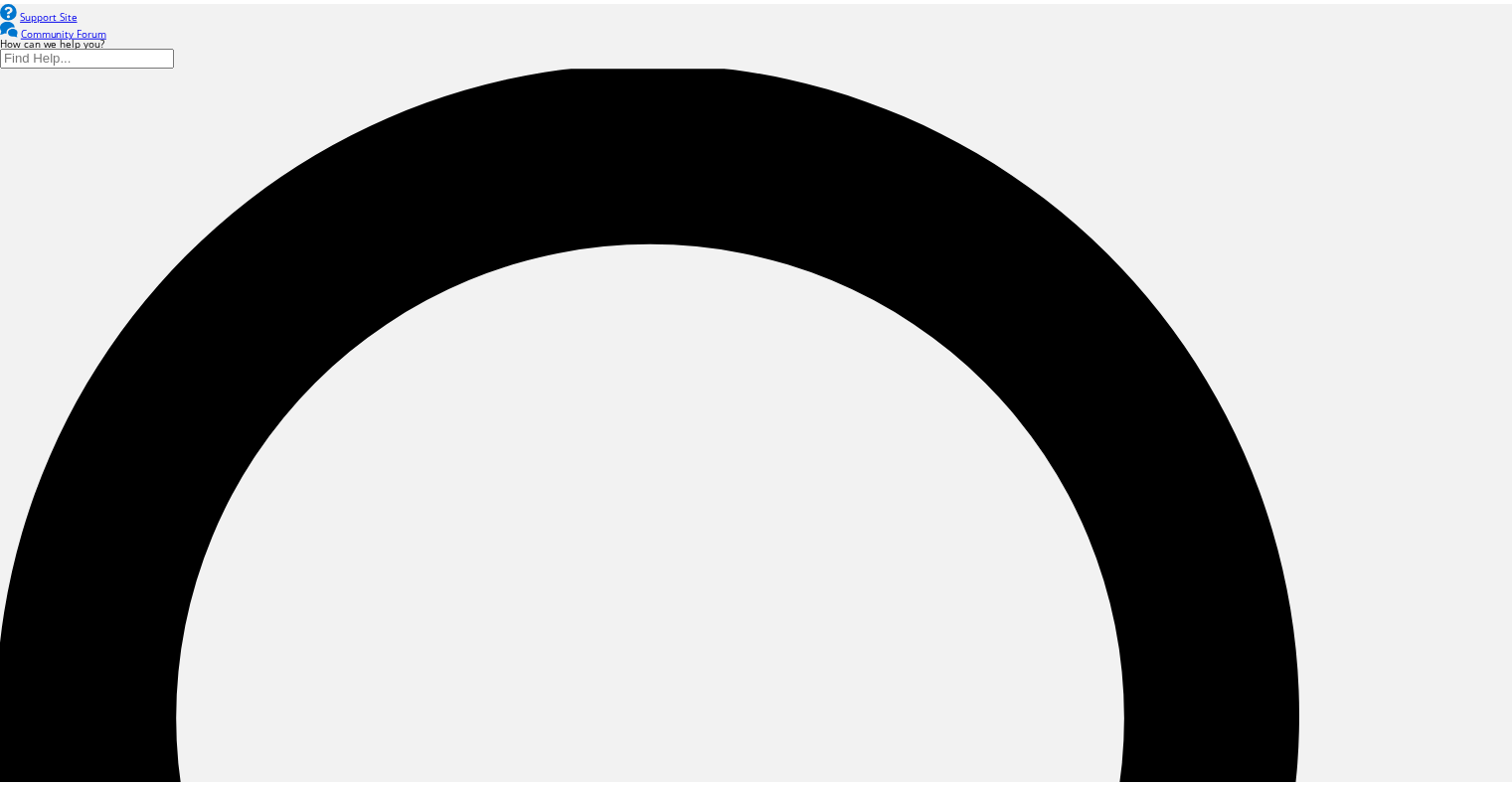 scroll, scrollTop: 0, scrollLeft: 0, axis: both 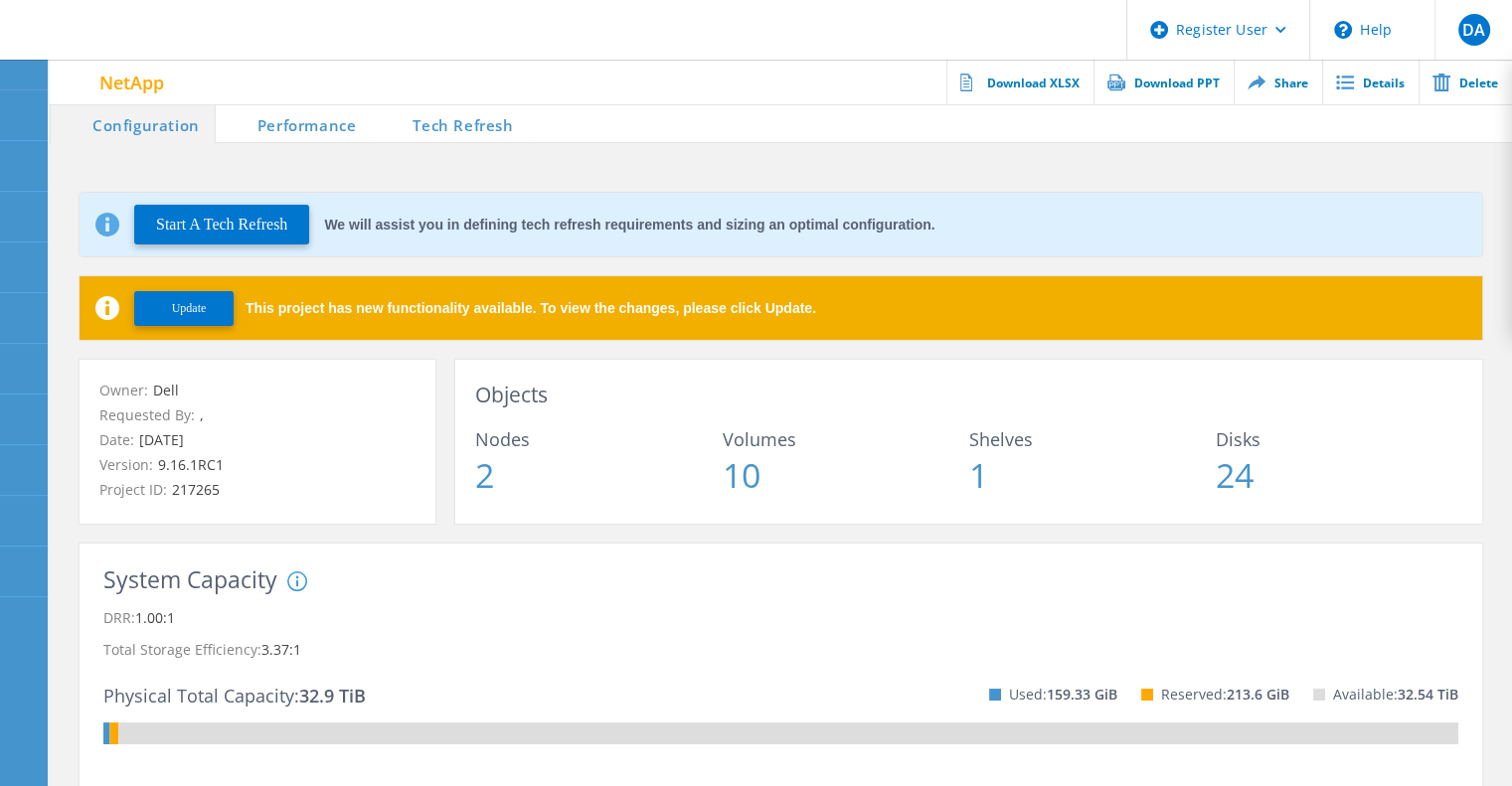 click on "Tech Refresh" at bounding box center (449, 123) 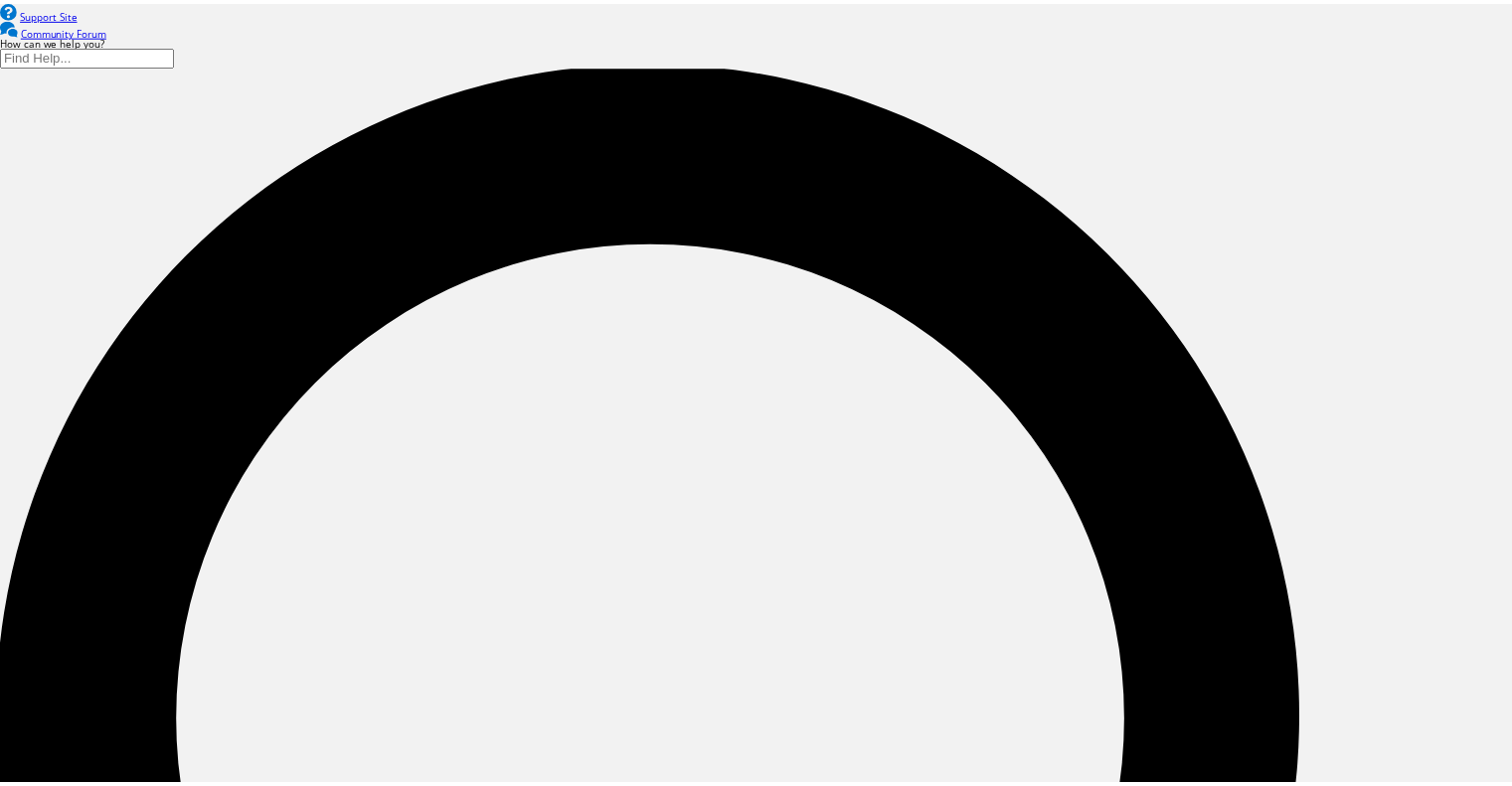 scroll, scrollTop: 0, scrollLeft: 0, axis: both 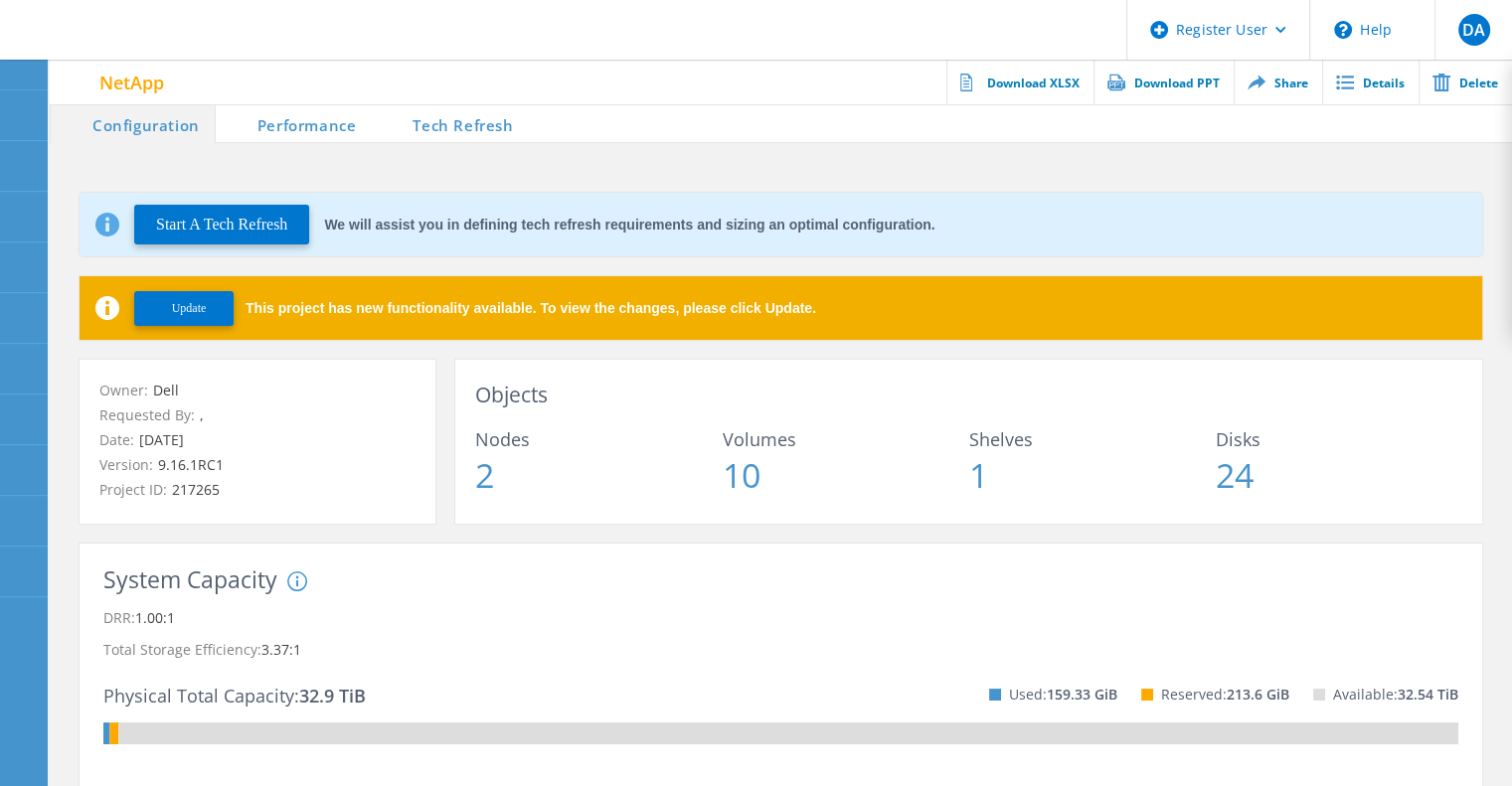 click on "Tech Refresh" at bounding box center (449, 123) 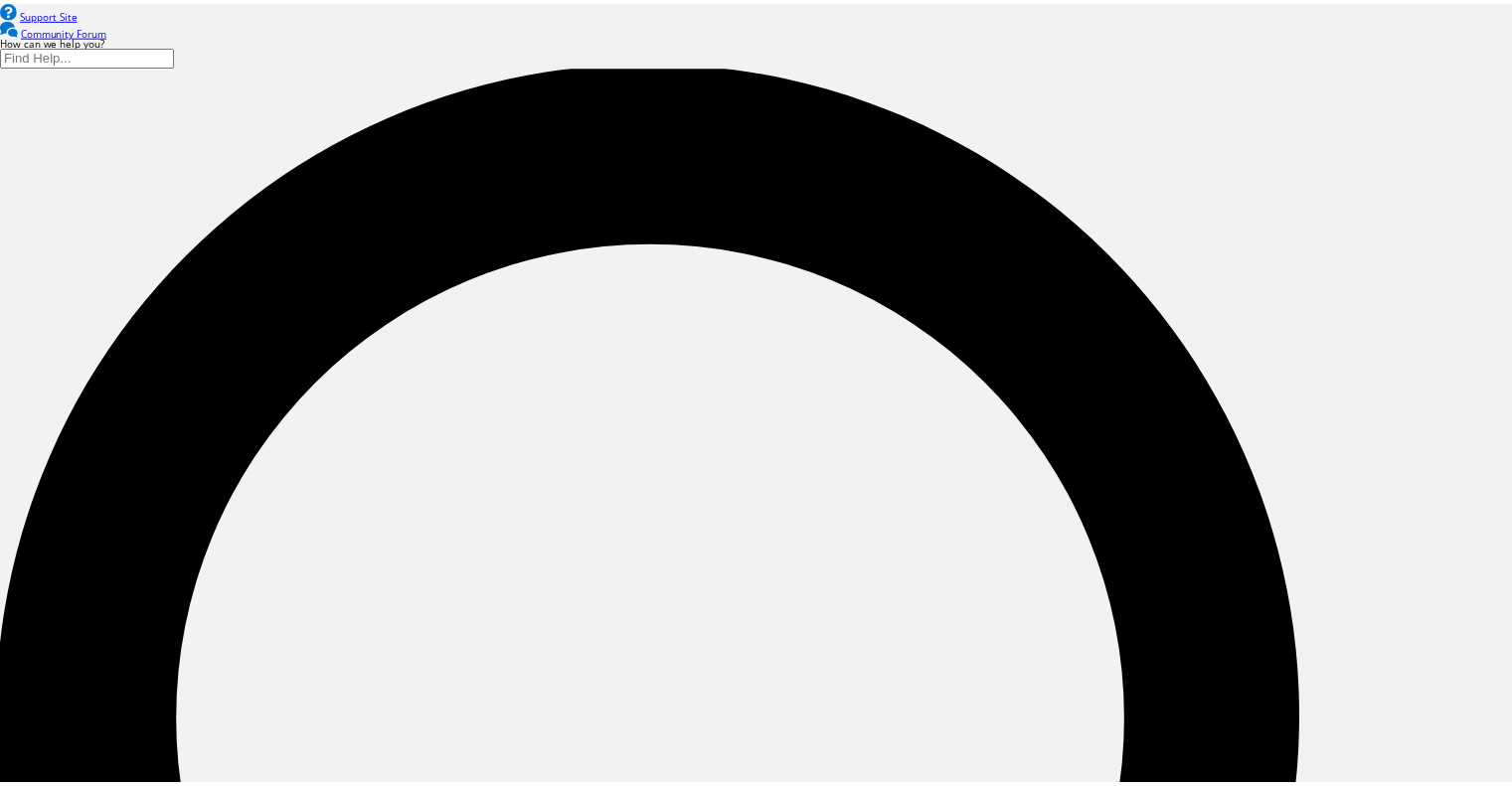 scroll, scrollTop: 0, scrollLeft: 0, axis: both 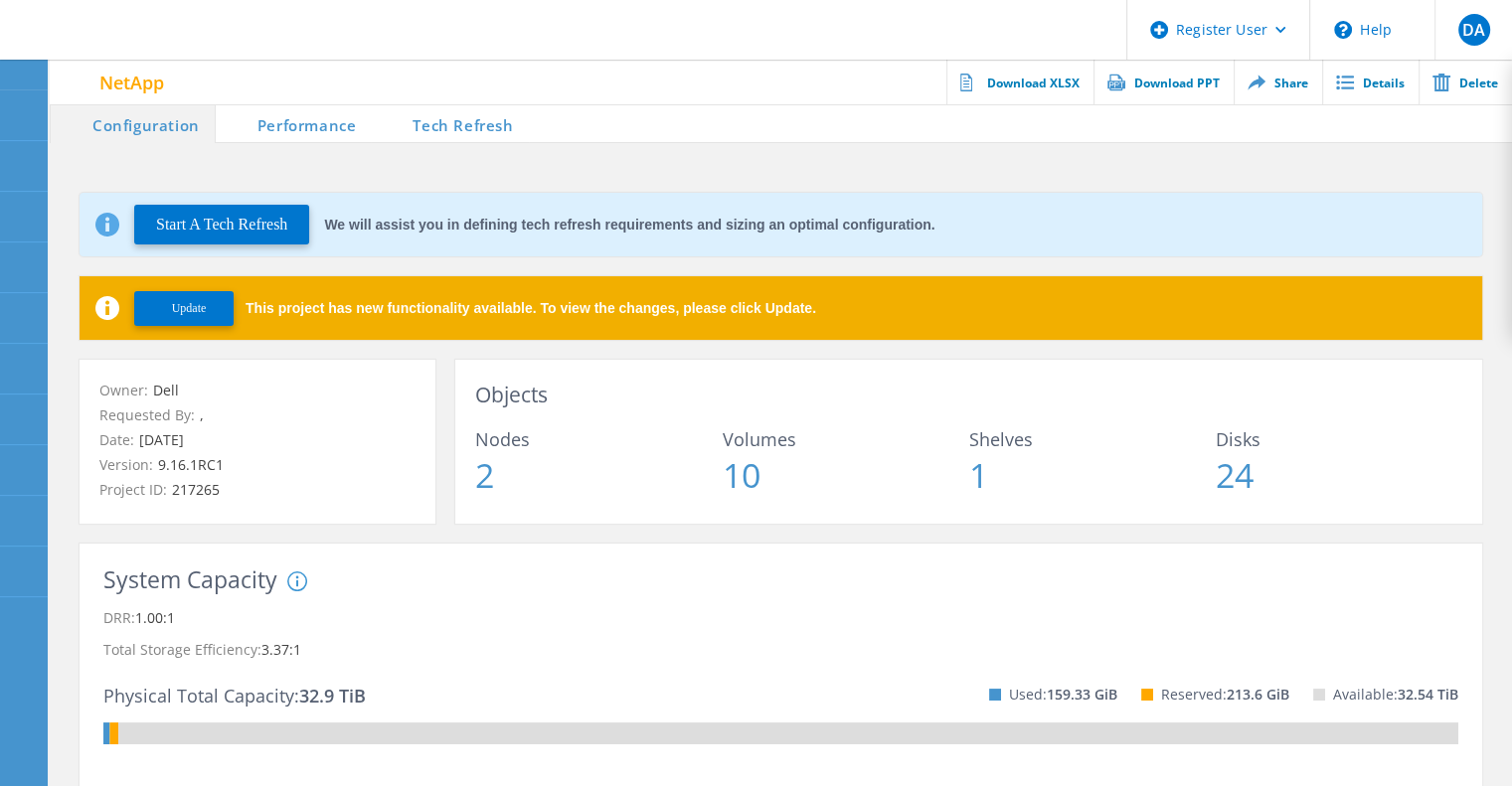 click on "Tech Refresh" at bounding box center (449, 123) 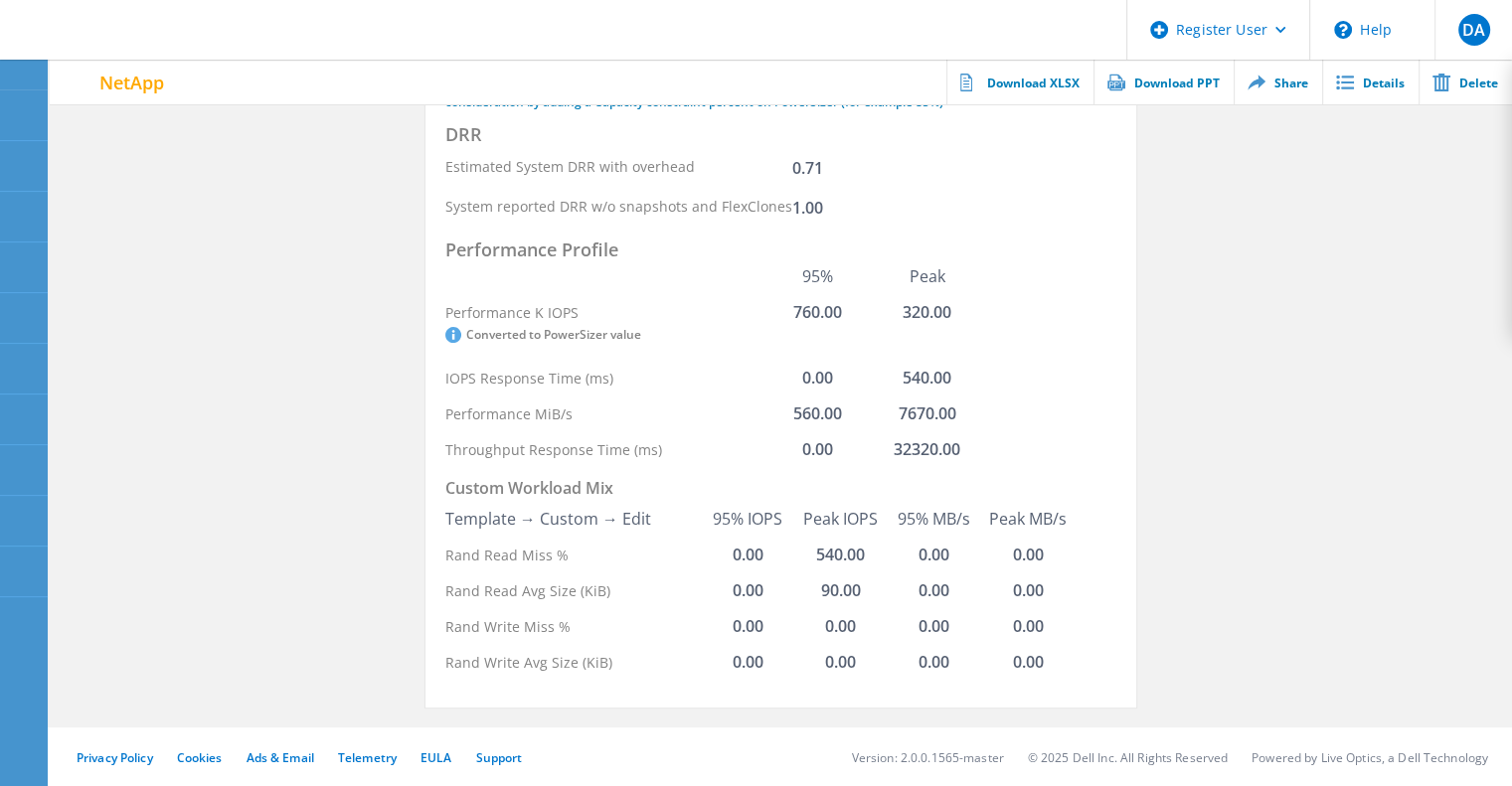 scroll, scrollTop: 0, scrollLeft: 0, axis: both 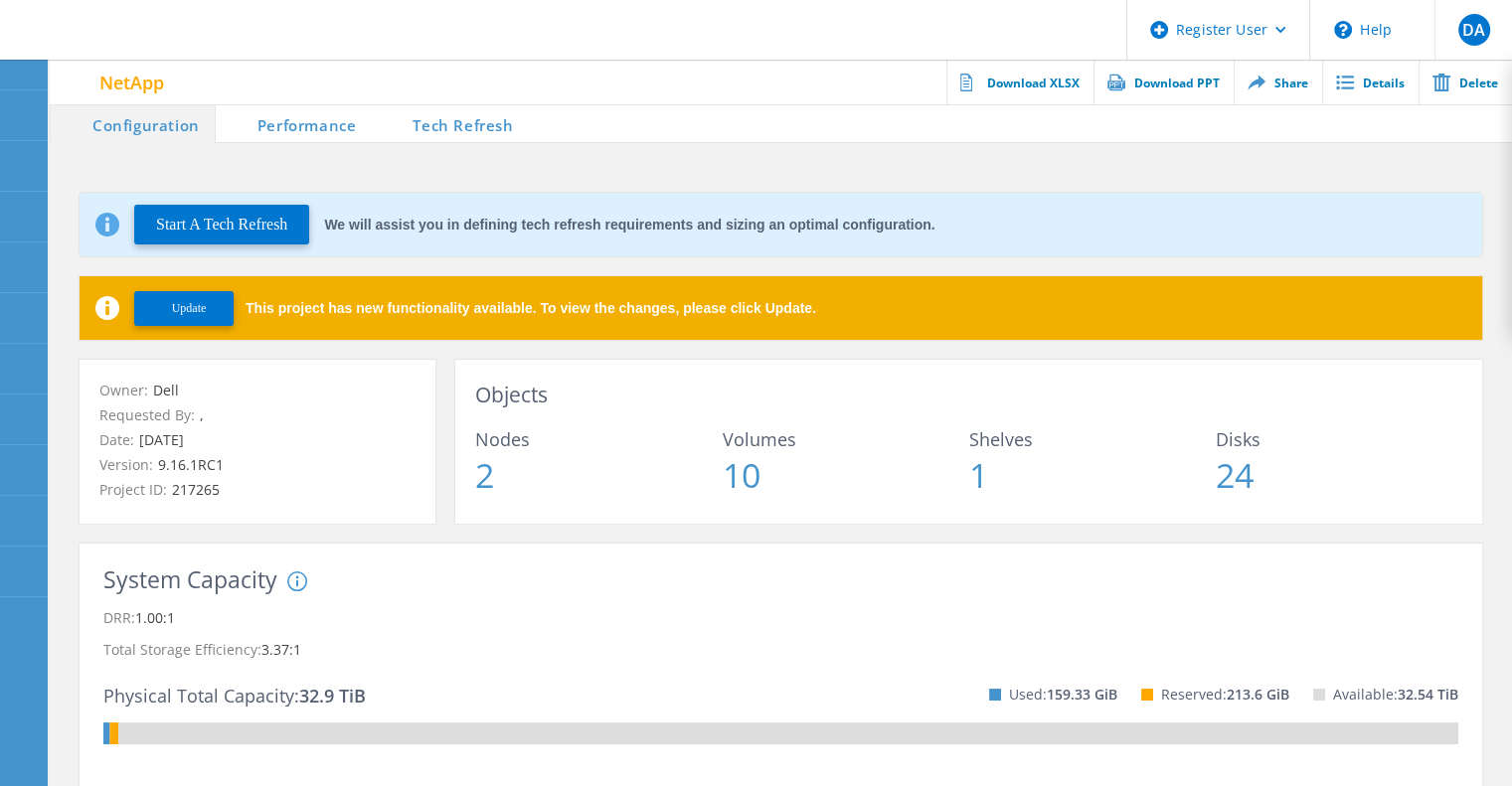 click on "Tech Refresh" at bounding box center (449, 123) 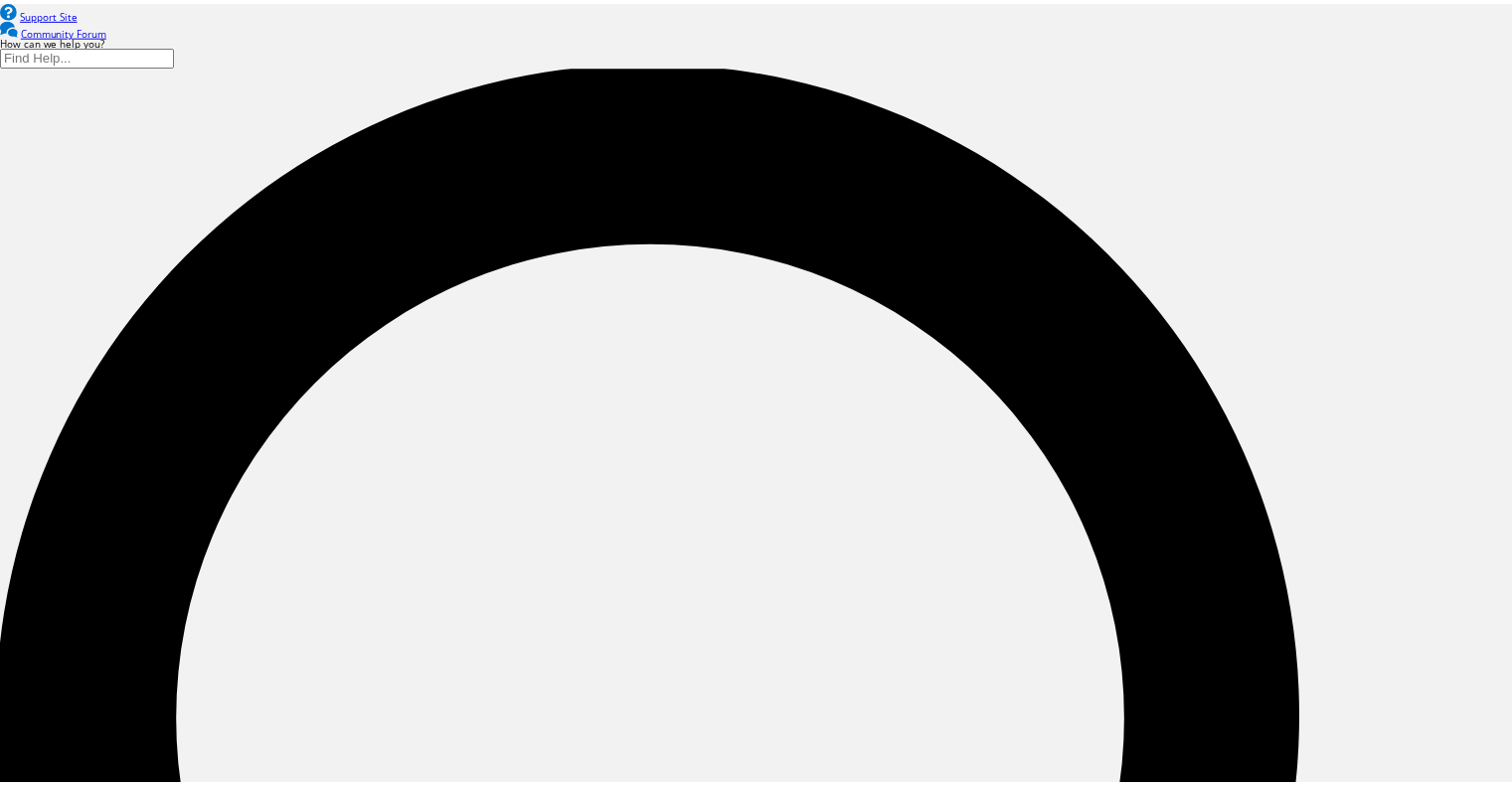 scroll, scrollTop: 0, scrollLeft: 0, axis: both 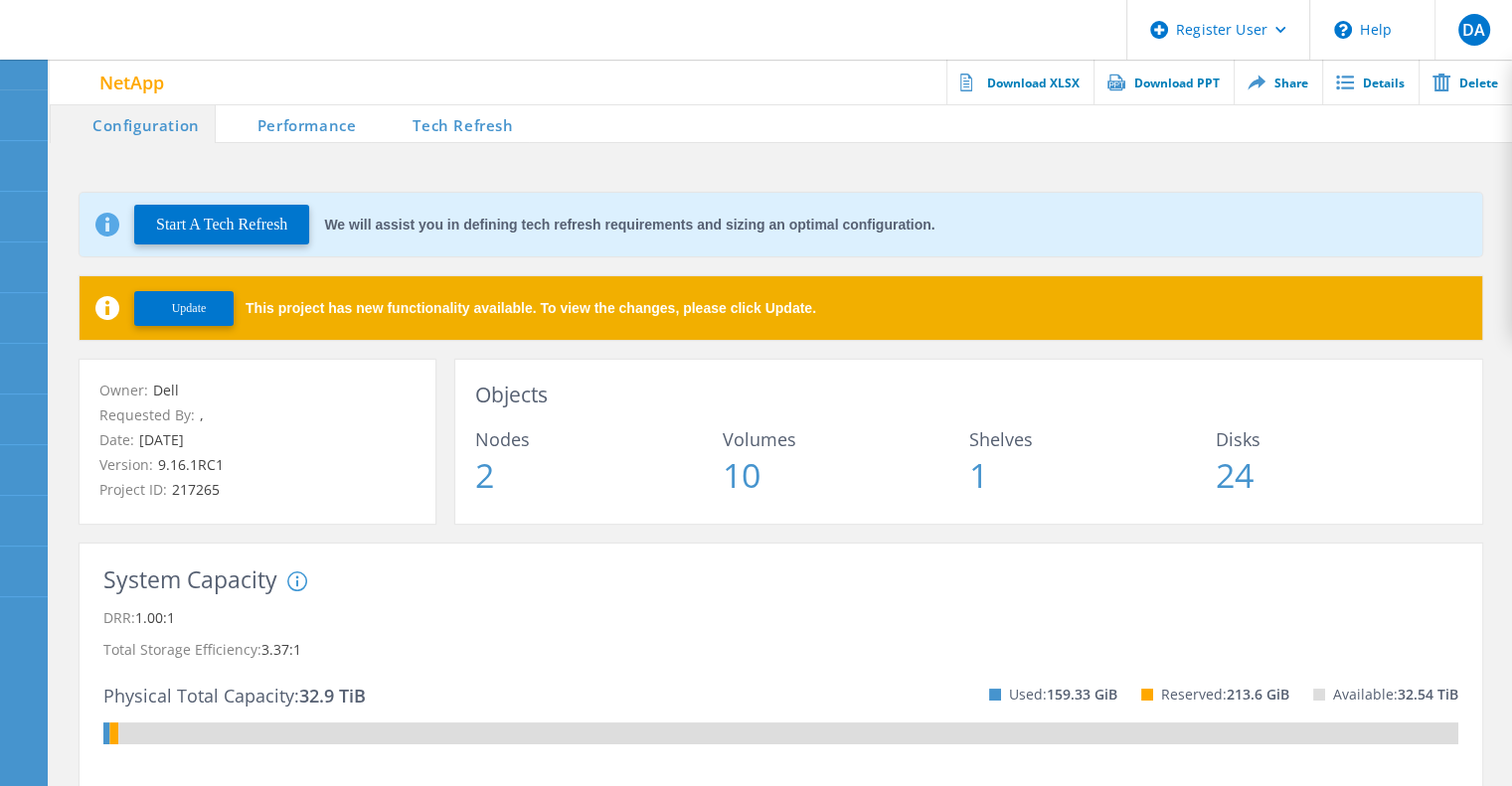 click on "Total Storage Efficiency:  3.37:1" 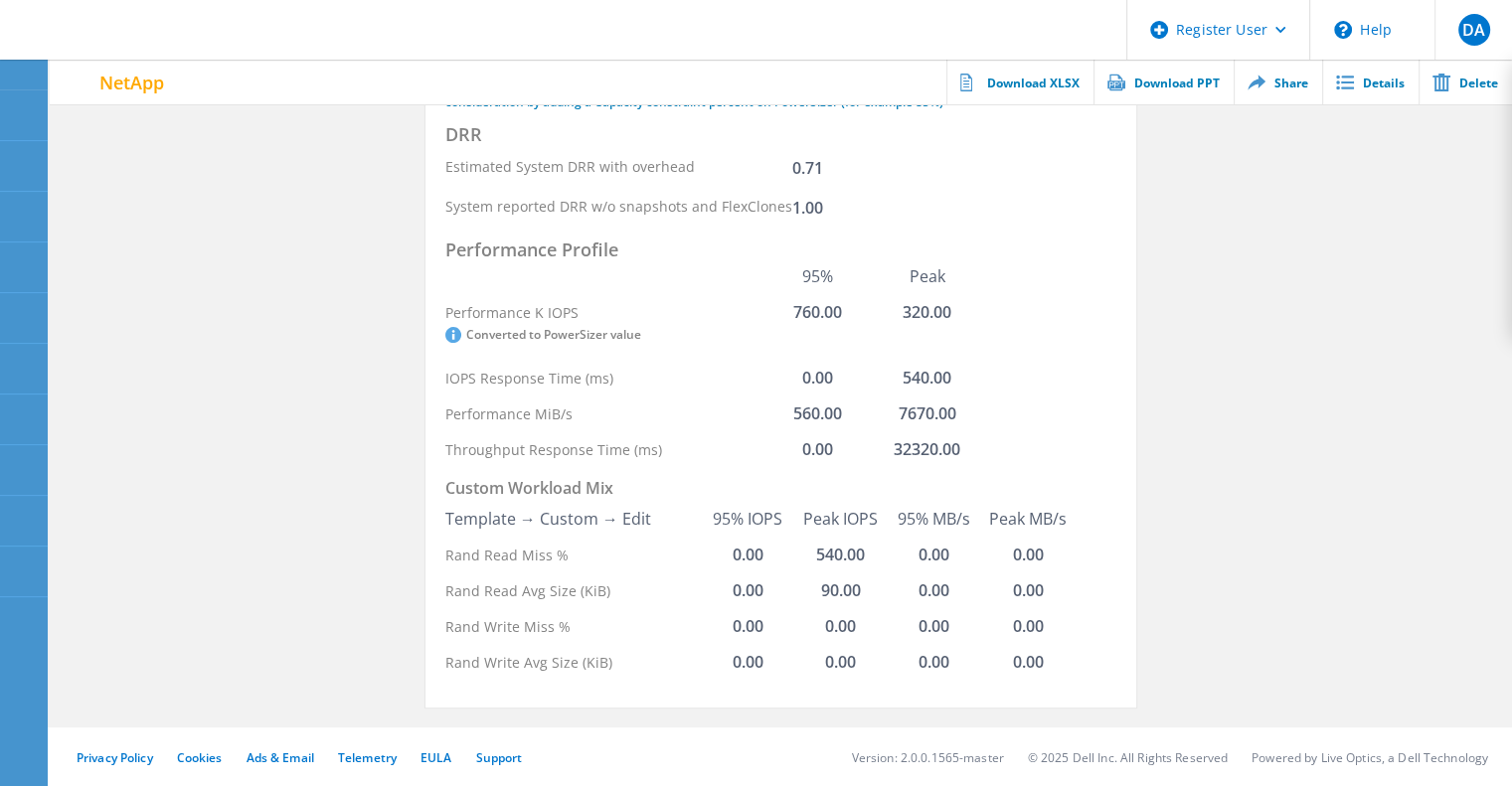 scroll, scrollTop: 0, scrollLeft: 0, axis: both 